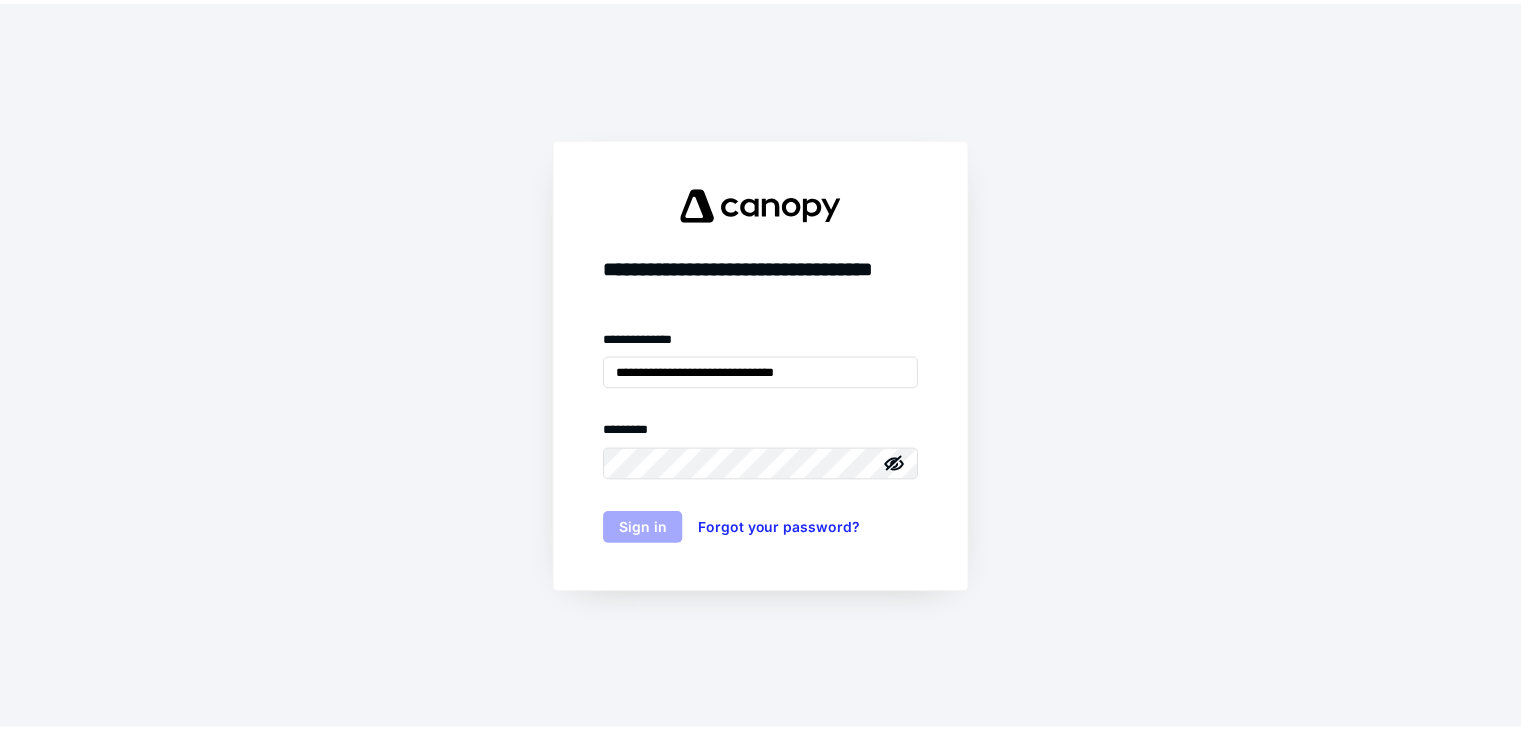 scroll, scrollTop: 0, scrollLeft: 0, axis: both 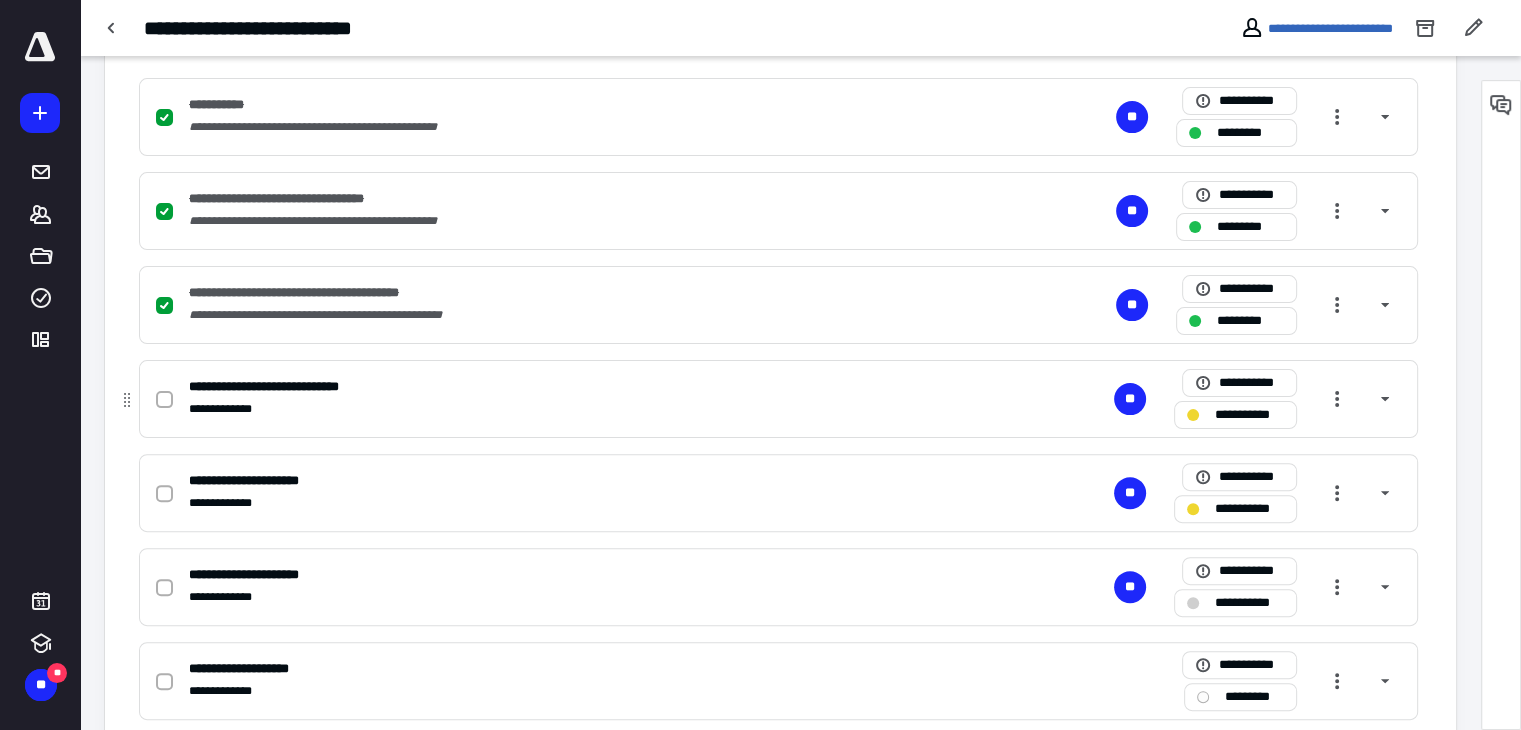 click on "**********" at bounding box center [516, 409] 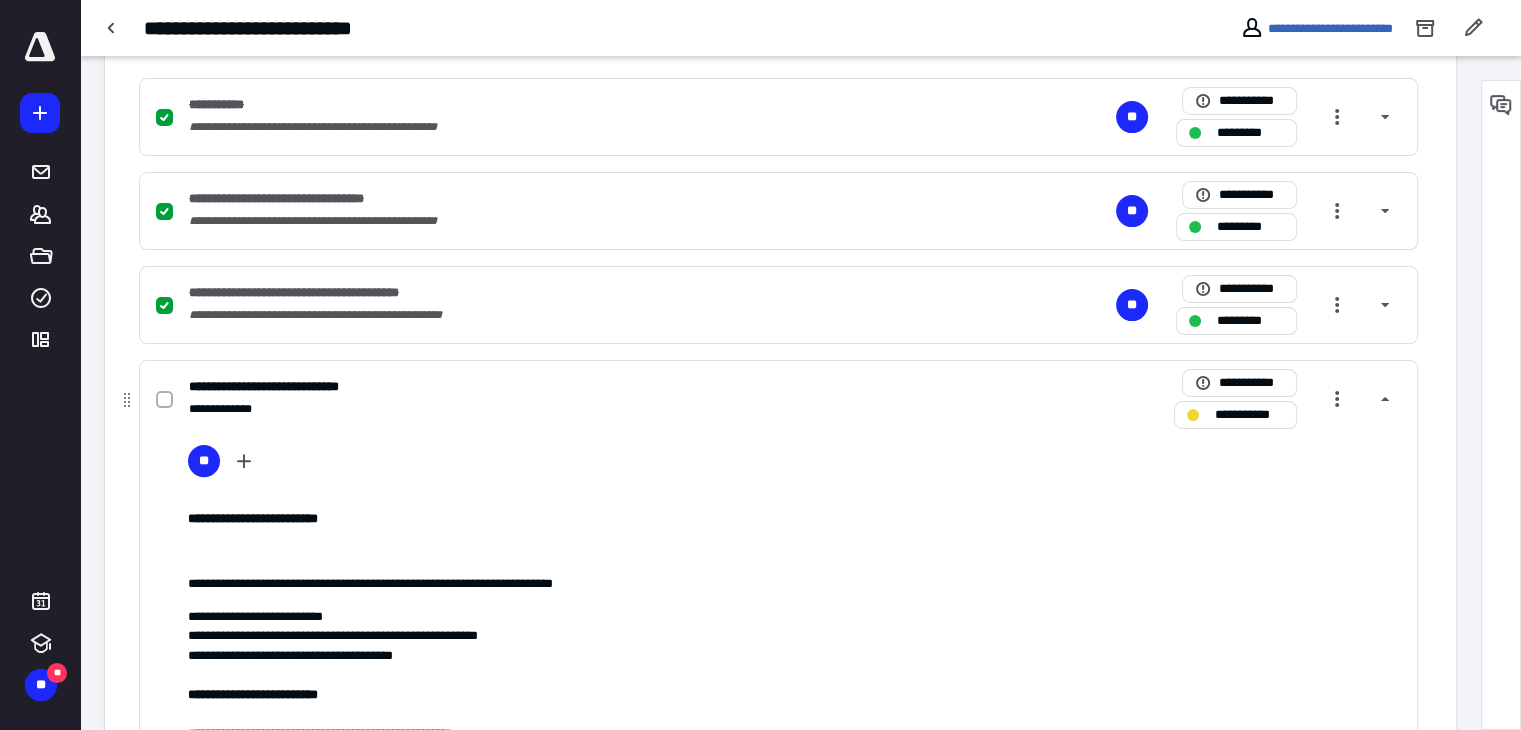 scroll, scrollTop: 600, scrollLeft: 0, axis: vertical 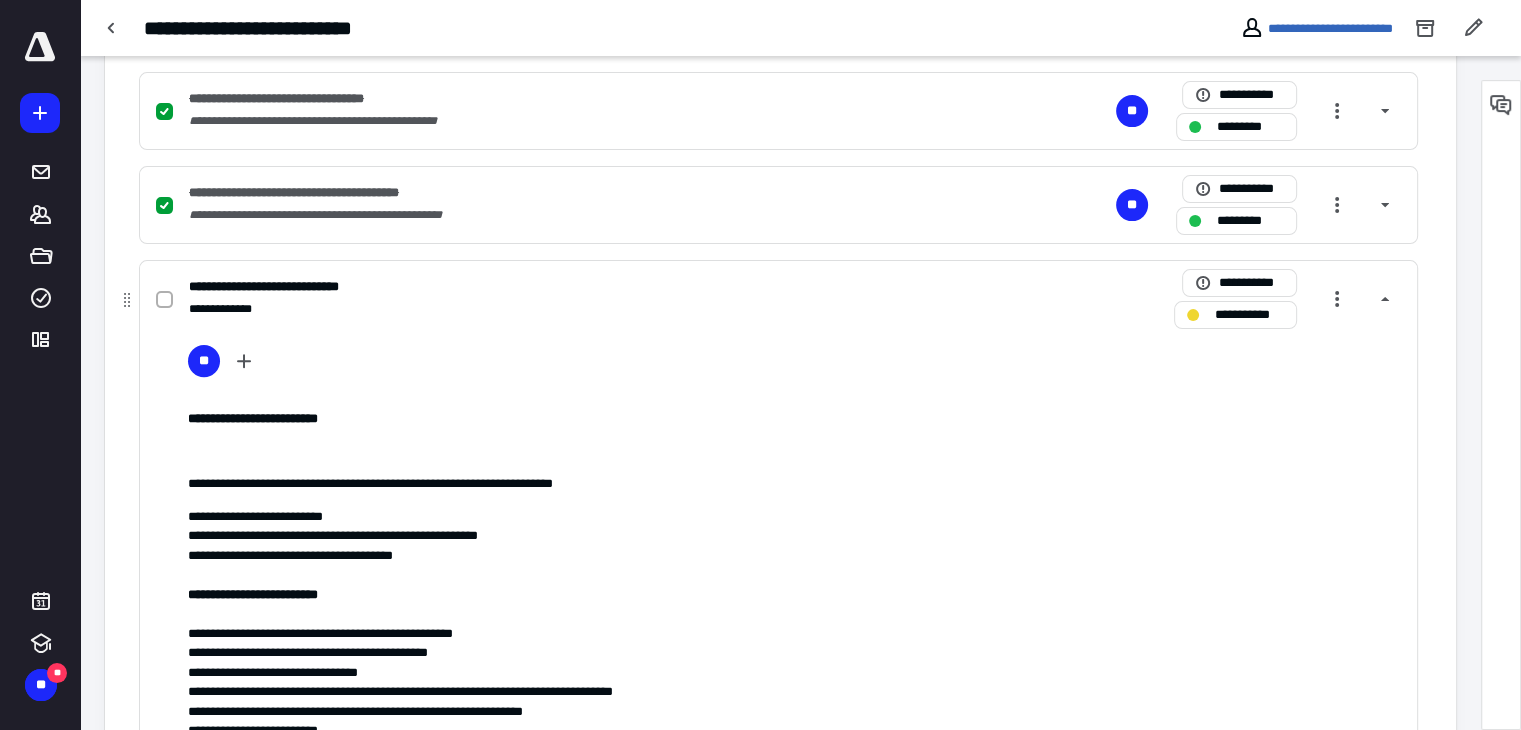 click on "**" at bounding box center (794, 365) 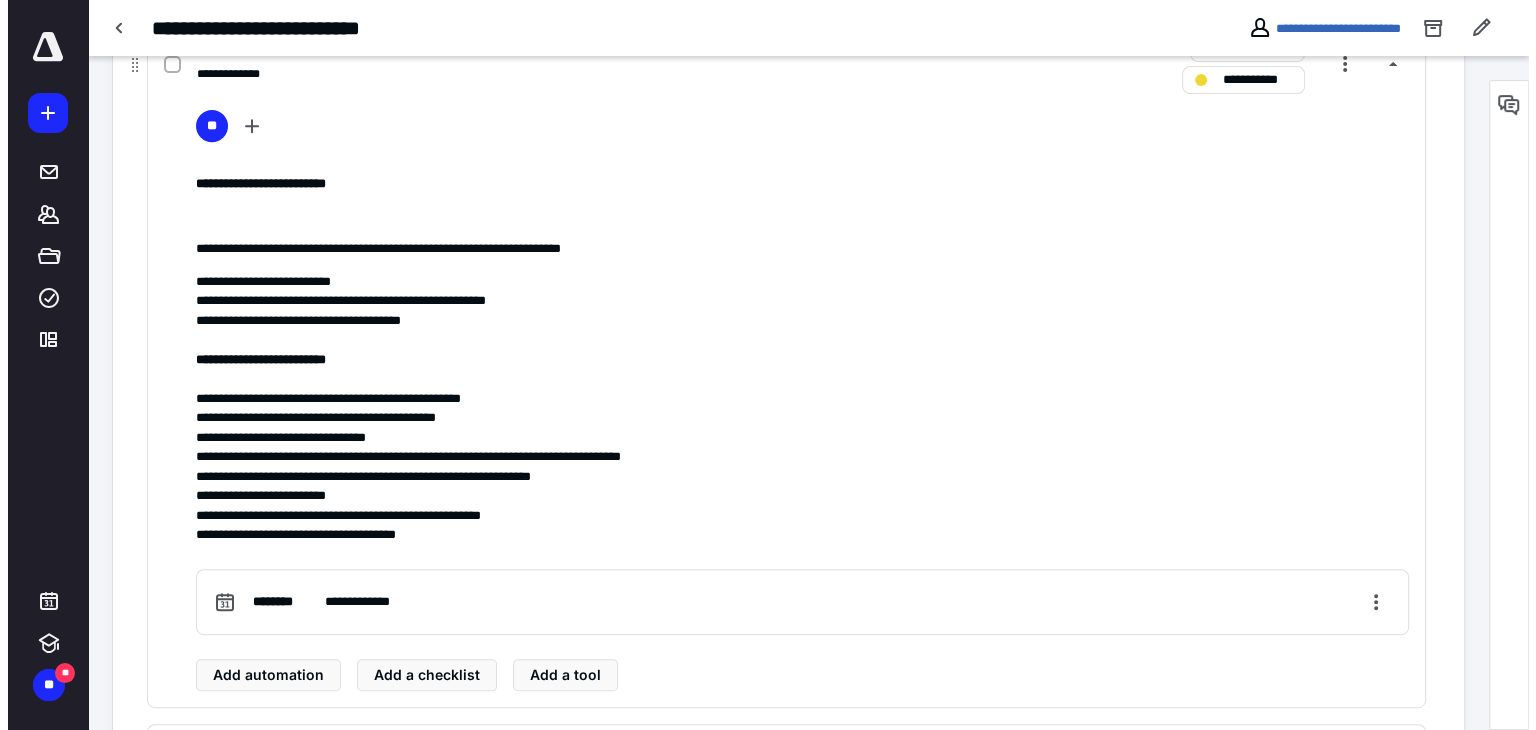 scroll, scrollTop: 800, scrollLeft: 0, axis: vertical 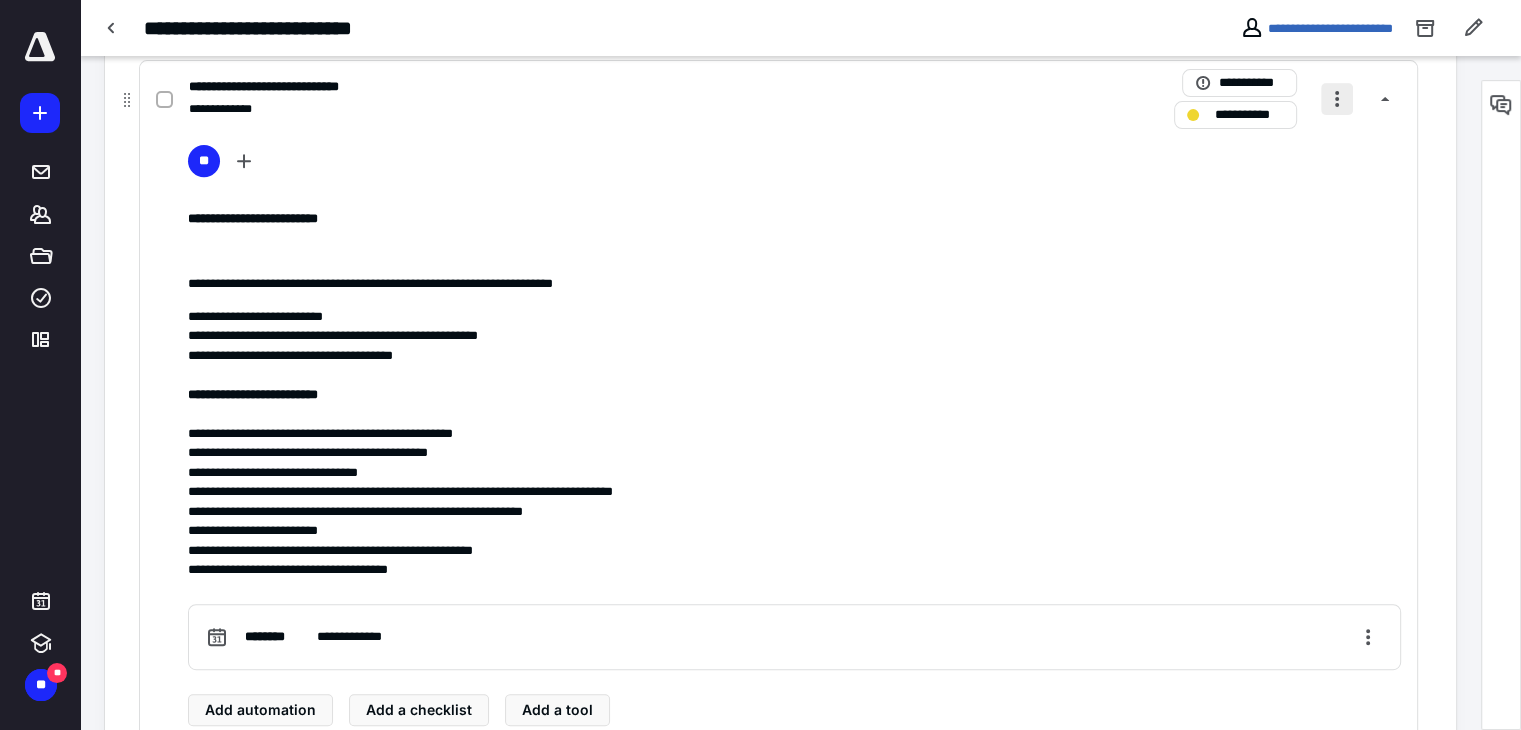 click at bounding box center (1337, 99) 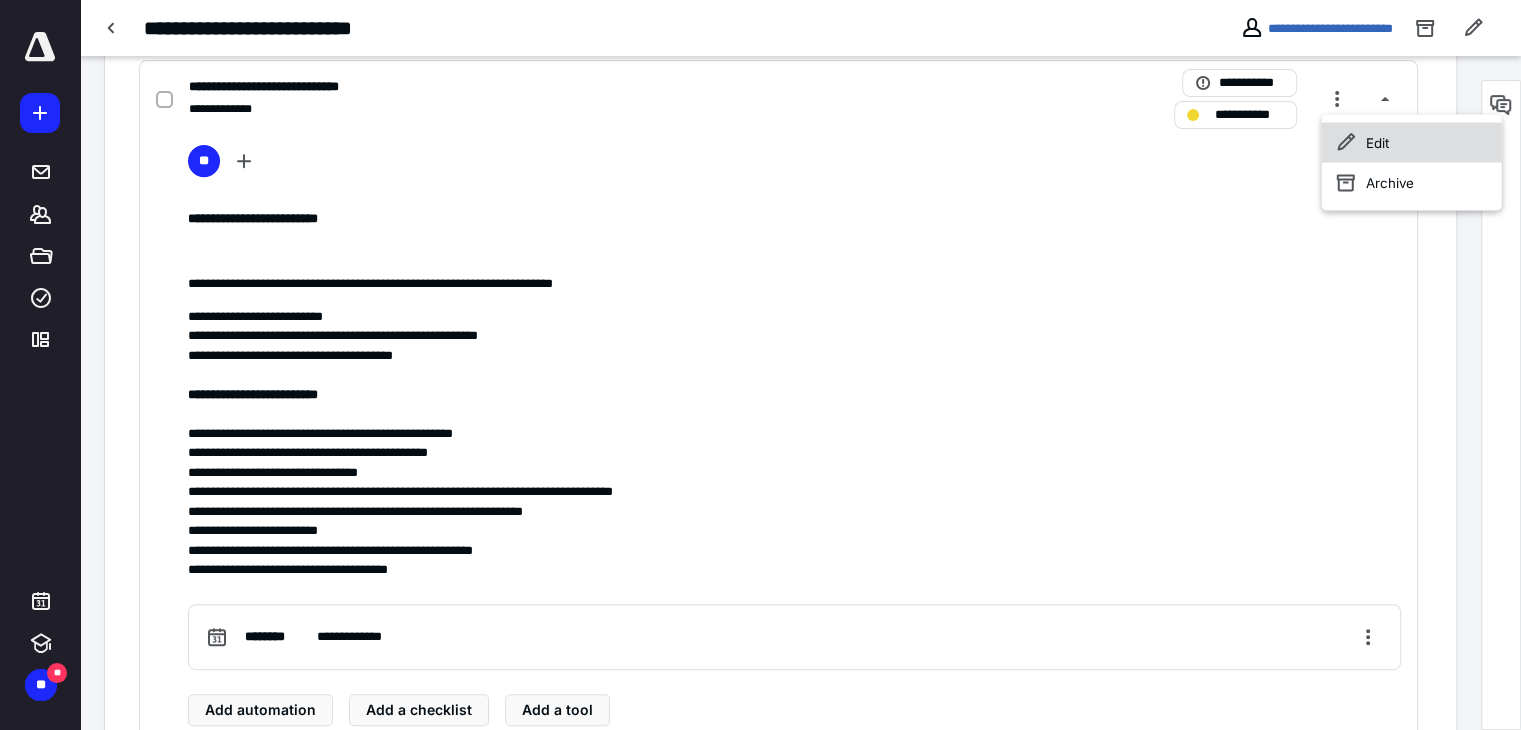 click on "Edit" at bounding box center (1412, 142) 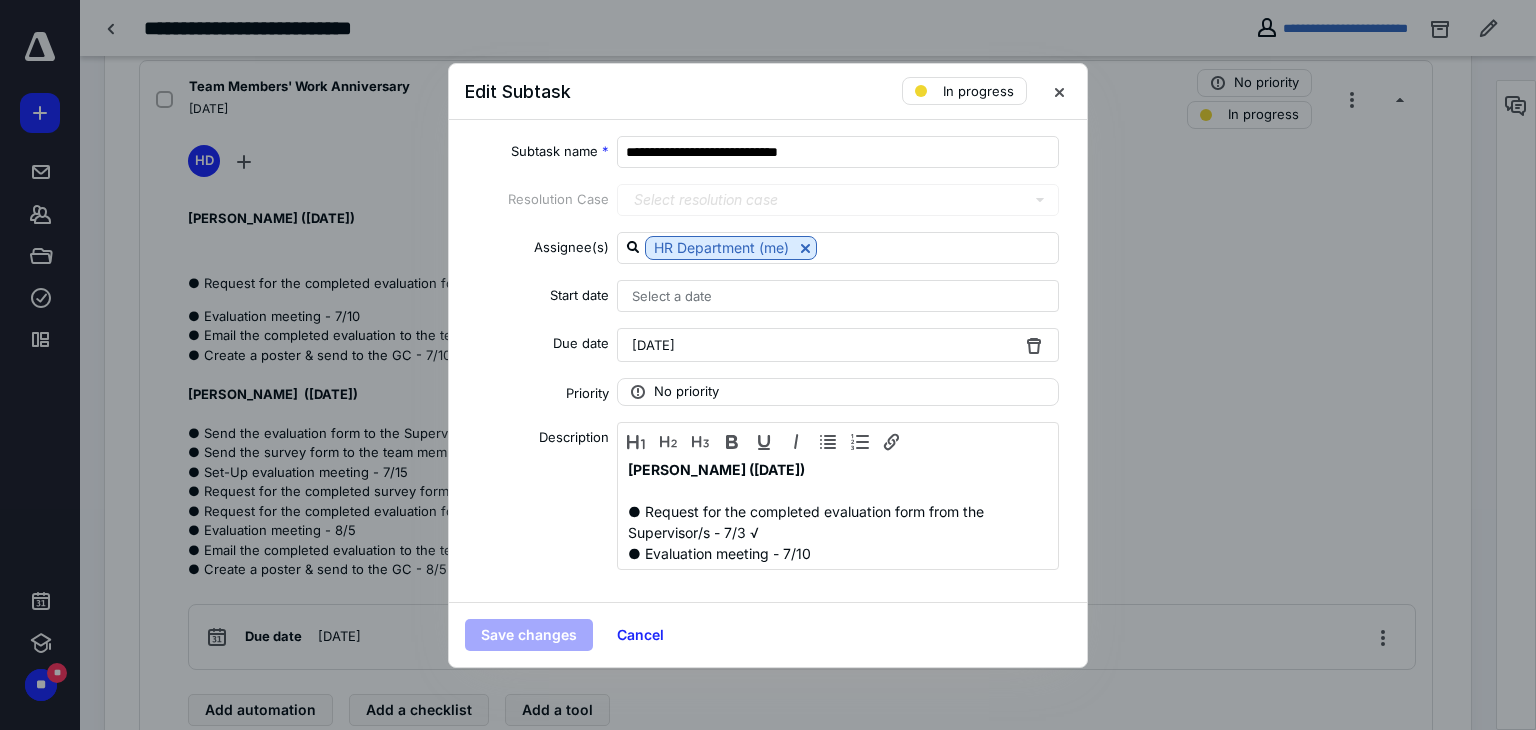 click on "[DATE]" at bounding box center (838, 345) 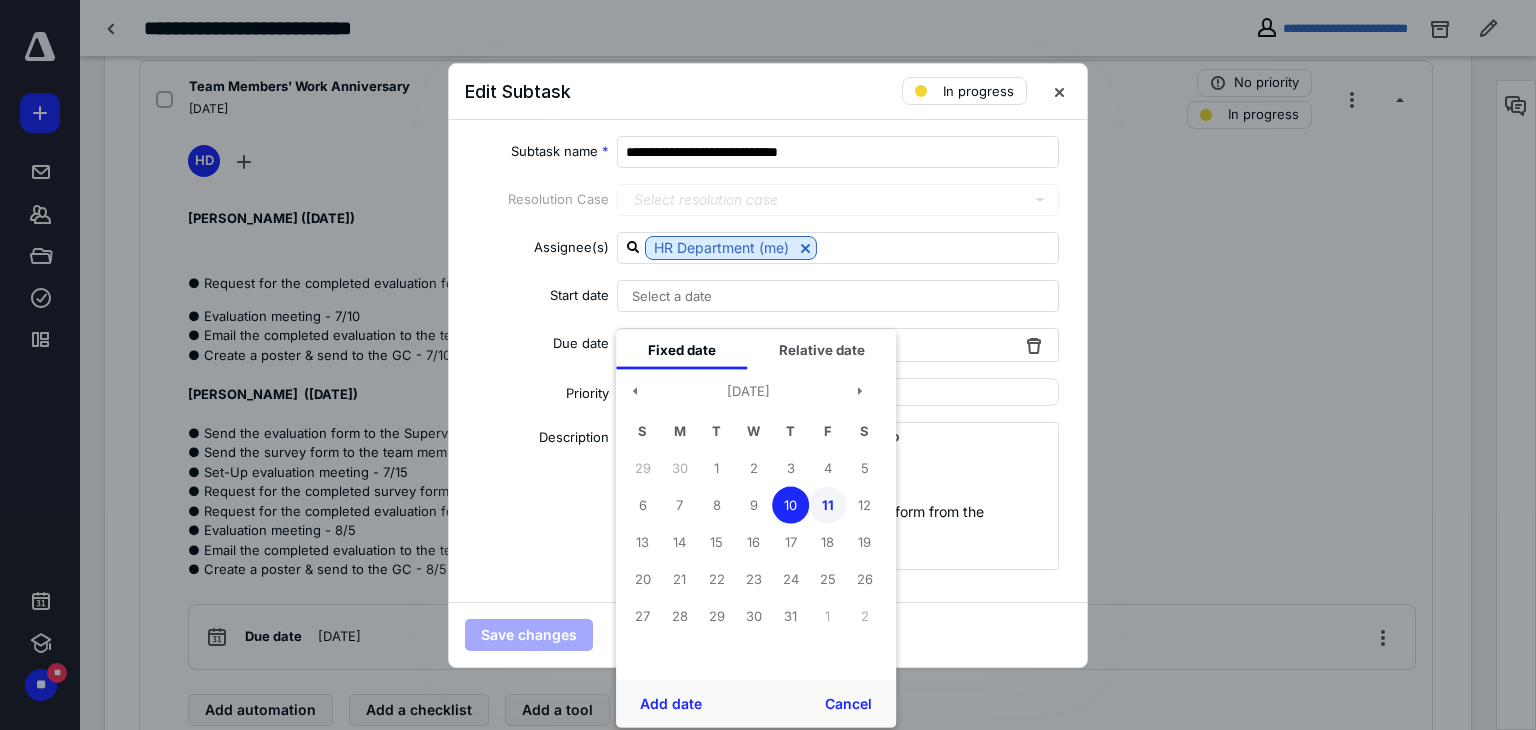 click on "11" at bounding box center [827, 505] 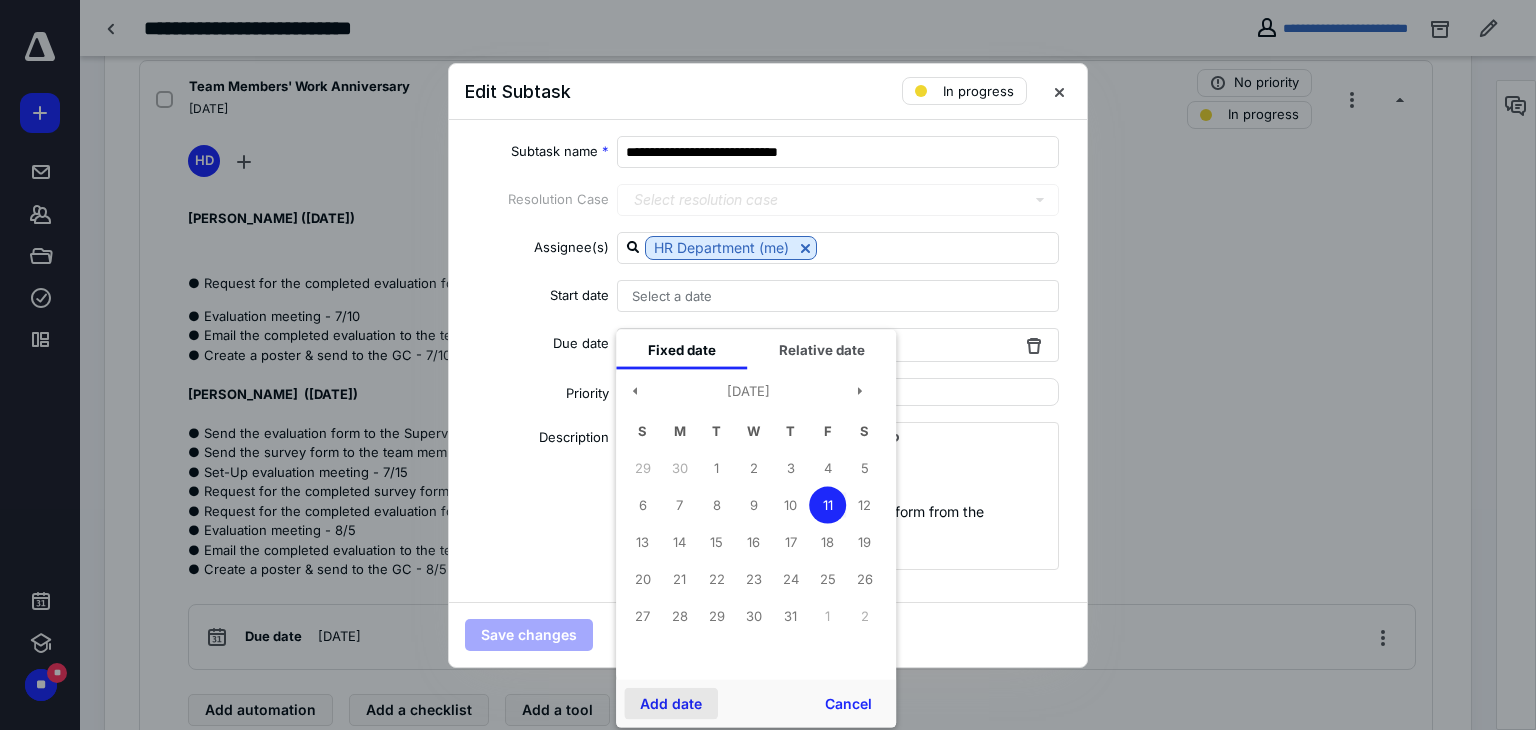 drag, startPoint x: 659, startPoint y: 709, endPoint x: 632, endPoint y: 701, distance: 28.160255 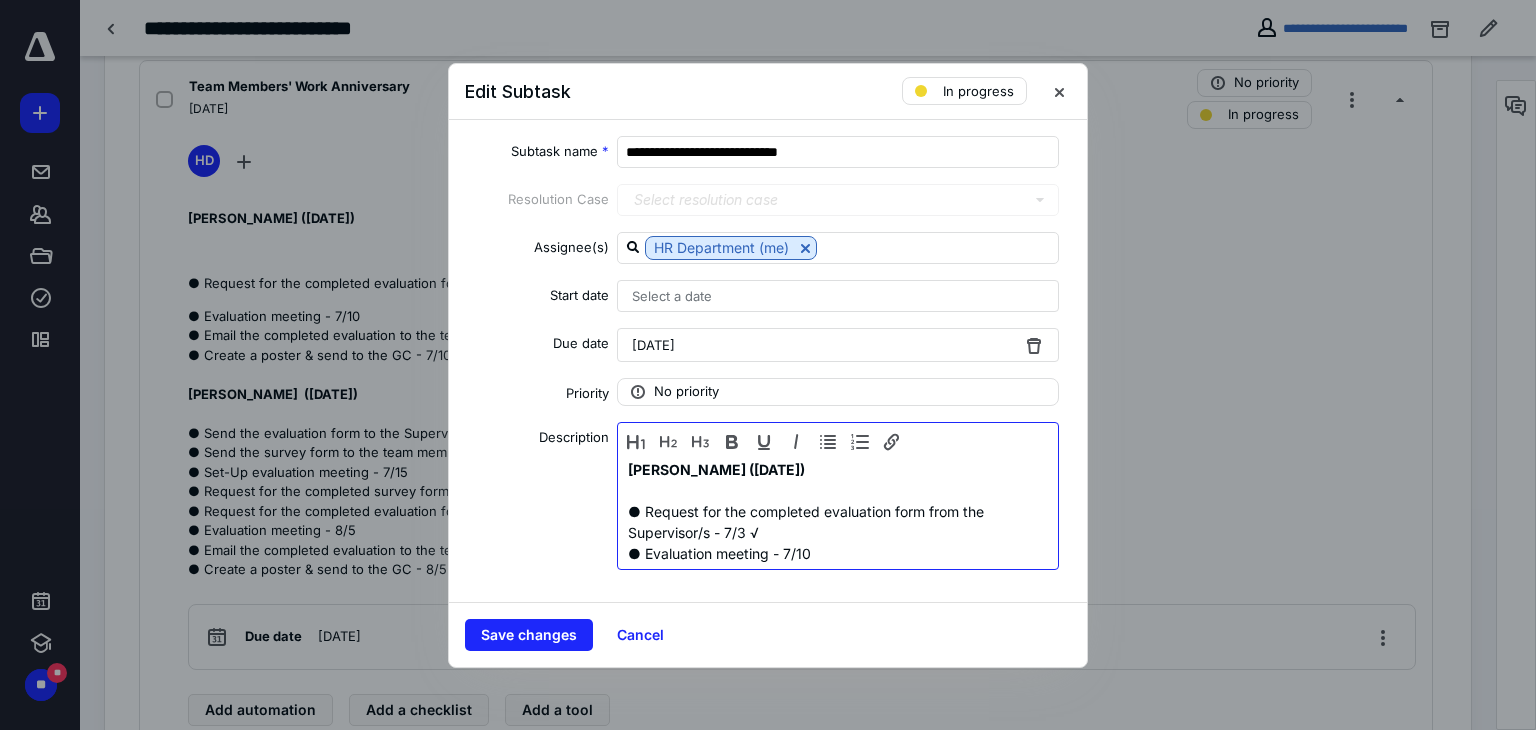 click on "● Evaluation meeting - 7/10 ● Email the completed evaluation to the team member - 7/10 ● Create a poster & send to the GC - 7/10 [PERSON_NAME]  ([DATE])  ● Send the evaluation form to the Supervisor/s - 7/15 ● Send the survey form to the team member - 7/15 ● Set-Up evaluation meeting - 7/15 ● Request for the completed survey form from the team member & FW to the Supervisor -  ● Request for the completed evaluation form from the Supervisor/s -  ● Evaluation meeting - 8/5 ● Email the completed evaluation to the team member - 8/5 ● Create a poster & send to the GC - 8/5" at bounding box center [838, 711] 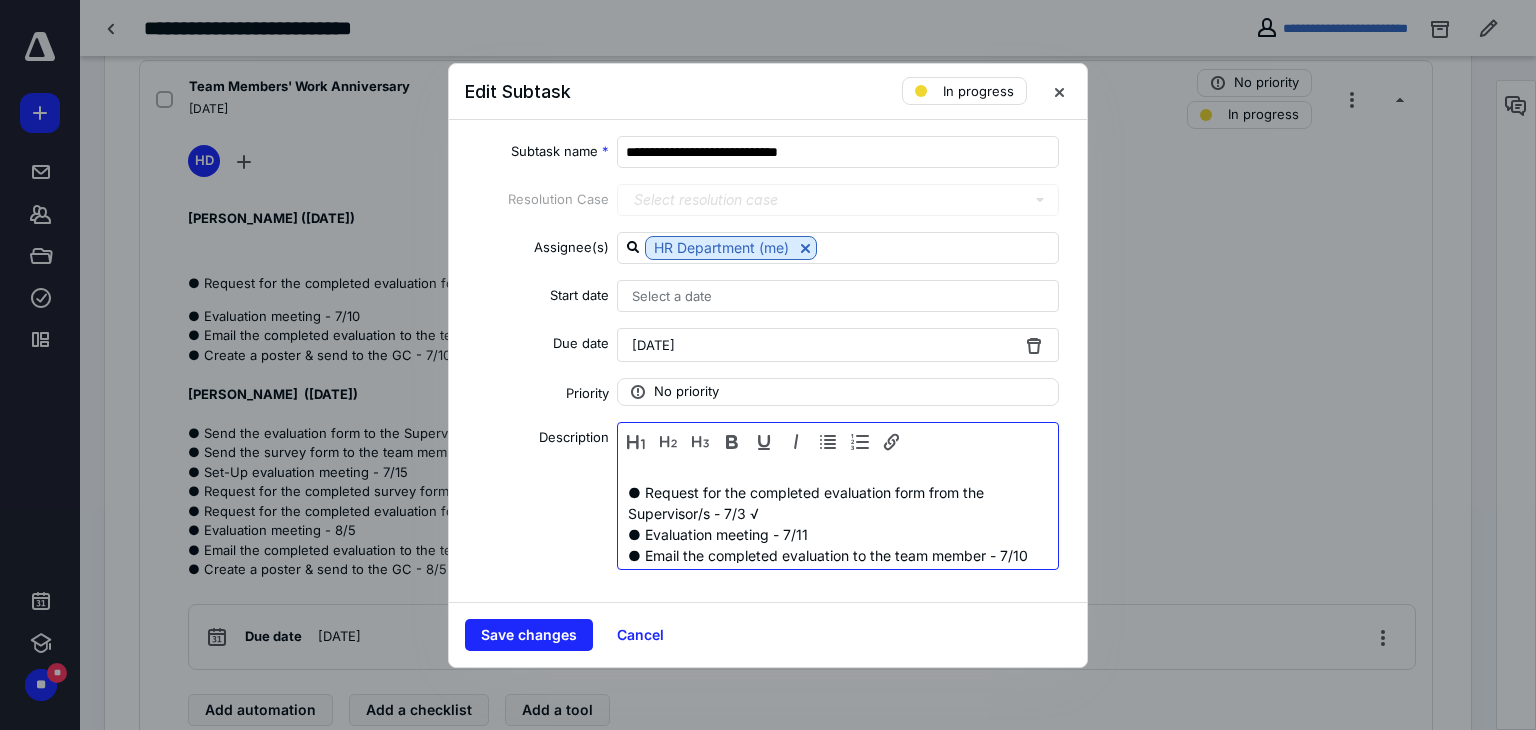 scroll, scrollTop: 40, scrollLeft: 0, axis: vertical 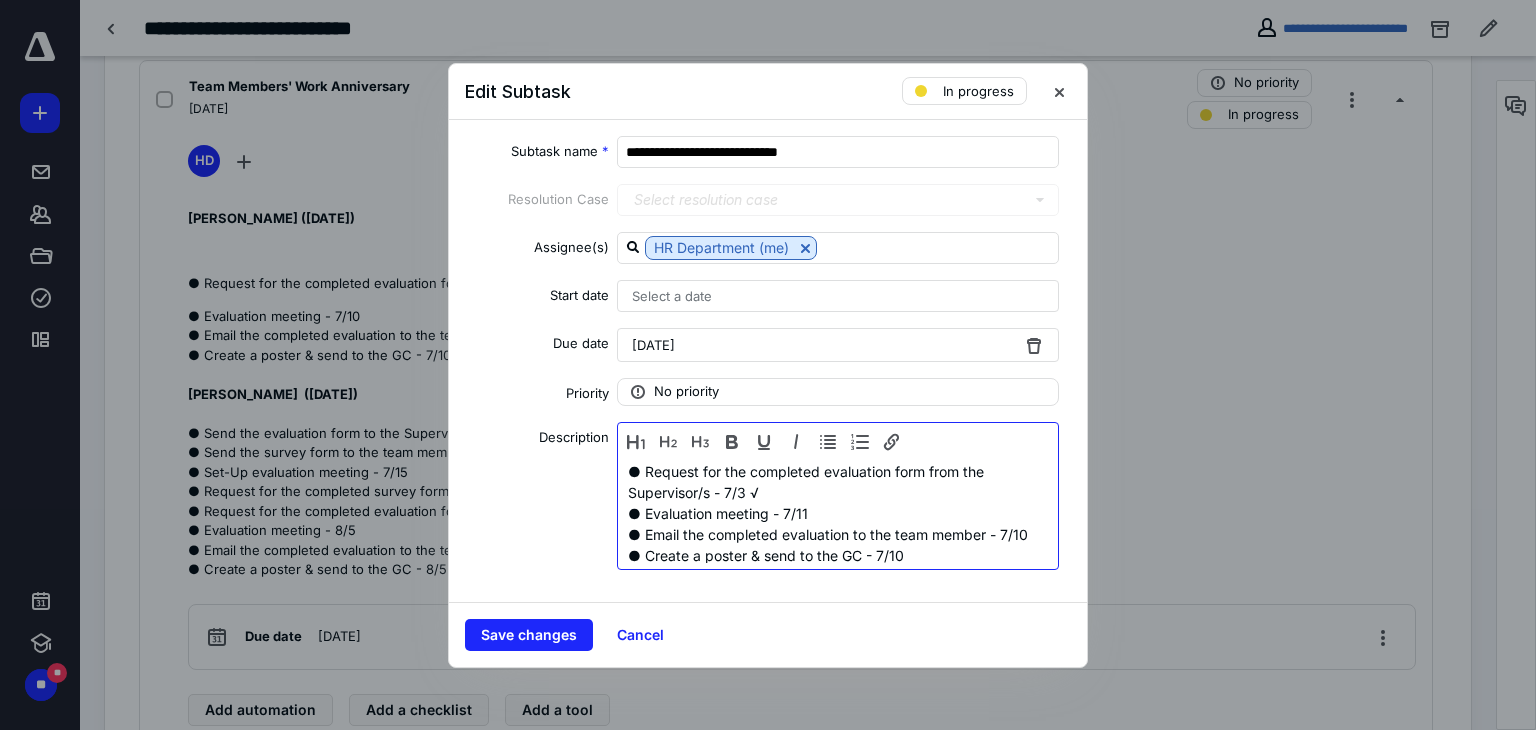 click on "● Evaluation meeting - 7/11 ● Email the completed evaluation to the team member - 7/10 ● Create a poster & send to the GC - 7/10 [PERSON_NAME]  ([DATE])  ● Send the evaluation form to the Supervisor/s - 7/15 ● Send the survey form to the team member - 7/15 ● Set-Up evaluation meeting - 7/15 ● Request for the completed survey form from the team member & FW to the Supervisor -  ● Request for the completed evaluation form from the Supervisor/s -  ● Evaluation meeting - 8/5 ● Email the completed evaluation to the team member - 8/5 ● Create a poster & send to the GC - 8/5" at bounding box center [838, 671] 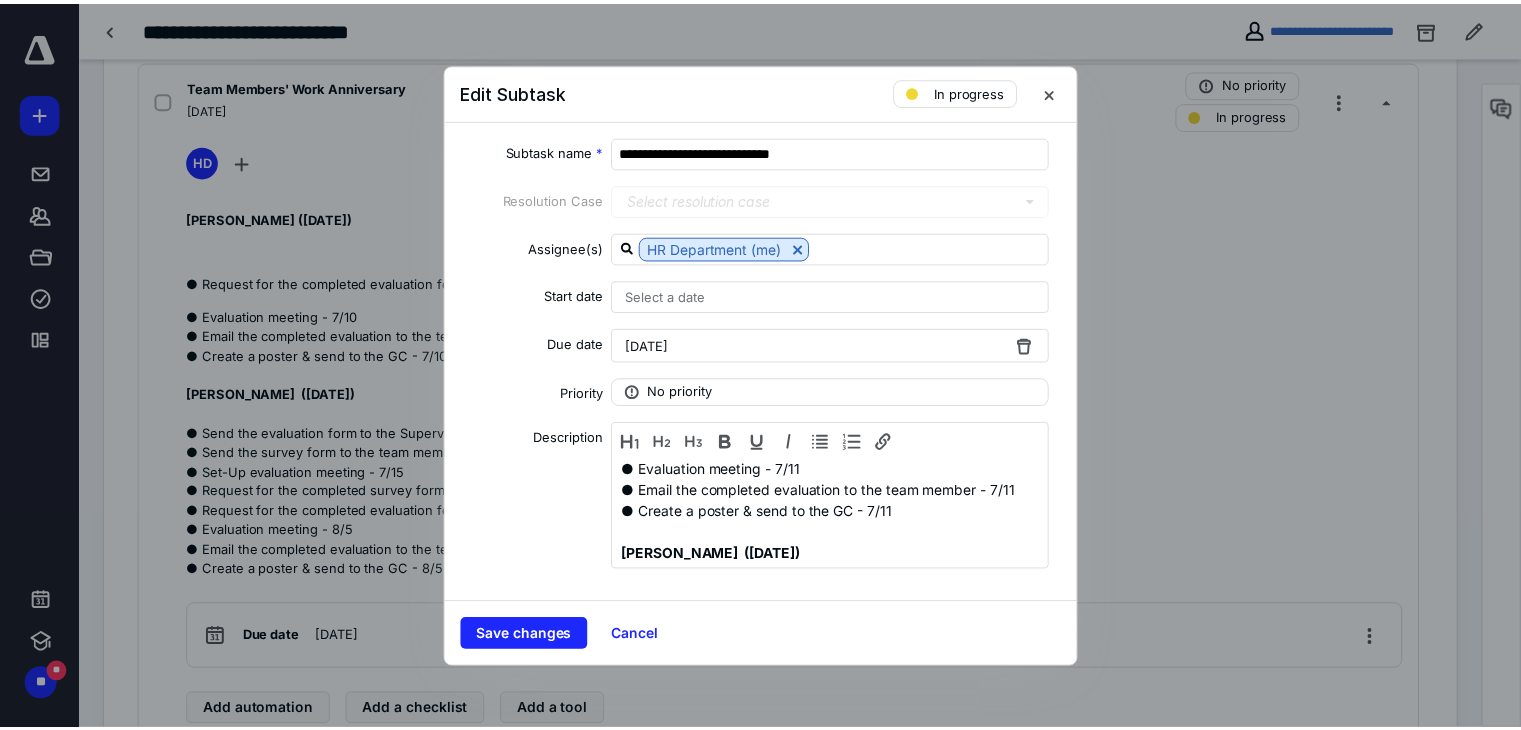 scroll, scrollTop: 120, scrollLeft: 0, axis: vertical 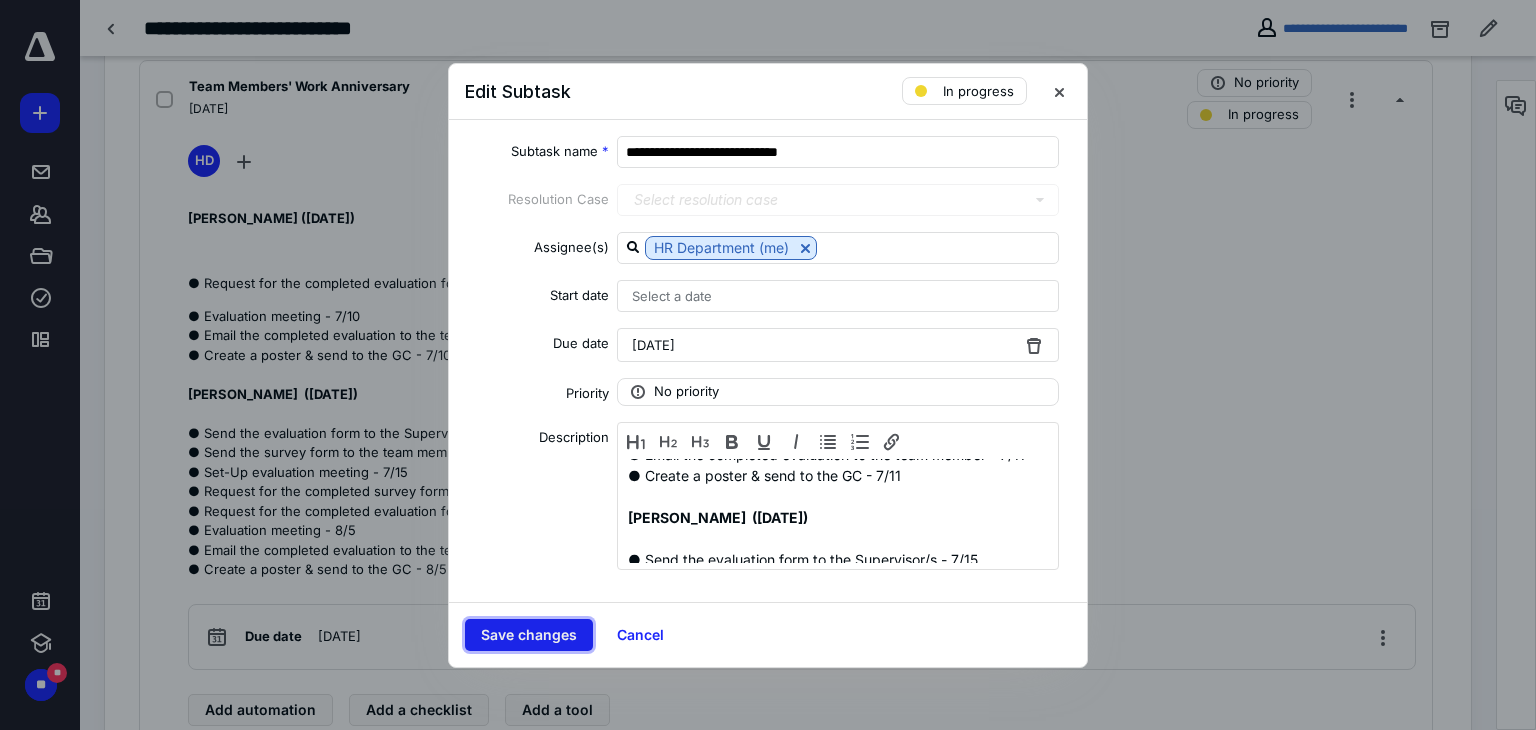 click on "Save changes" at bounding box center [529, 635] 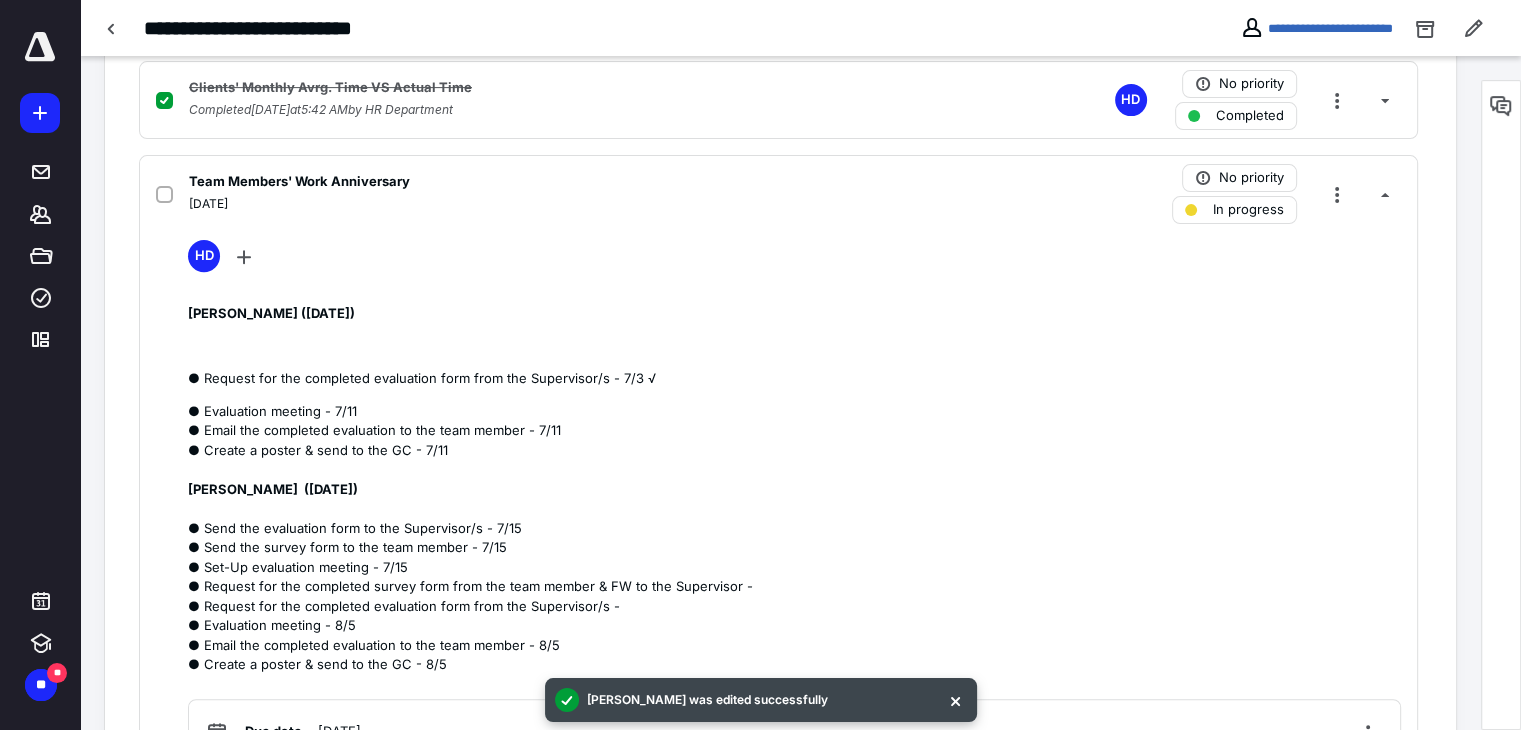 scroll, scrollTop: 600, scrollLeft: 0, axis: vertical 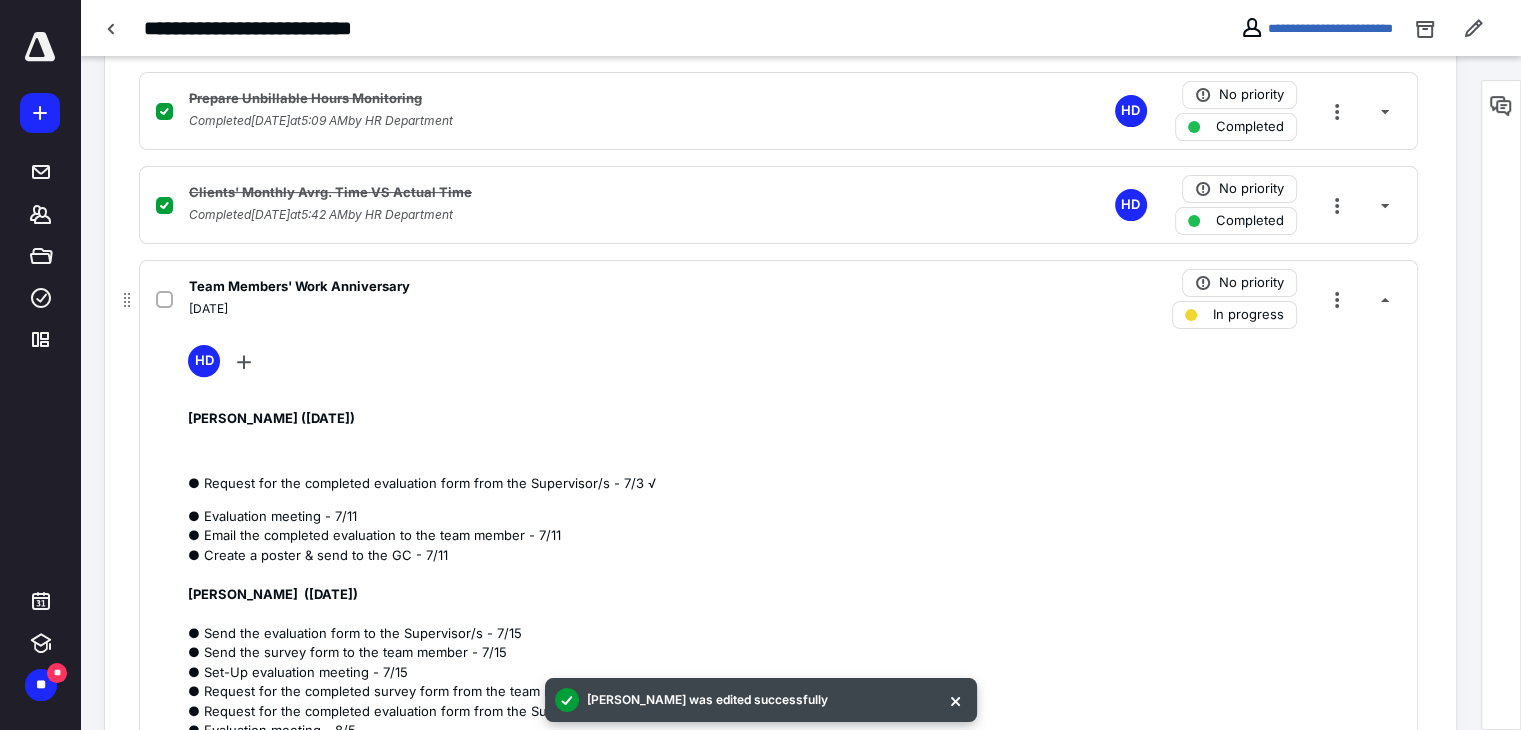 click on "Team Members' Work Anniversary [DATE] No priority In progress HD [PERSON_NAME] ([DATE]) ● Request for the completed evaluation form from the Supervisor/s - 7/3 √ ● Evaluation meeting - 7/11 ● Email the completed evaluation to the team member - 7/11 ● Create a poster & send to the GC - 7/11 [PERSON_NAME]  ([DATE])  ● Send the evaluation form to the Supervisor/s - 7/15 ● Send the survey form to the team member - 7/15 ● Set-Up evaluation meeting - 7/15 ● Request for the completed survey form from the team member & FW to the Supervisor -  ● Request for the completed evaluation form from the Supervisor/s -  ● Evaluation meeting - 8/5 ● Email the completed evaluation to the team member - 8/5 ● Create a poster & send to the GC - 8/5 Due date [DATE] Add automation Add a checklist Add a tool" at bounding box center (778, 601) 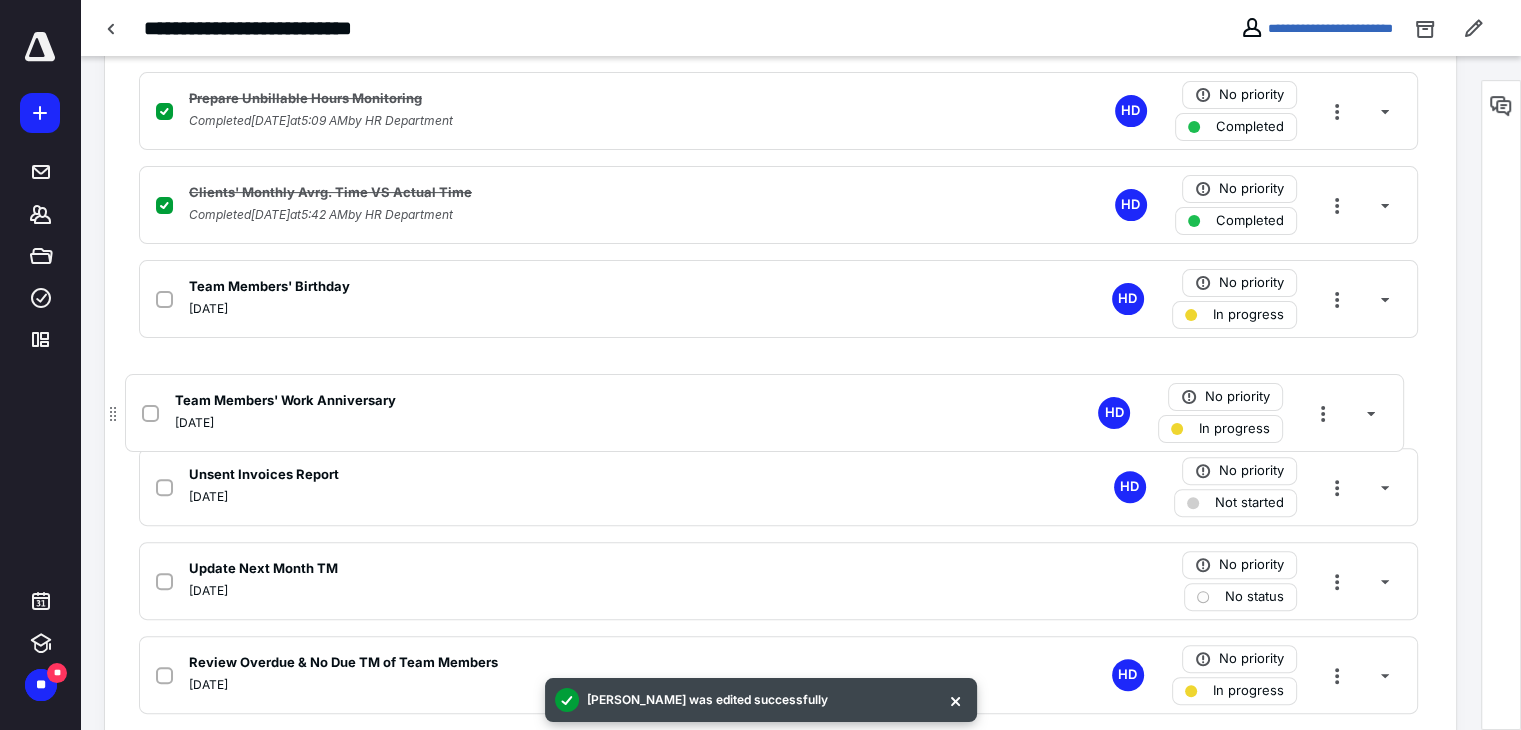 drag, startPoint x: 128, startPoint y: 300, endPoint x: 114, endPoint y: 421, distance: 121.80723 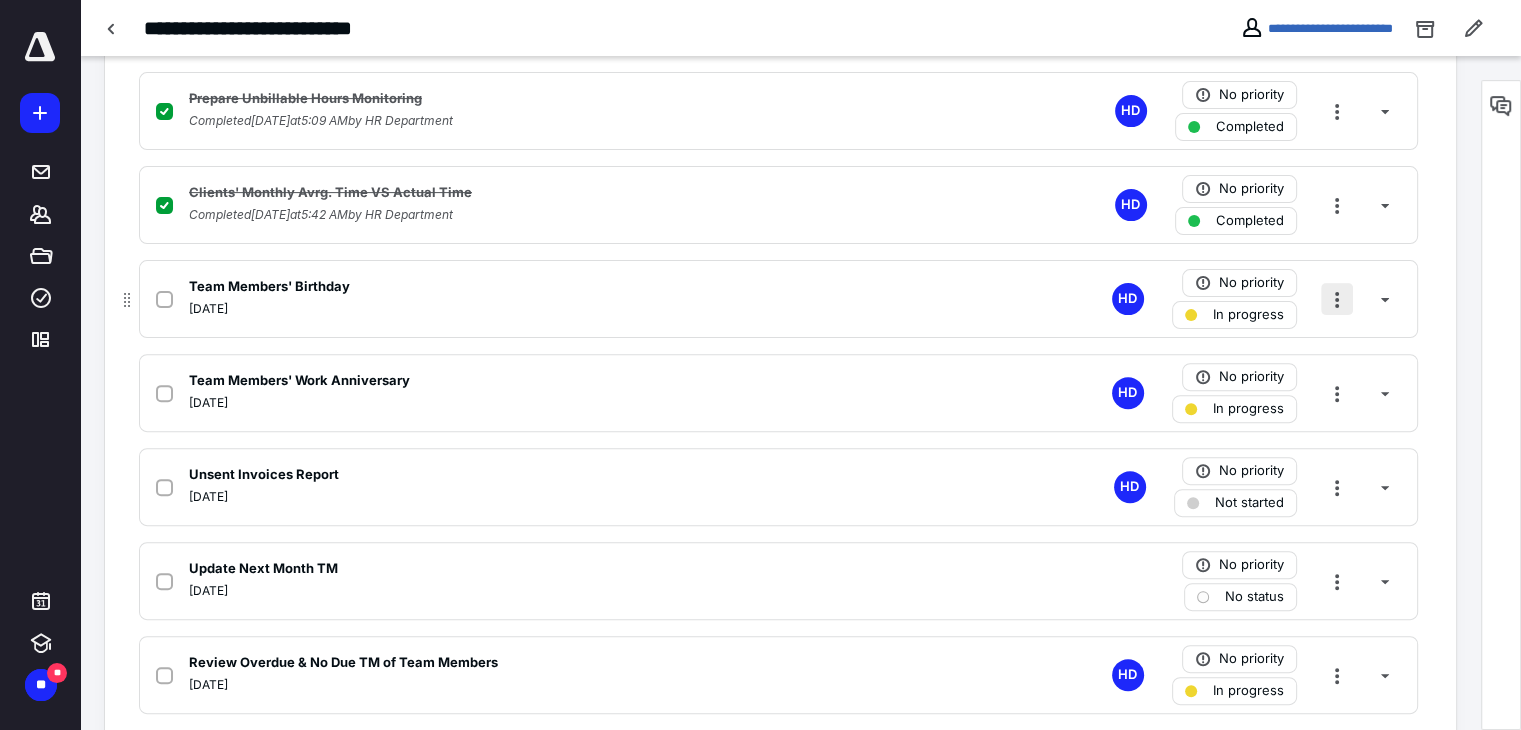 click at bounding box center [1337, 299] 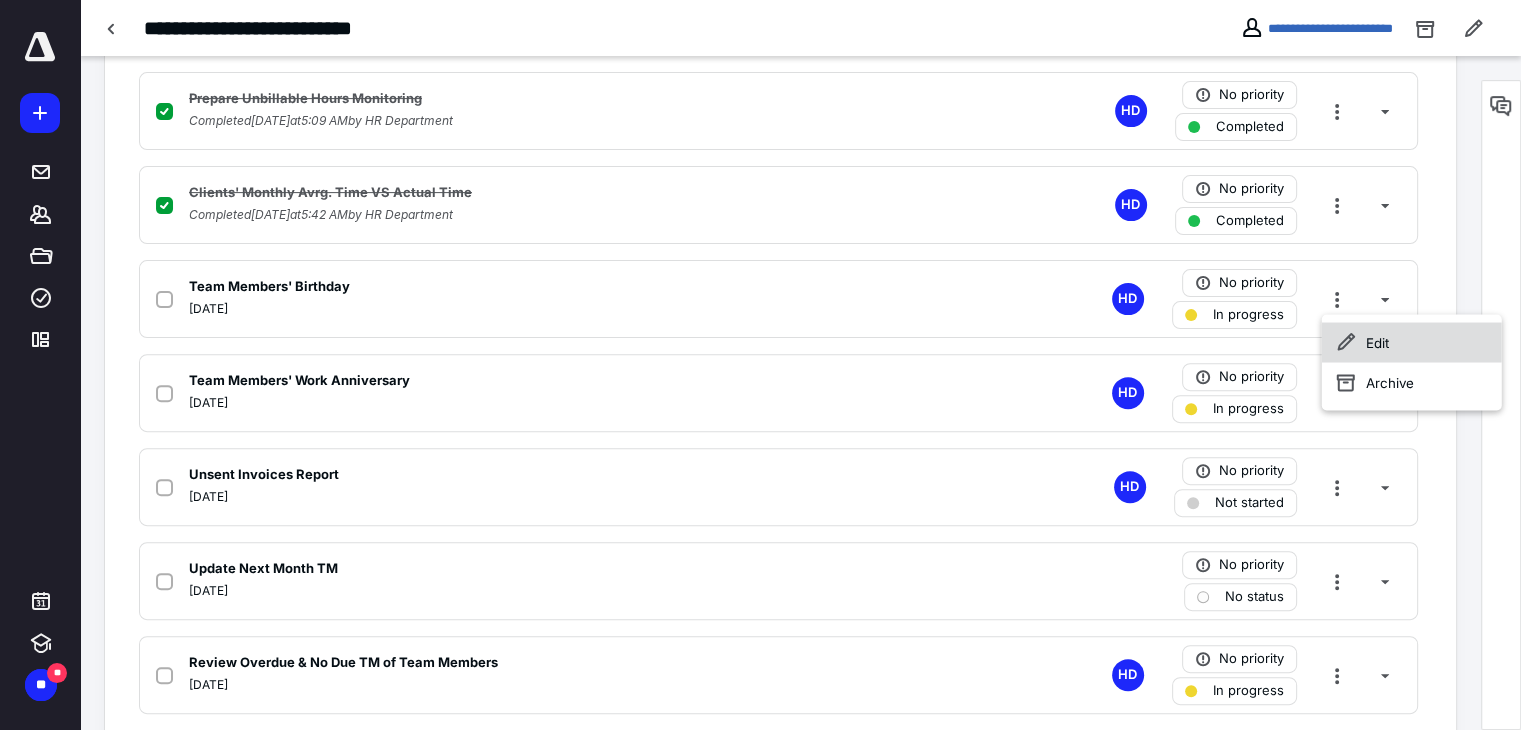 click 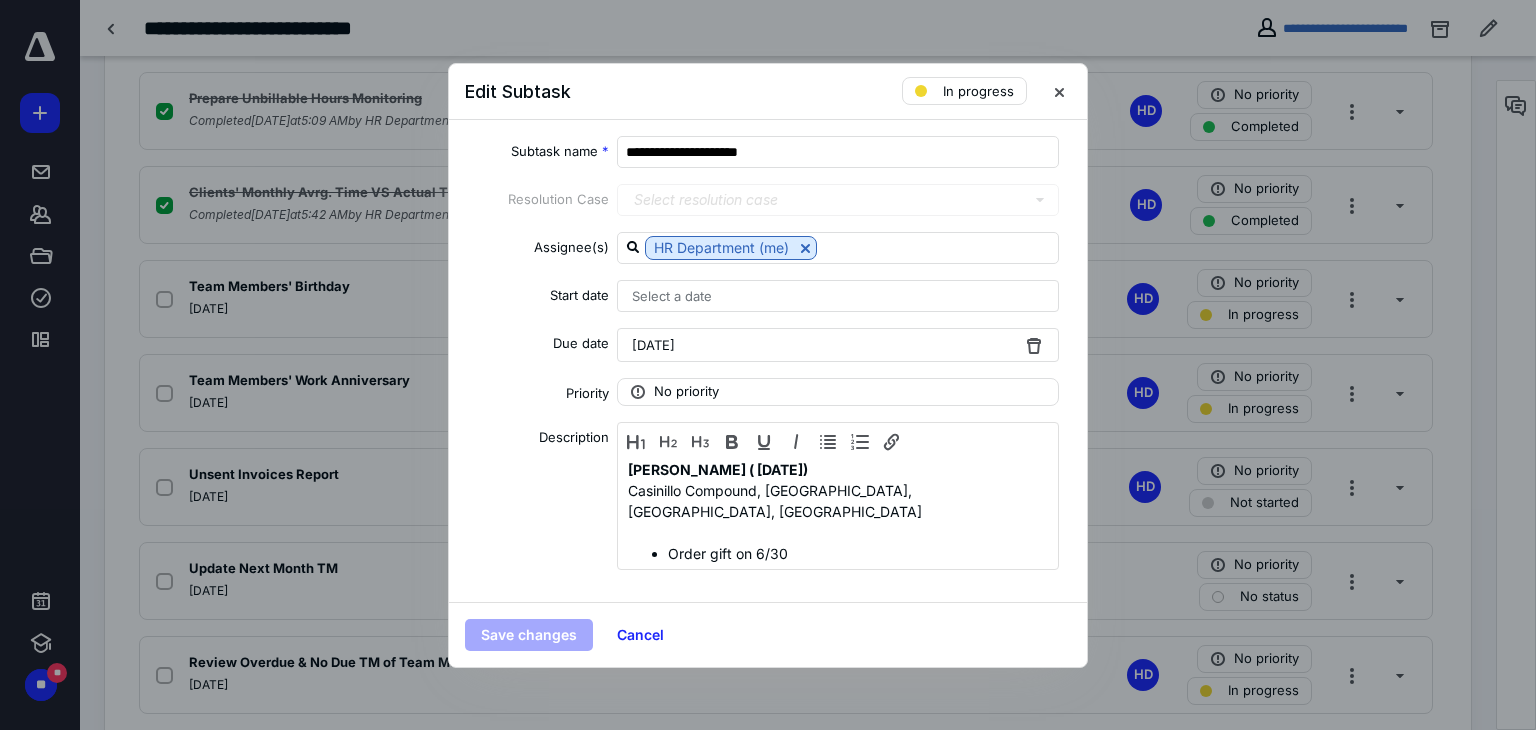click on "[DATE]" at bounding box center (838, 345) 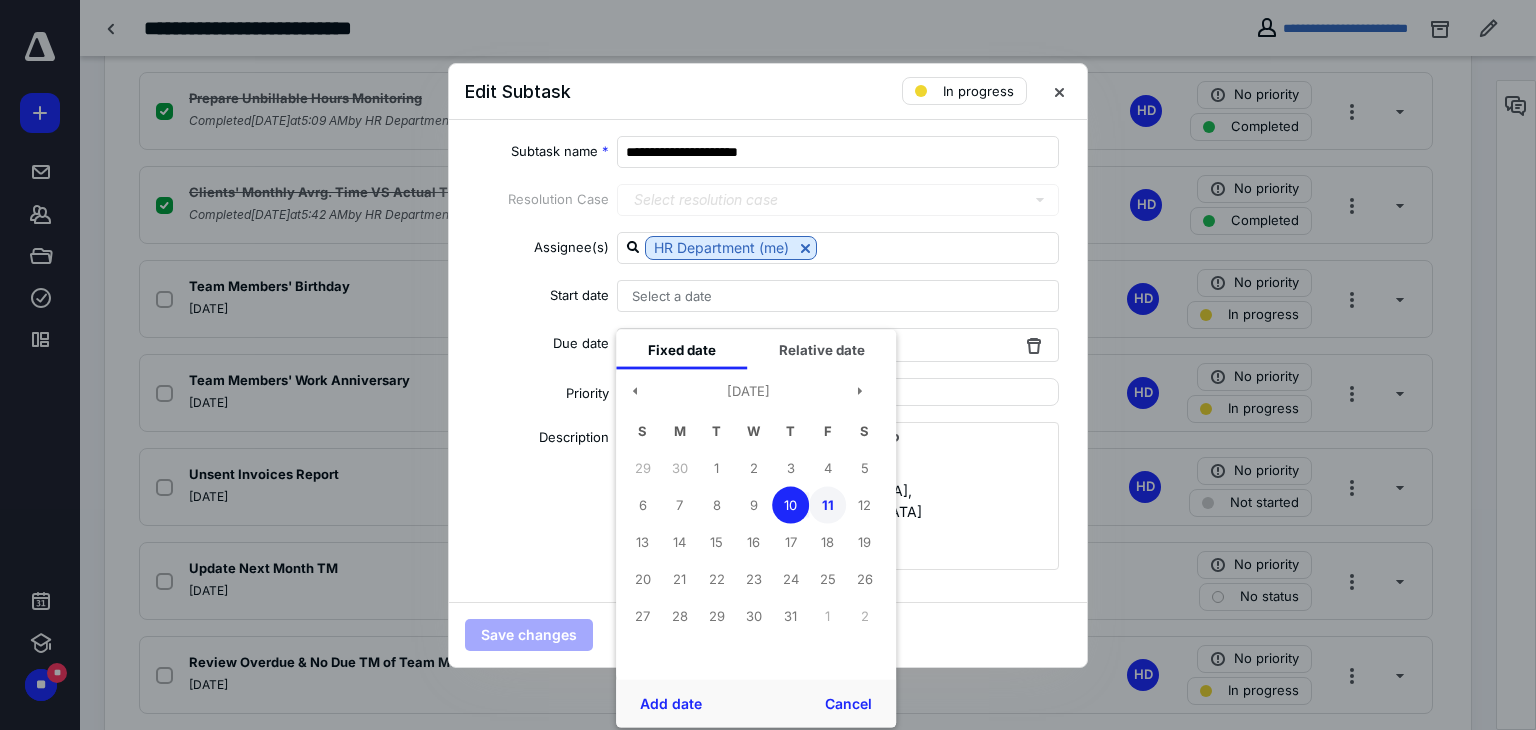 click on "11" at bounding box center (827, 505) 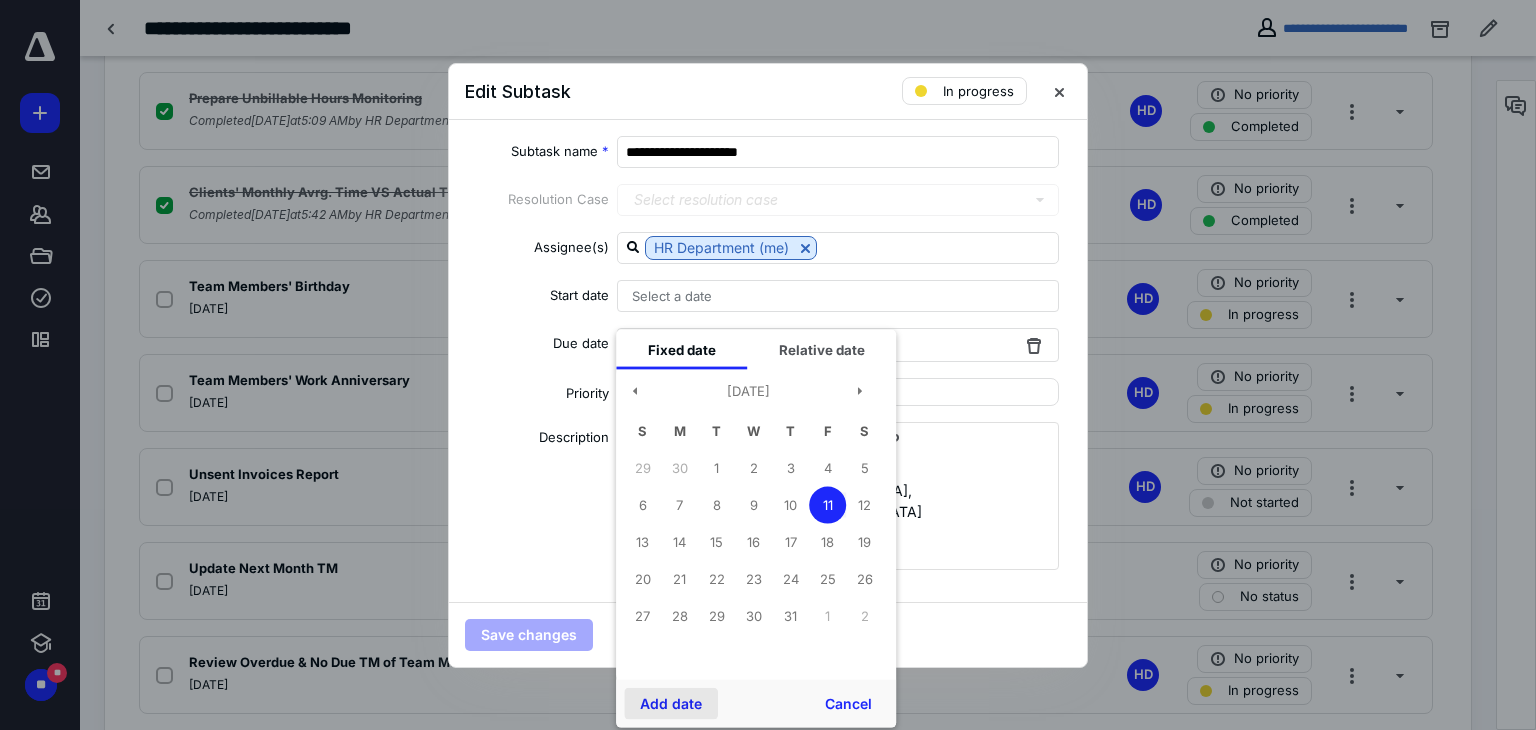 click on "Add date" at bounding box center (671, 703) 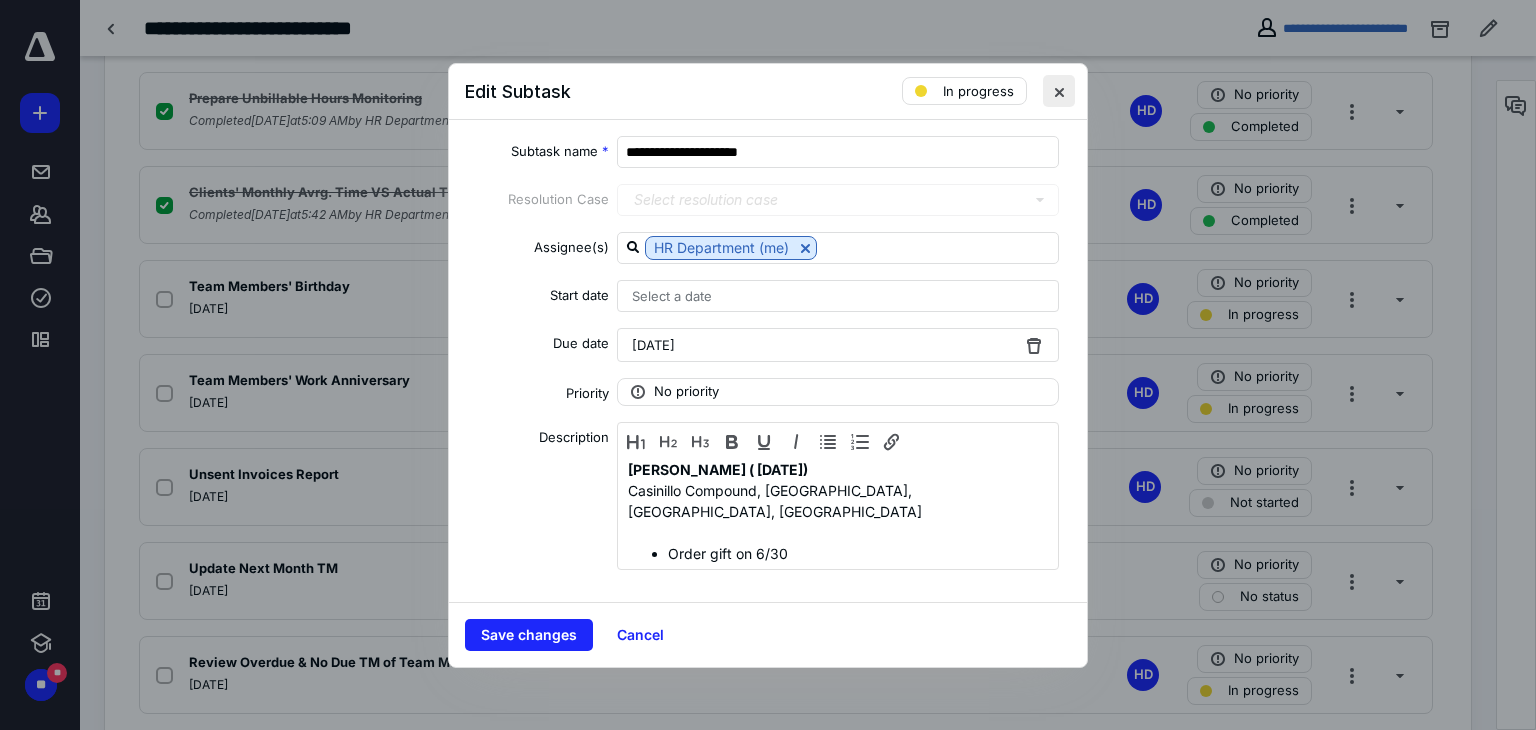 click at bounding box center [1059, 91] 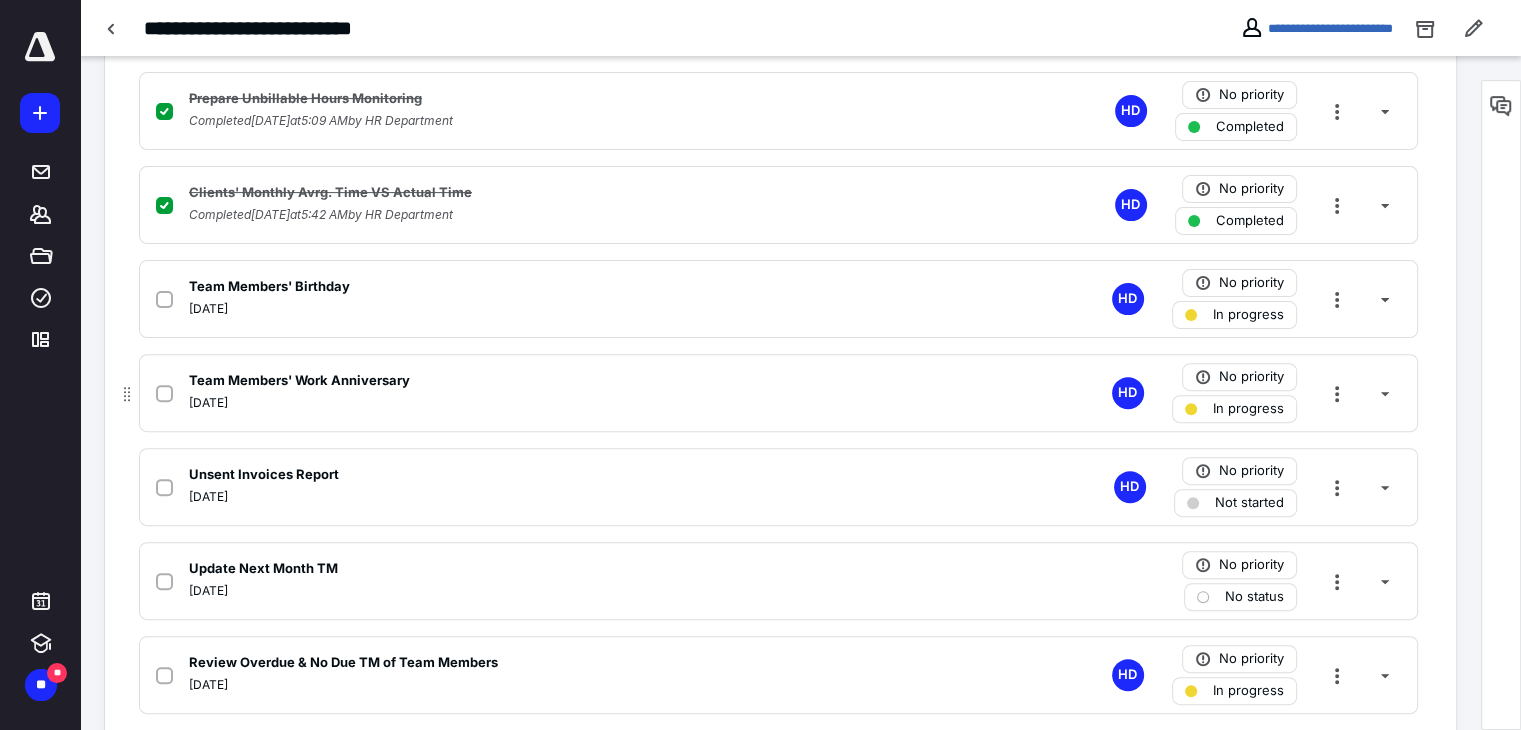 click on "Team Members' Work Anniversary [DATE] HD No priority In progress" at bounding box center (778, 393) 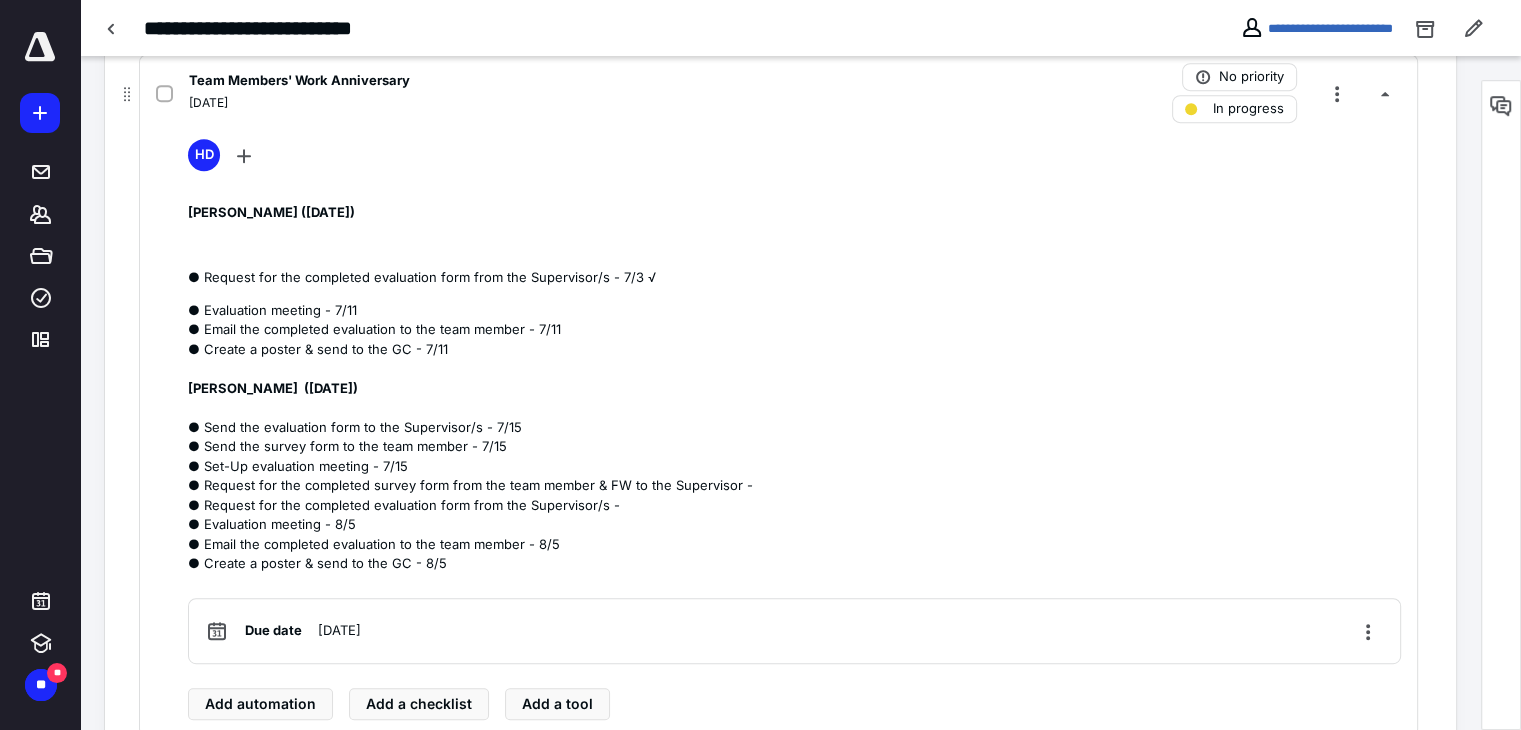 scroll, scrollTop: 800, scrollLeft: 0, axis: vertical 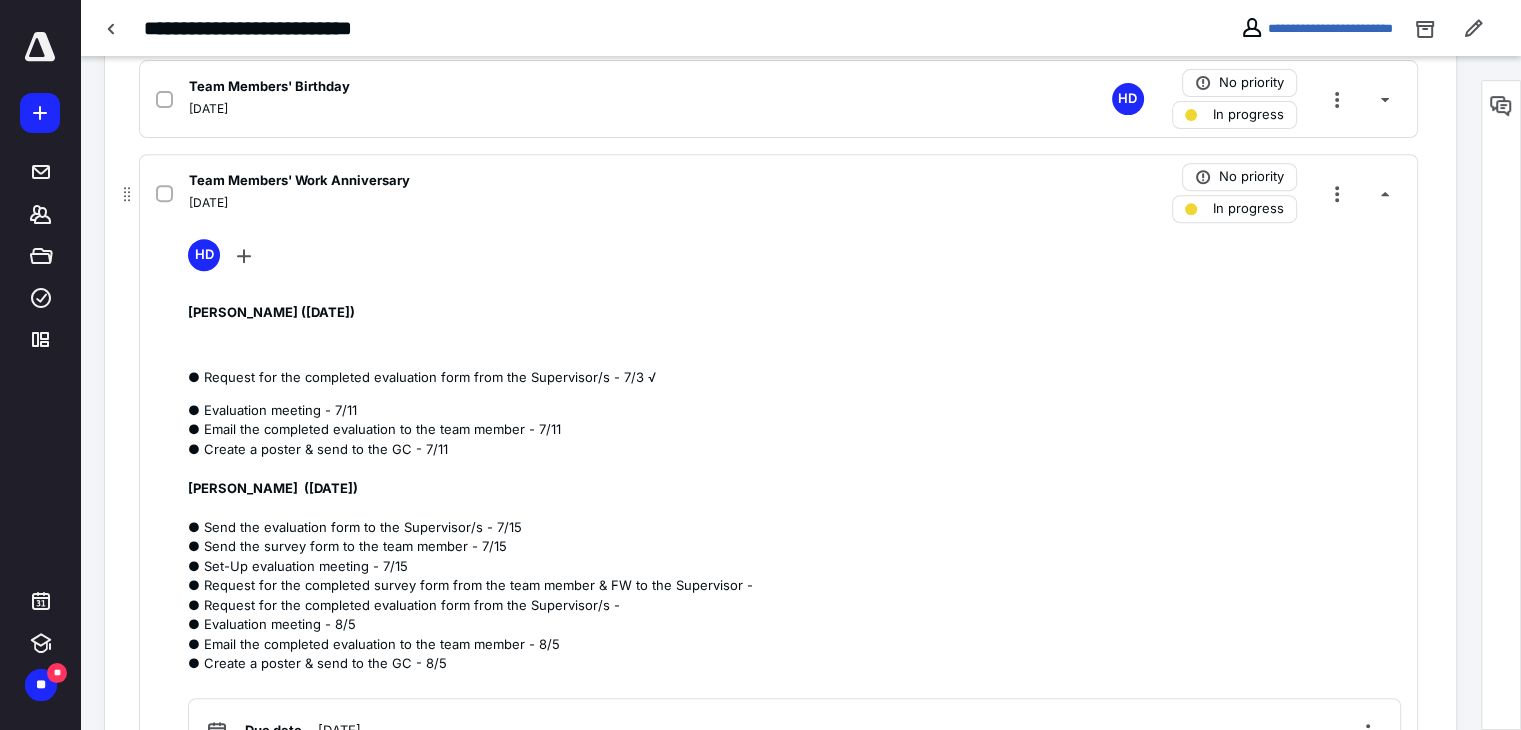 click on "● Evaluation meeting - 7/11 ● Email the completed evaluation to the team member - 7/11 ● Create a poster & send to the GC - 7/11 [PERSON_NAME]  ([DATE])  ● Send the evaluation form to the Supervisor/s - 7/15 ● Send the survey form to the team member - 7/15 ● Set-Up evaluation meeting - 7/15 ● Request for the completed survey form from the team member & FW to the Supervisor -  ● Request for the completed evaluation form from the Supervisor/s -  ● Evaluation meeting - 8/5 ● Email the completed evaluation to the team member - 8/5 ● Create a poster & send to the GC - 8/5" at bounding box center [794, 537] 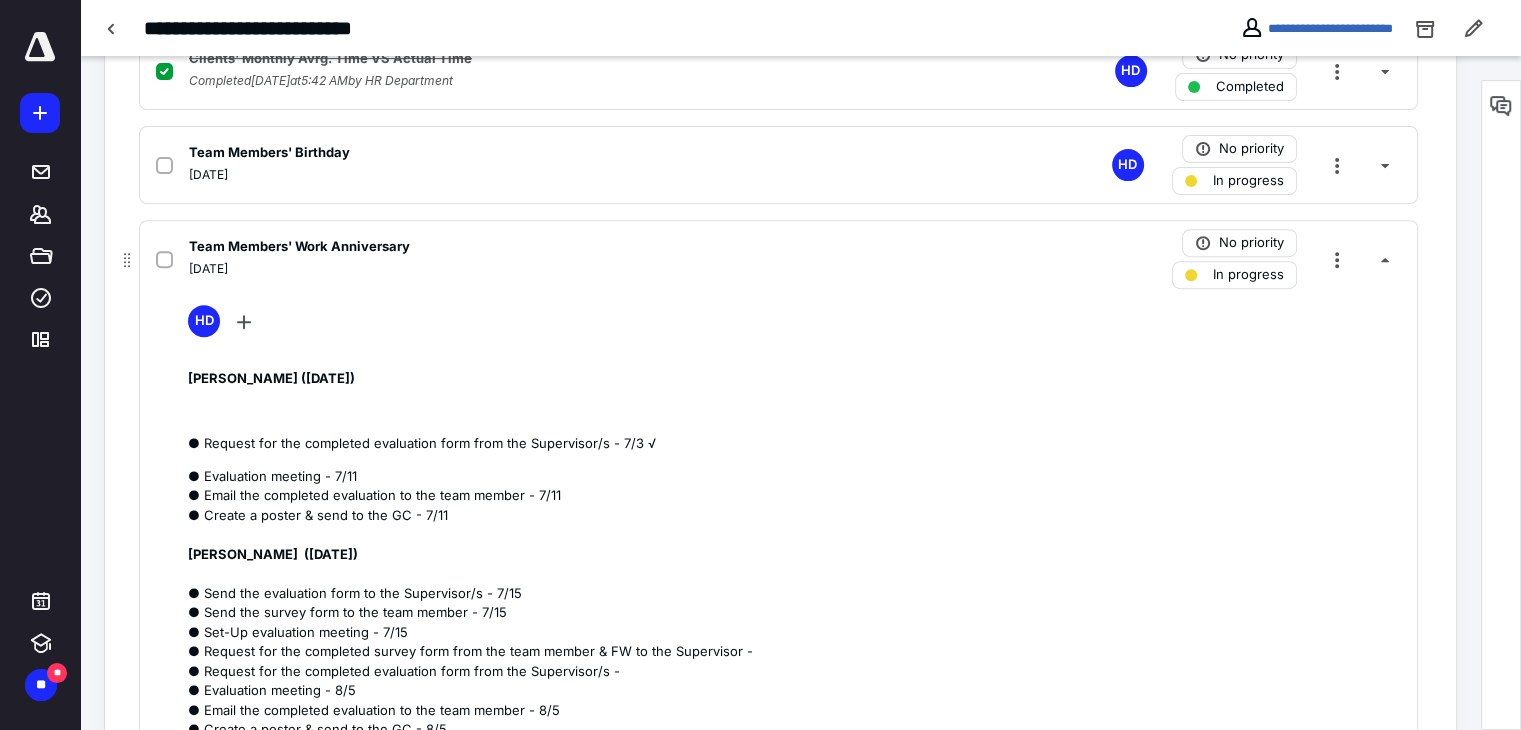 scroll, scrollTop: 700, scrollLeft: 0, axis: vertical 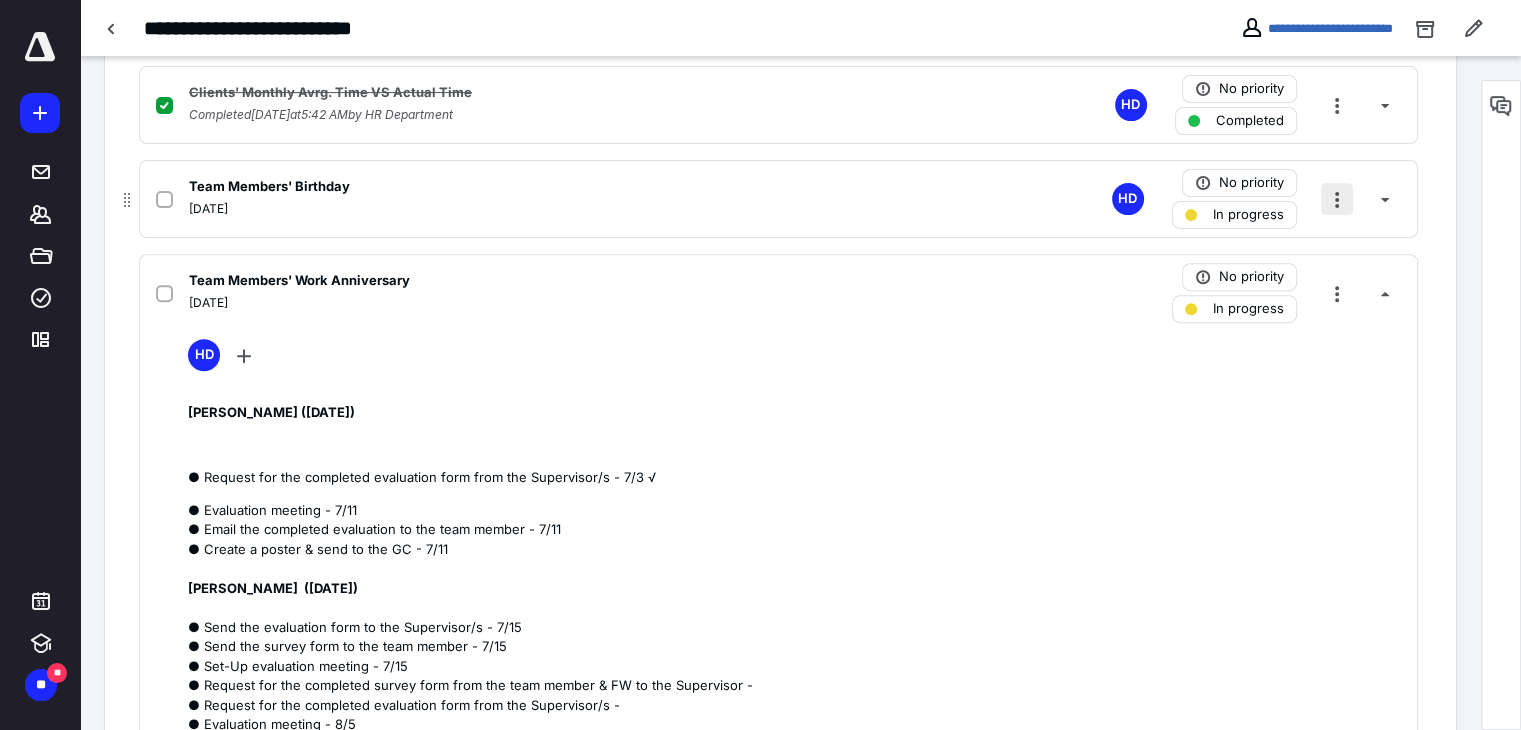 click at bounding box center [1337, 199] 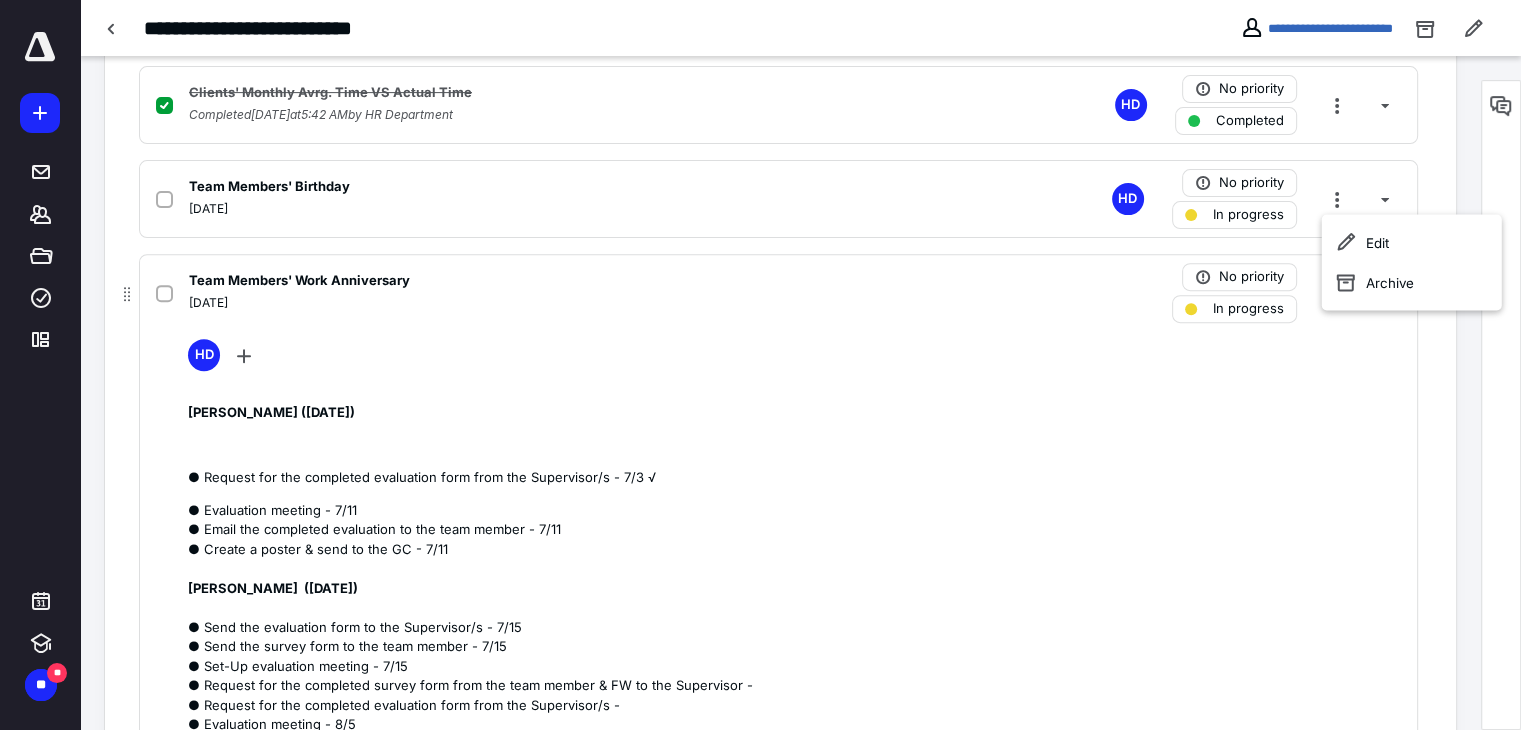 click on "● Request for the completed evaluation form from the Supervisor/s - 7/3 √" at bounding box center [794, 478] 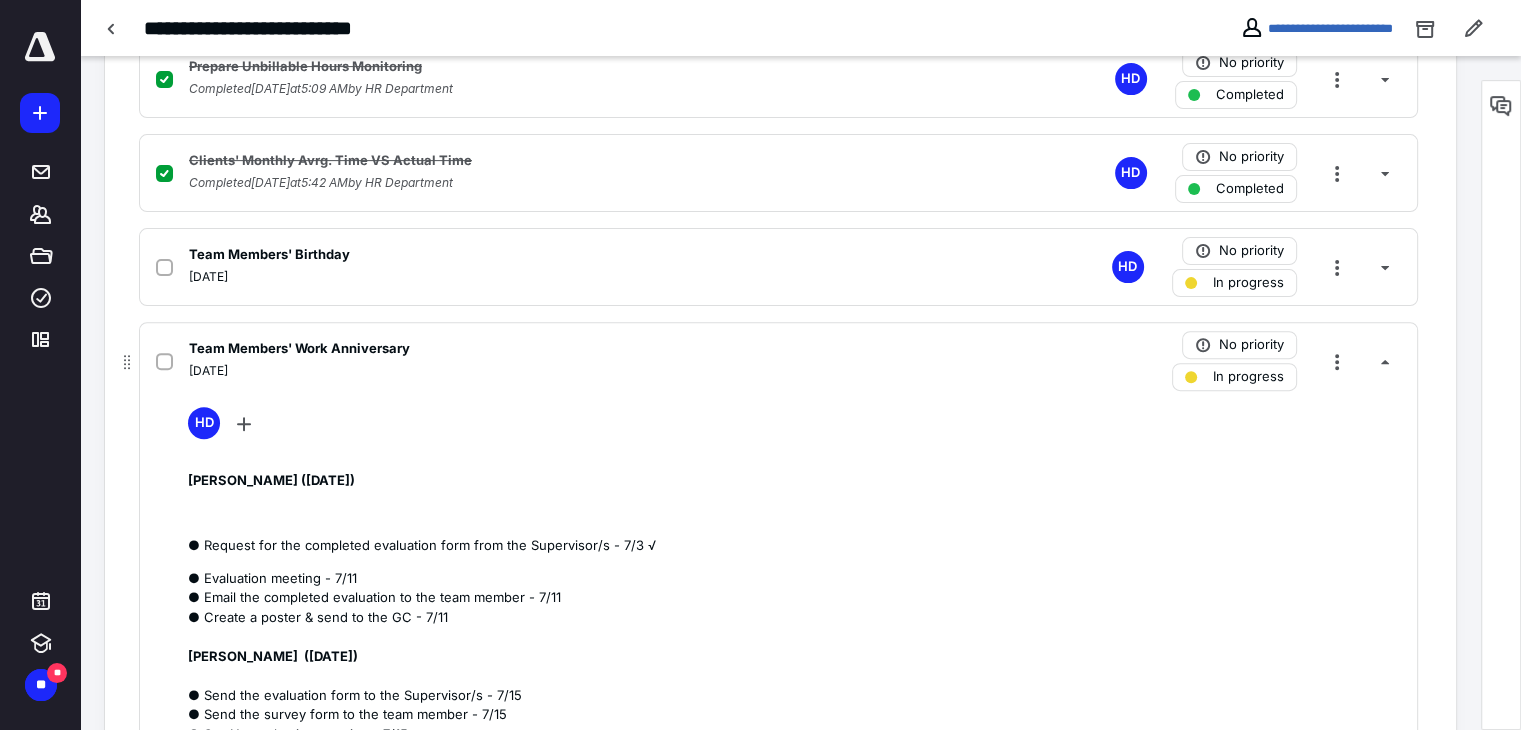 scroll, scrollTop: 600, scrollLeft: 0, axis: vertical 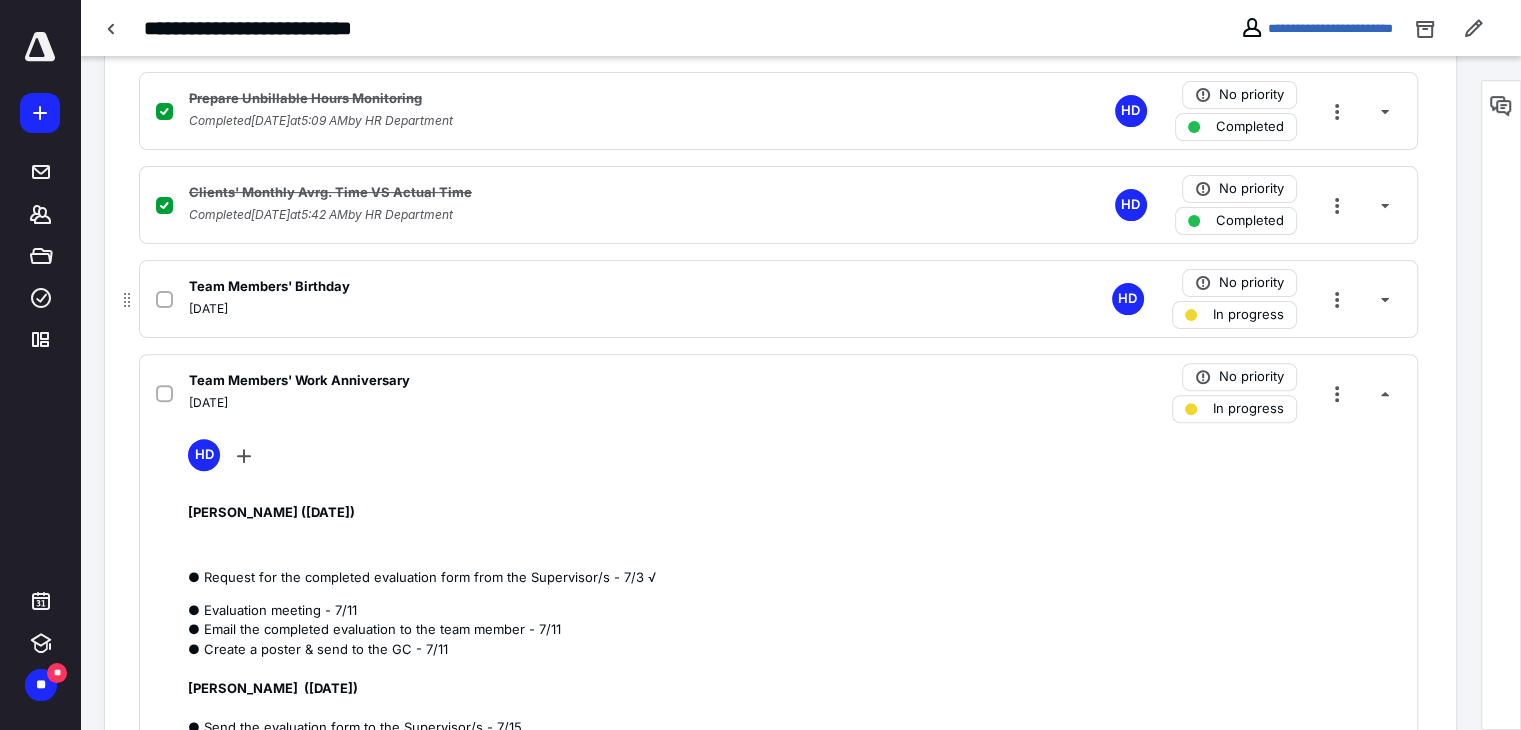click on "[DATE]" at bounding box center [516, 309] 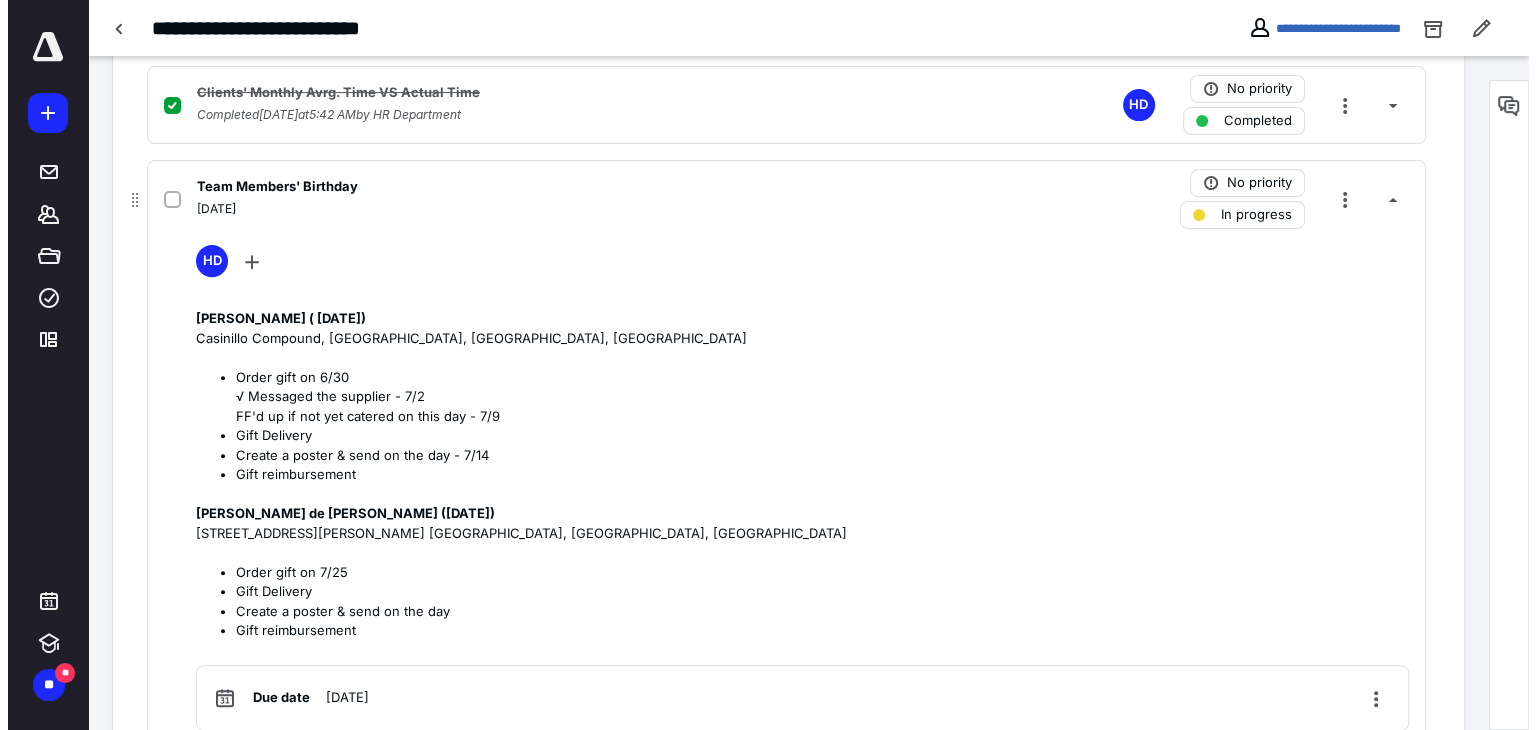 scroll, scrollTop: 800, scrollLeft: 0, axis: vertical 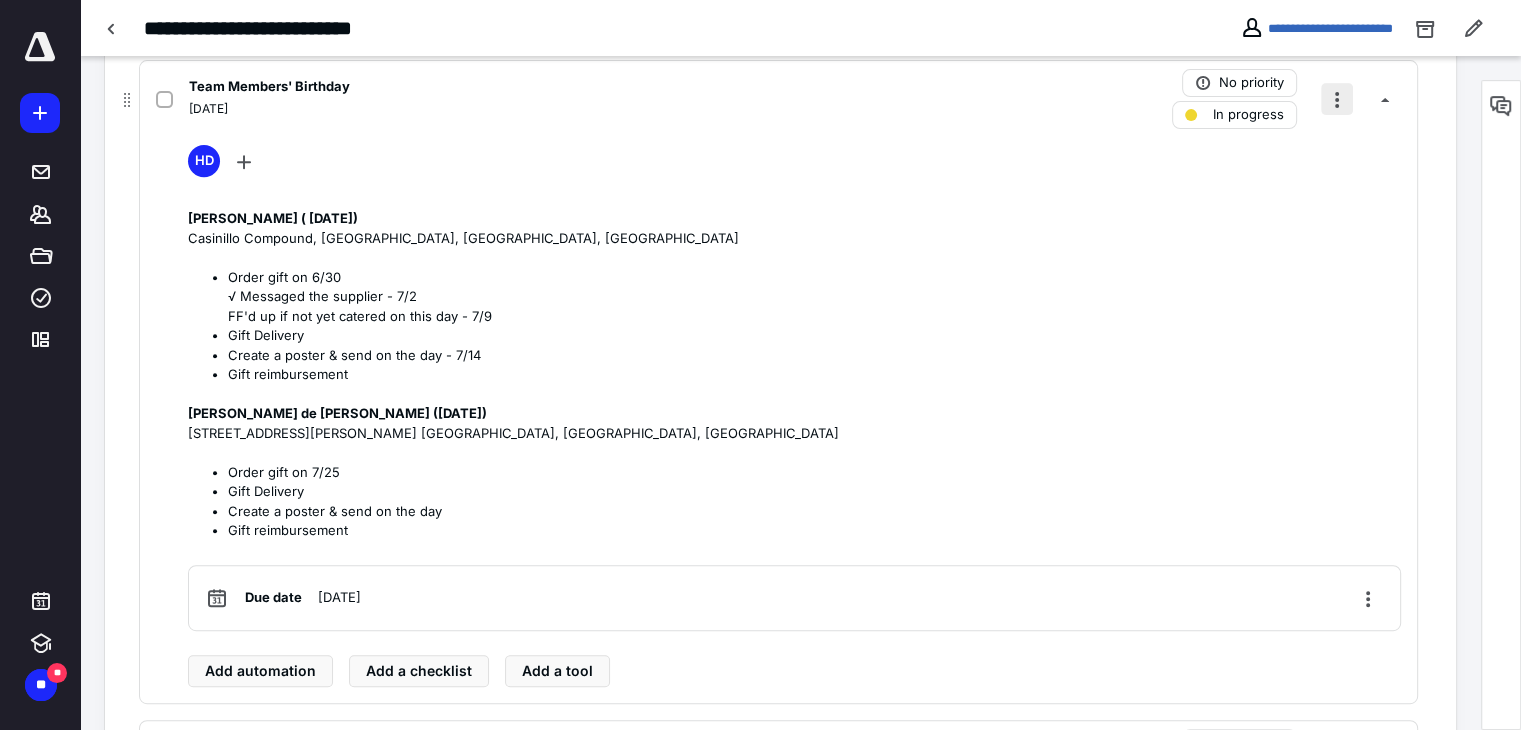 click at bounding box center [1337, 99] 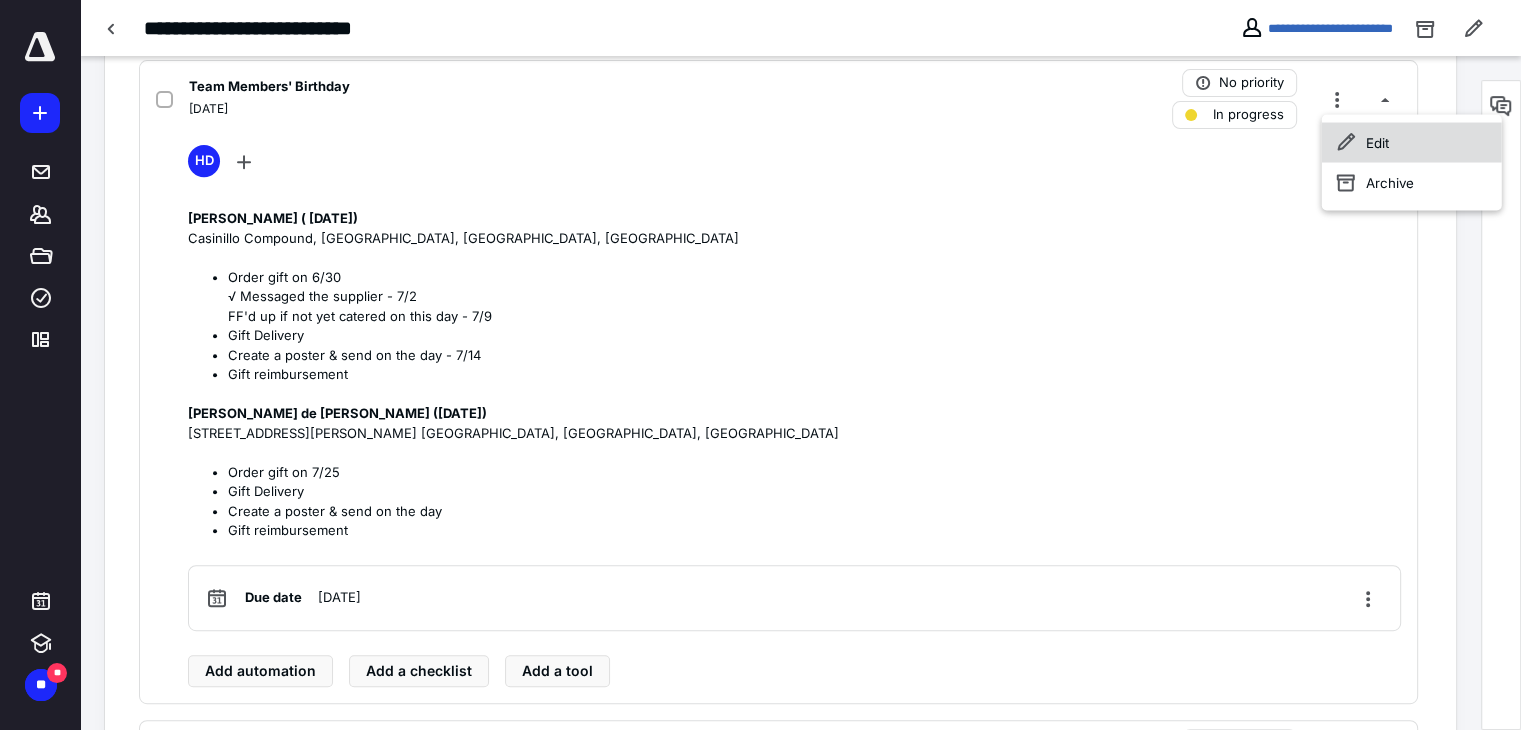 click 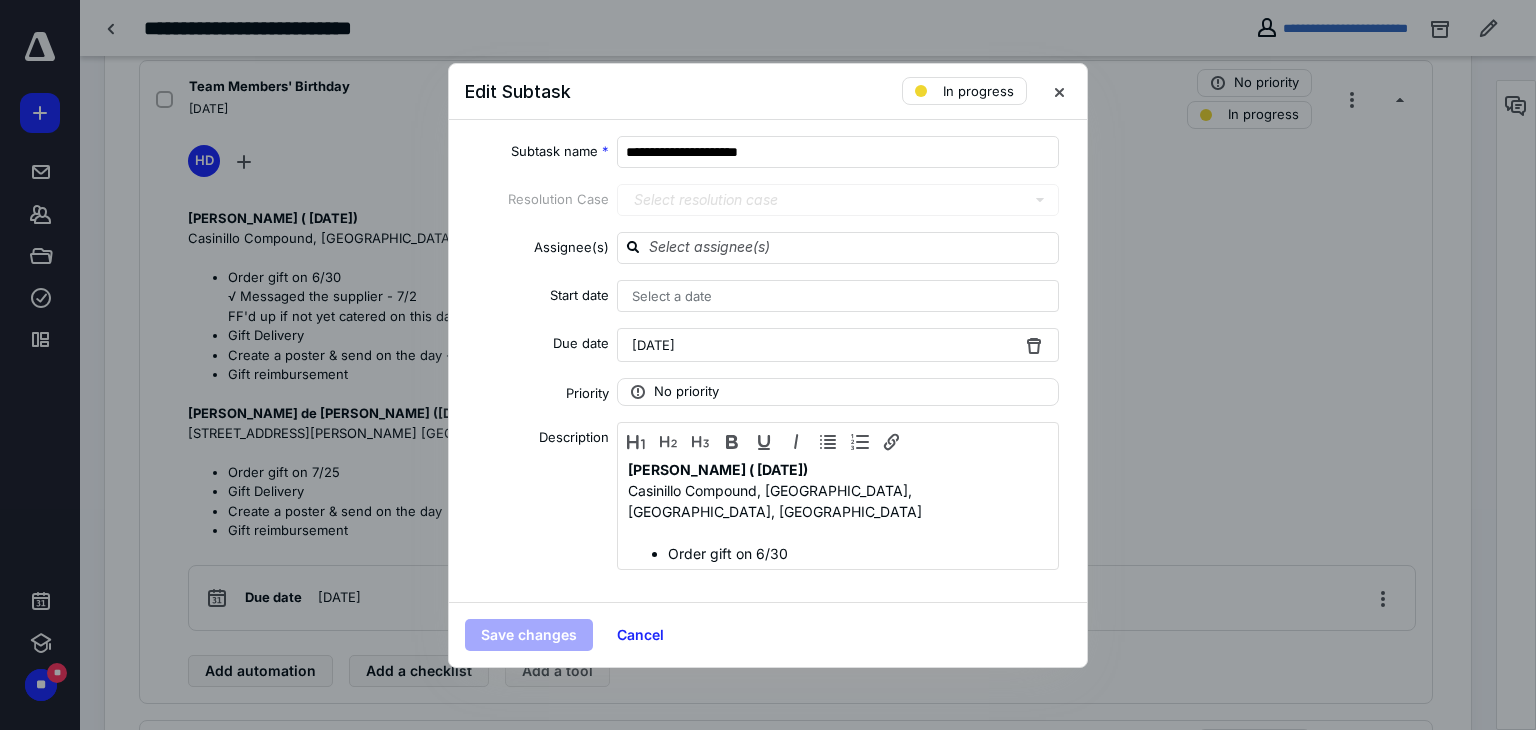 click on "[DATE]" at bounding box center (838, 345) 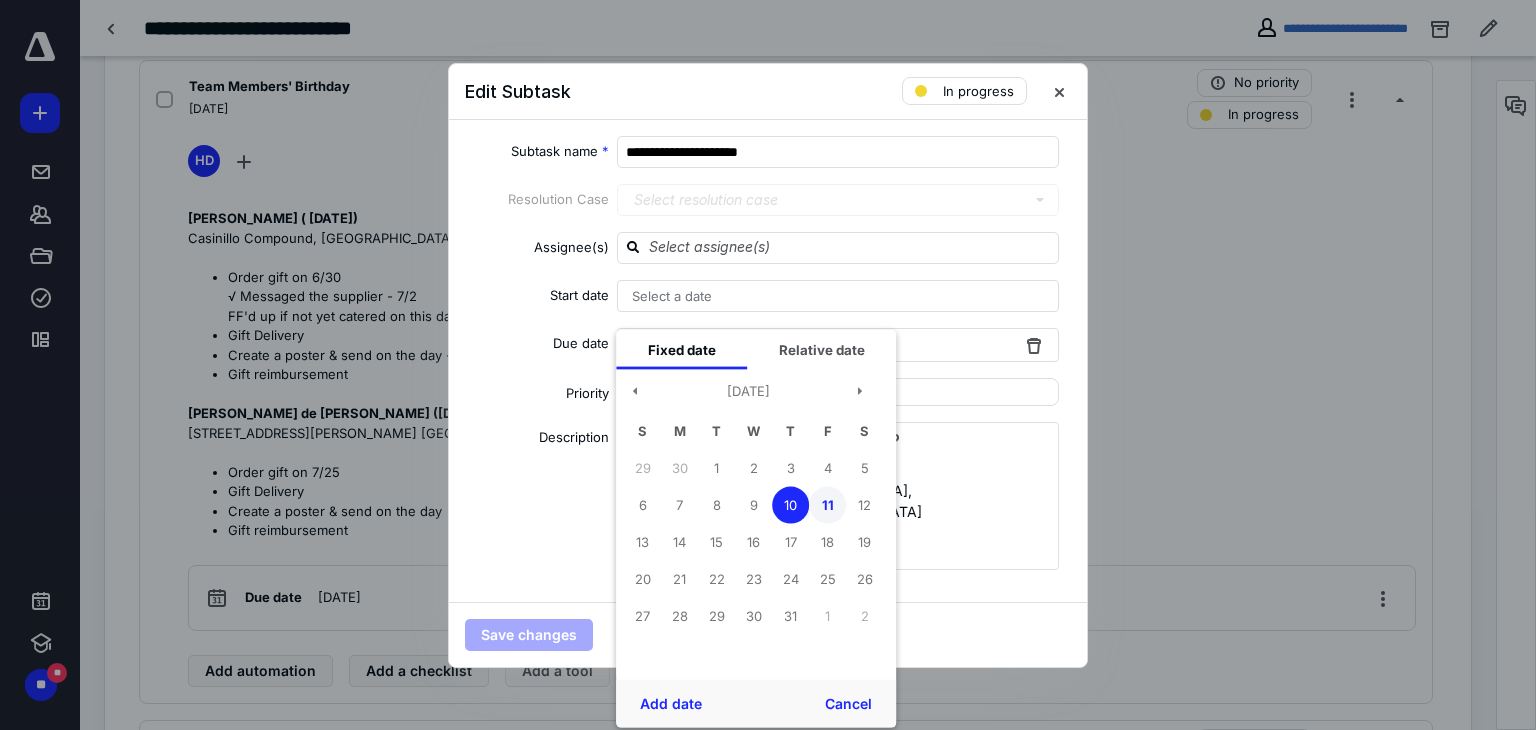 click on "11" at bounding box center (827, 505) 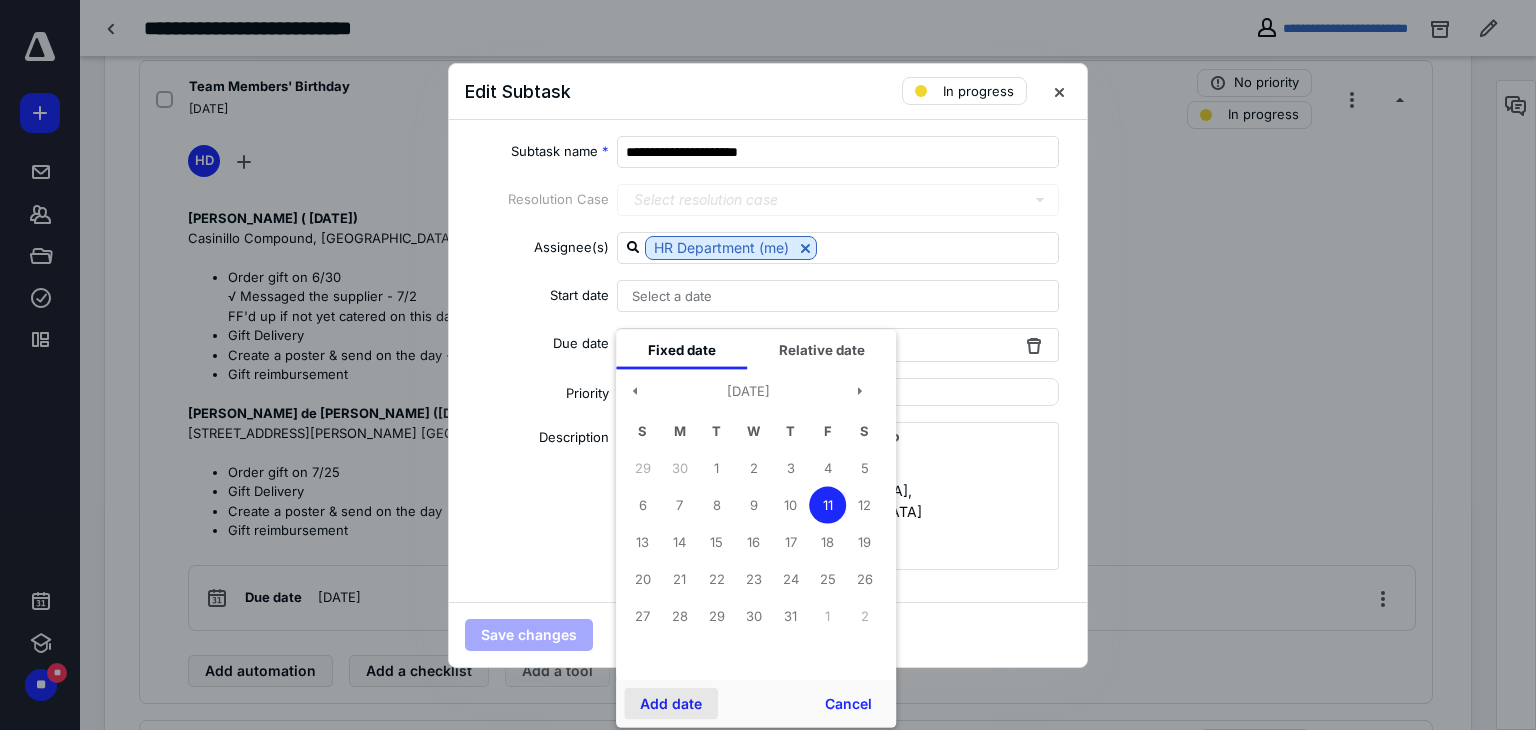 click on "Add date" at bounding box center [671, 703] 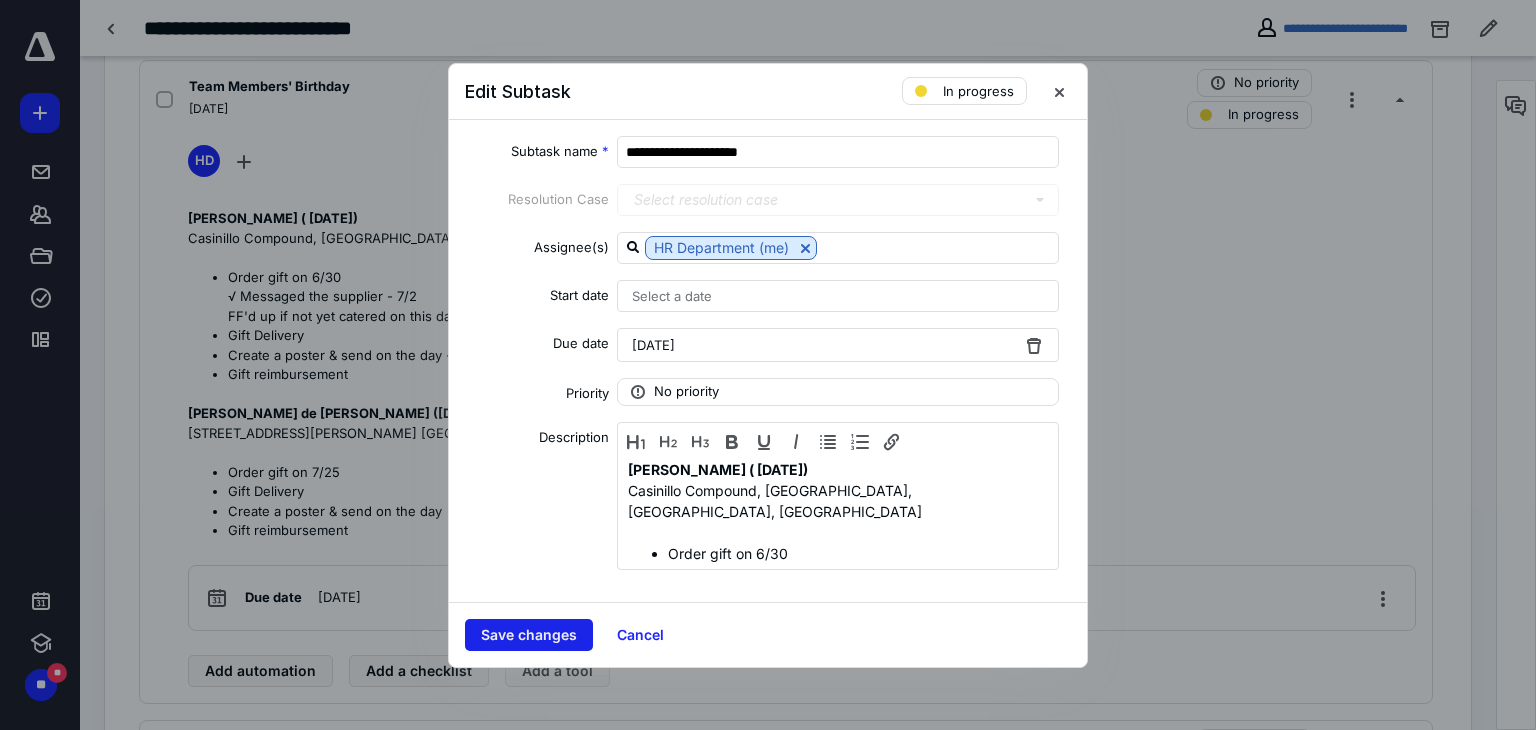 click on "Save changes" at bounding box center (529, 635) 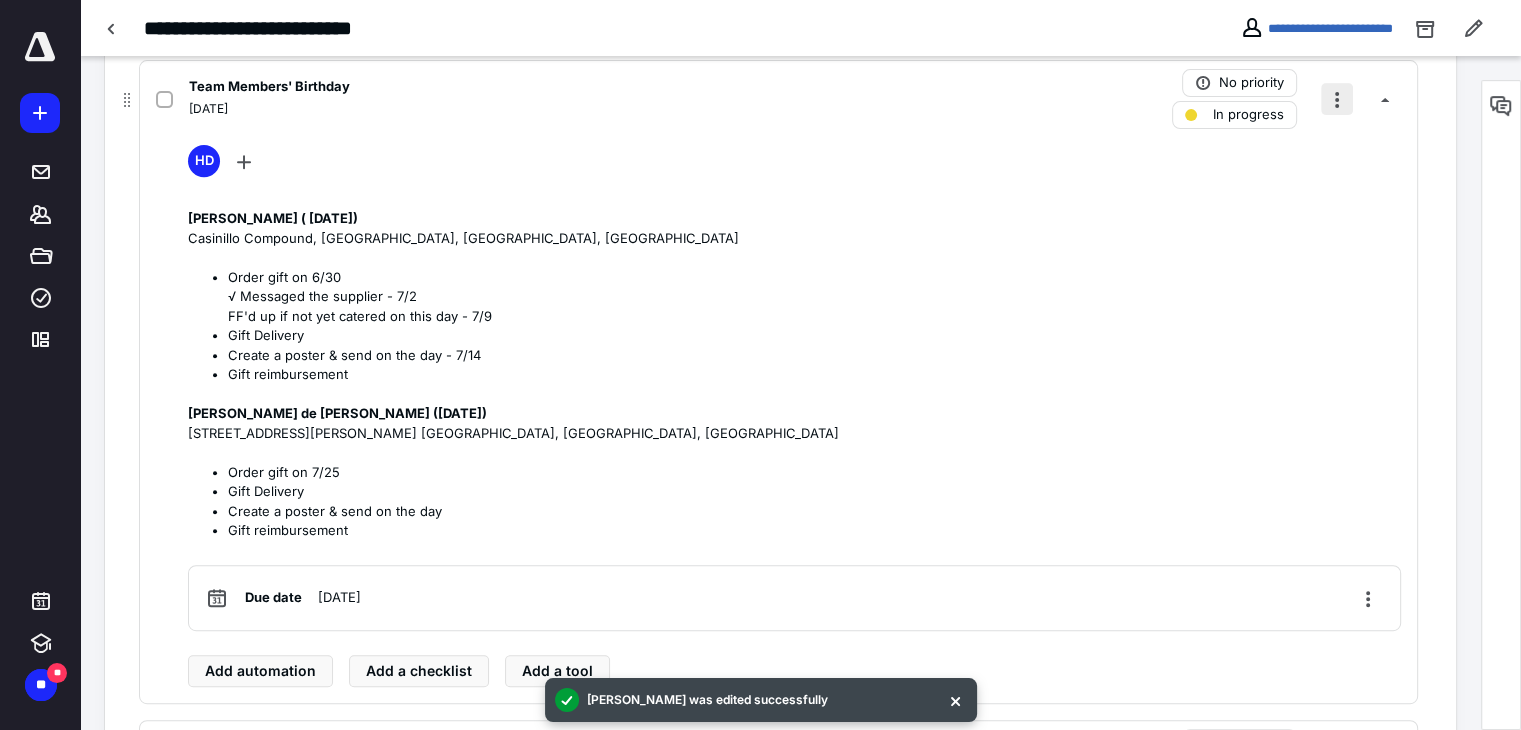 click at bounding box center [1337, 99] 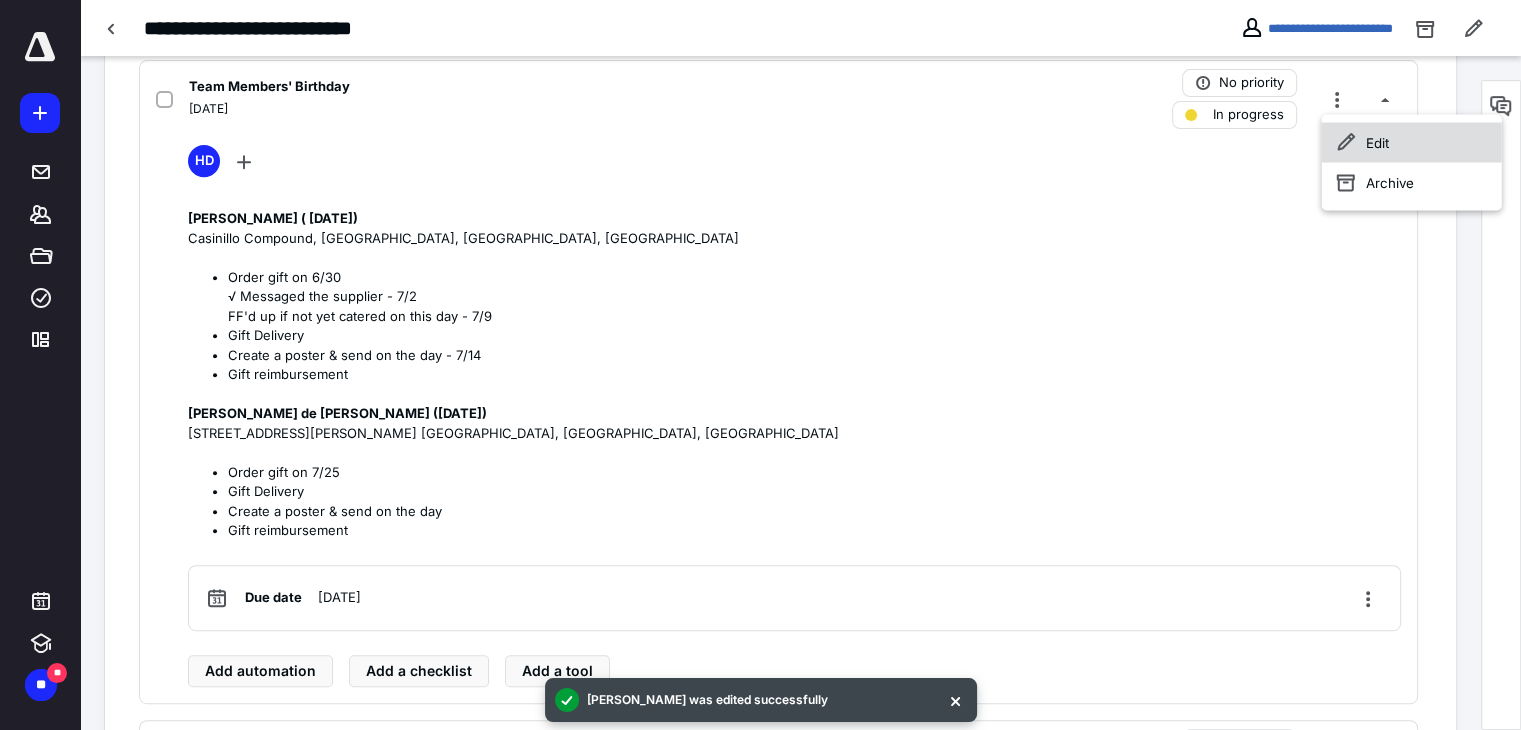 click 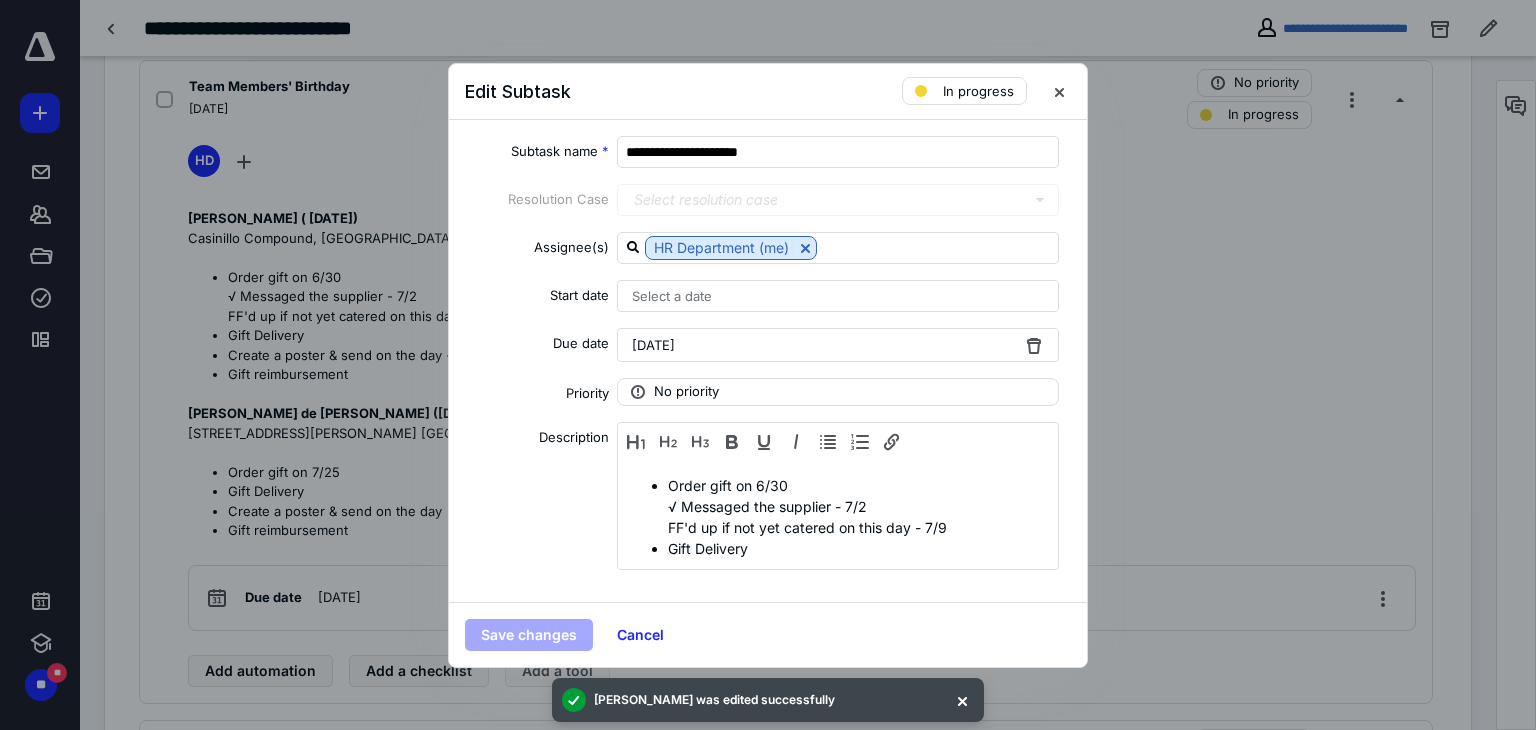 scroll, scrollTop: 80, scrollLeft: 0, axis: vertical 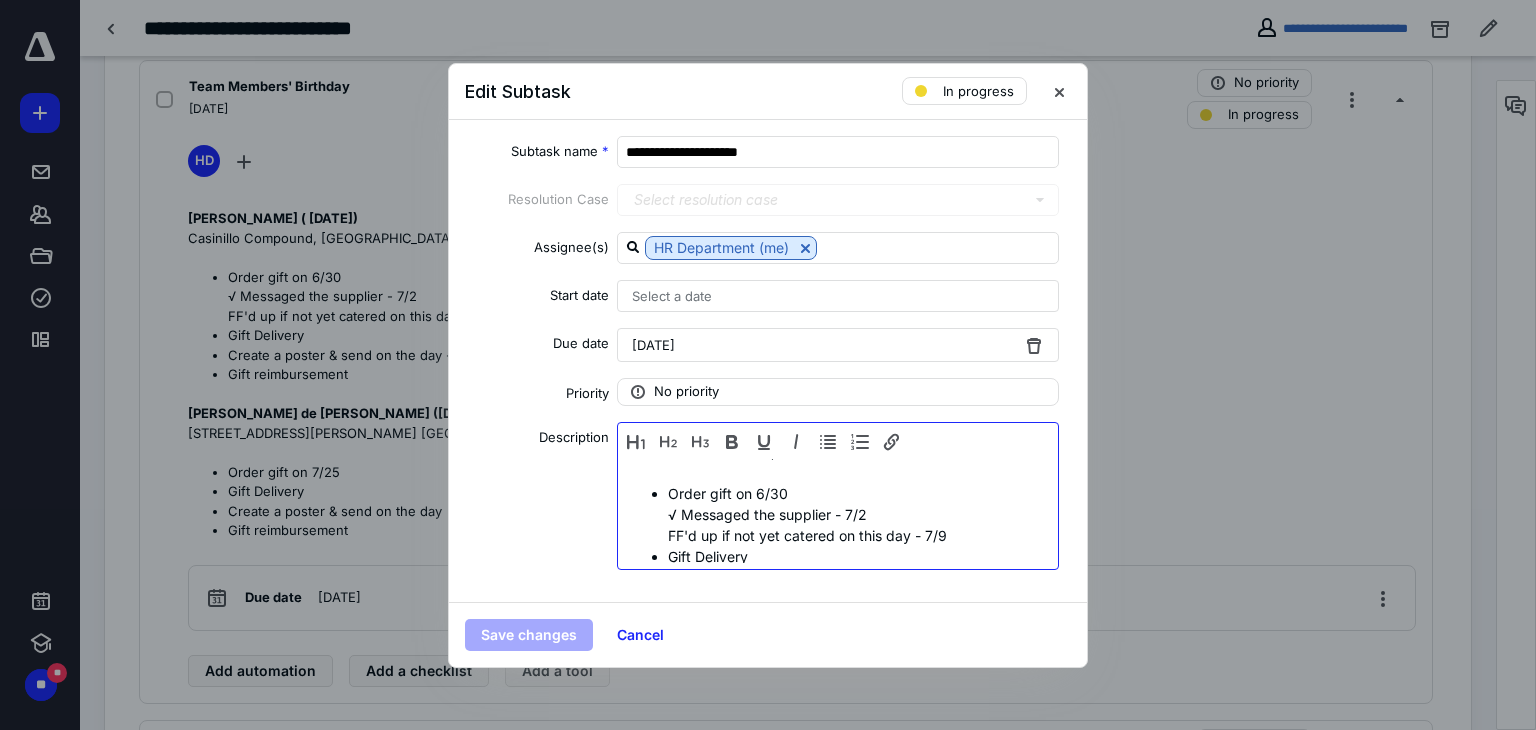 click on "Order gift on 6/30 √ Messaged the supplier - 7/2 FF'd up if not yet catered on this day - 7/9" at bounding box center [858, 514] 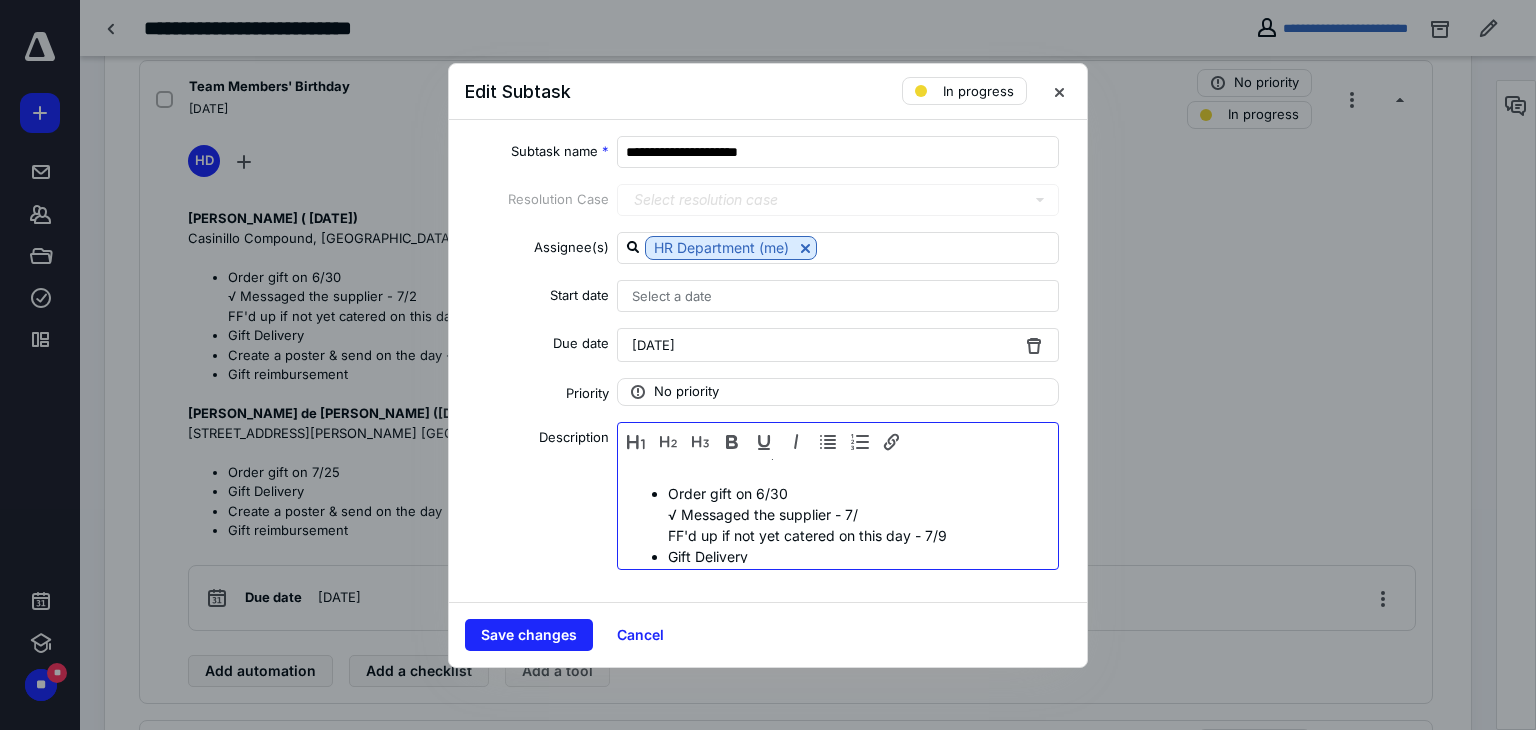 type 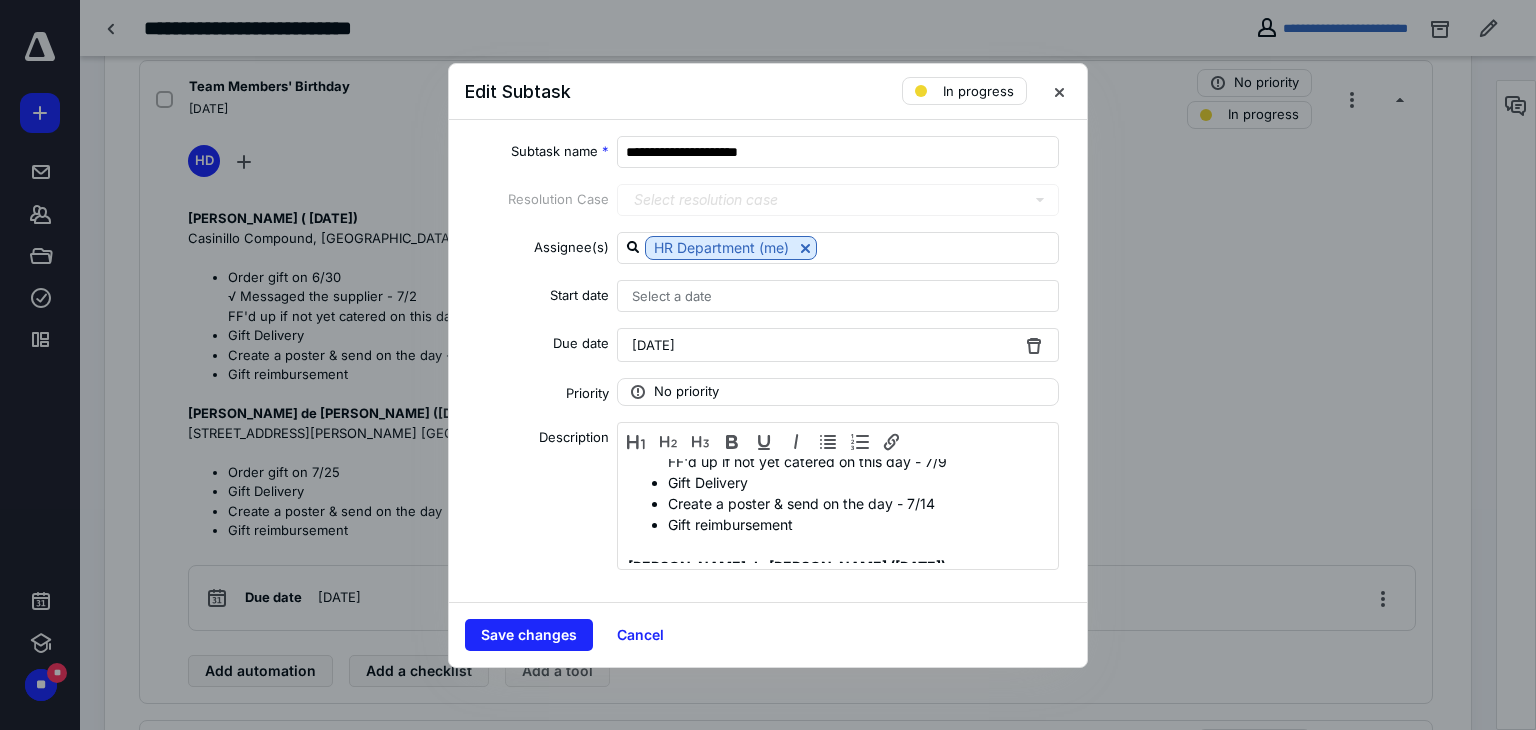 scroll, scrollTop: 140, scrollLeft: 0, axis: vertical 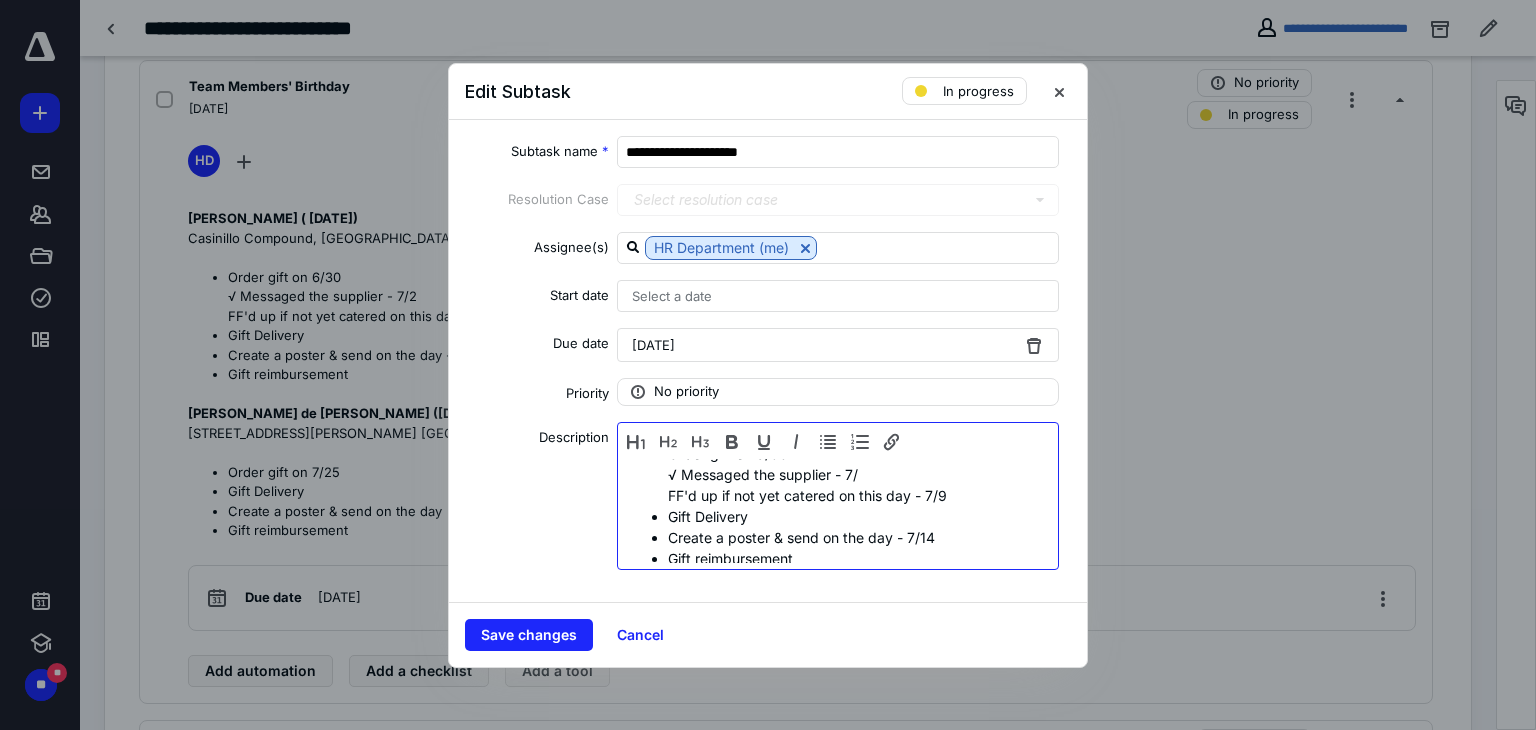 click on "Order gift on 6/30 √ Messaged the supplier - 7/ FF'd up if not yet catered on this day - 7/9" at bounding box center [858, 474] 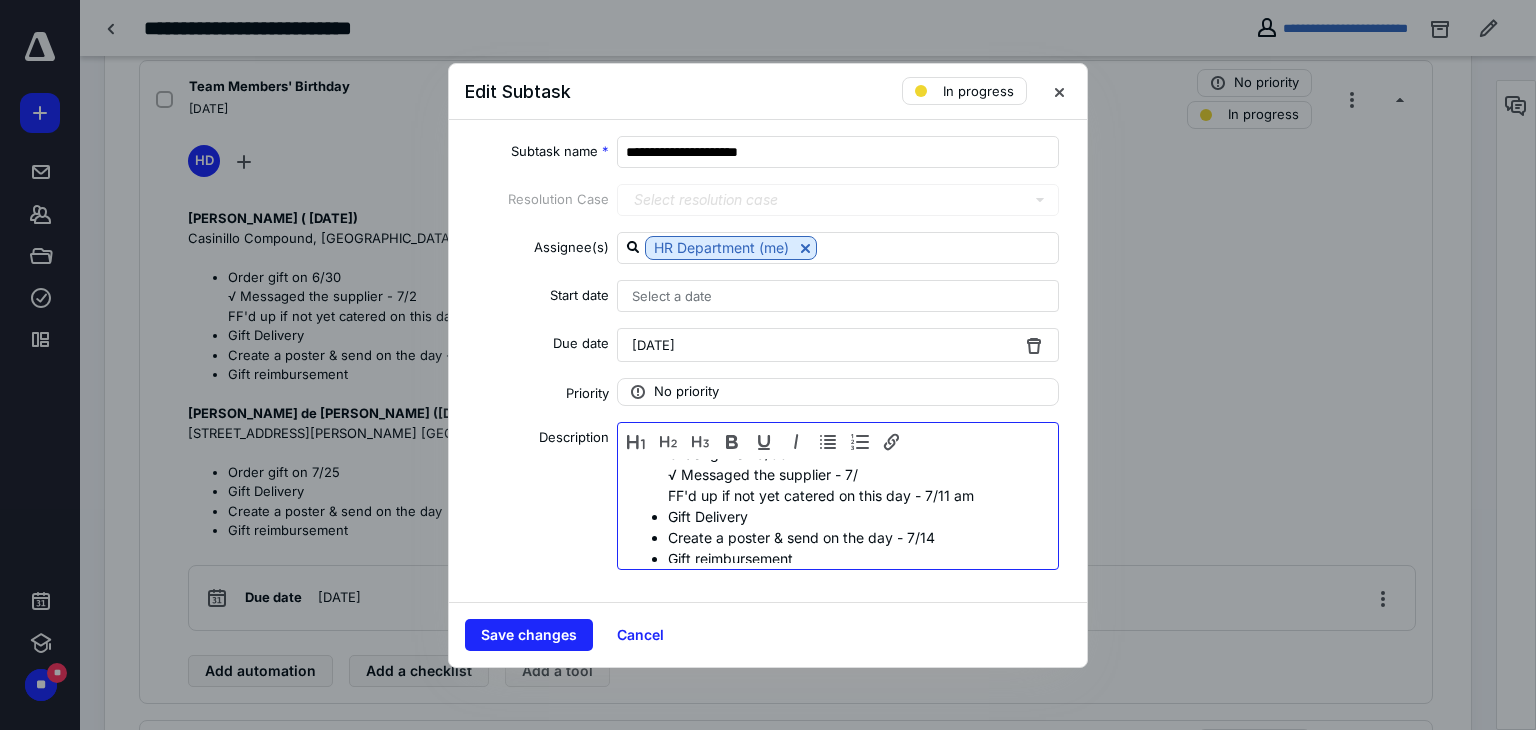 click on "Order gift on 6/30 √ Messaged the supplier - 7/ FF'd up if not yet catered on this day - 7/11 am" at bounding box center [858, 474] 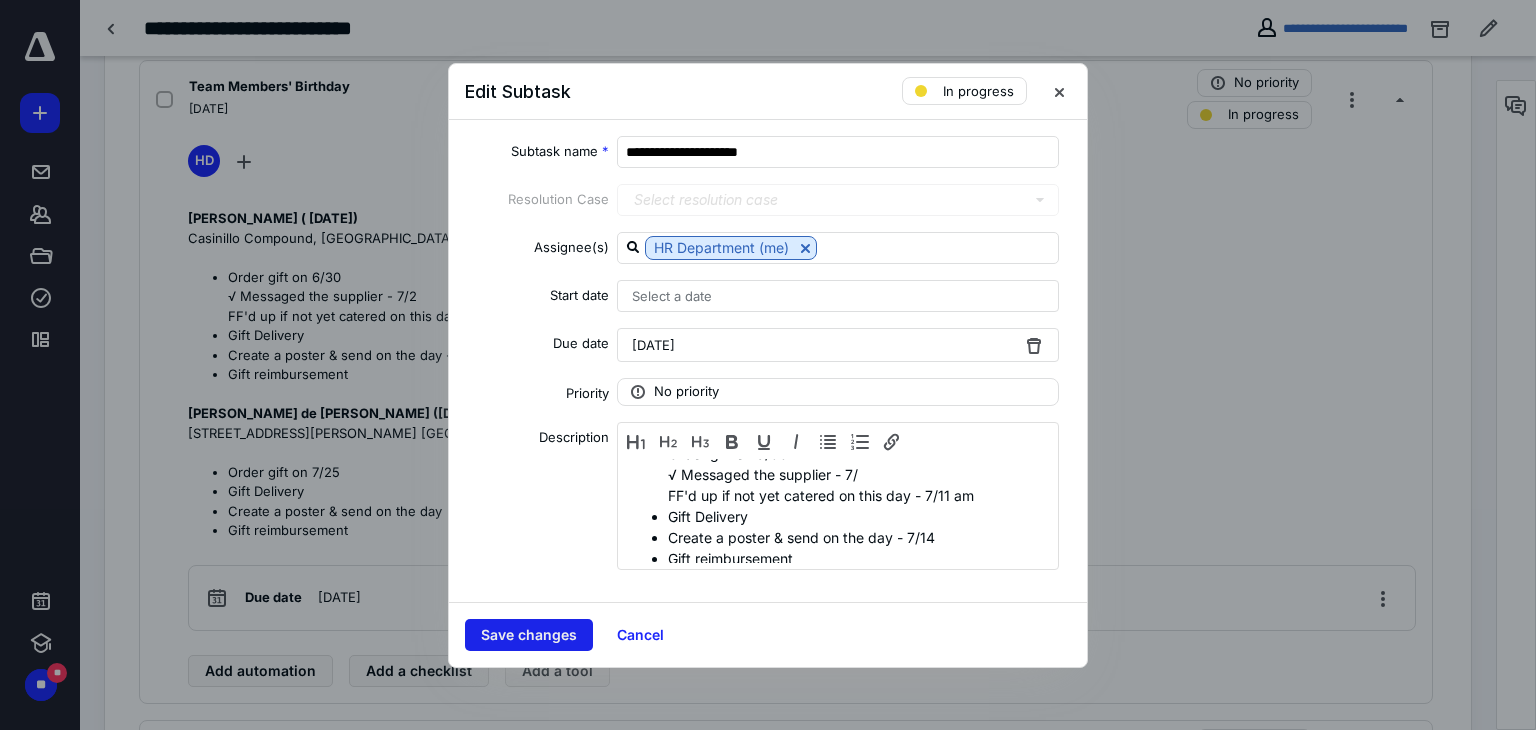 click on "Save changes" at bounding box center (529, 635) 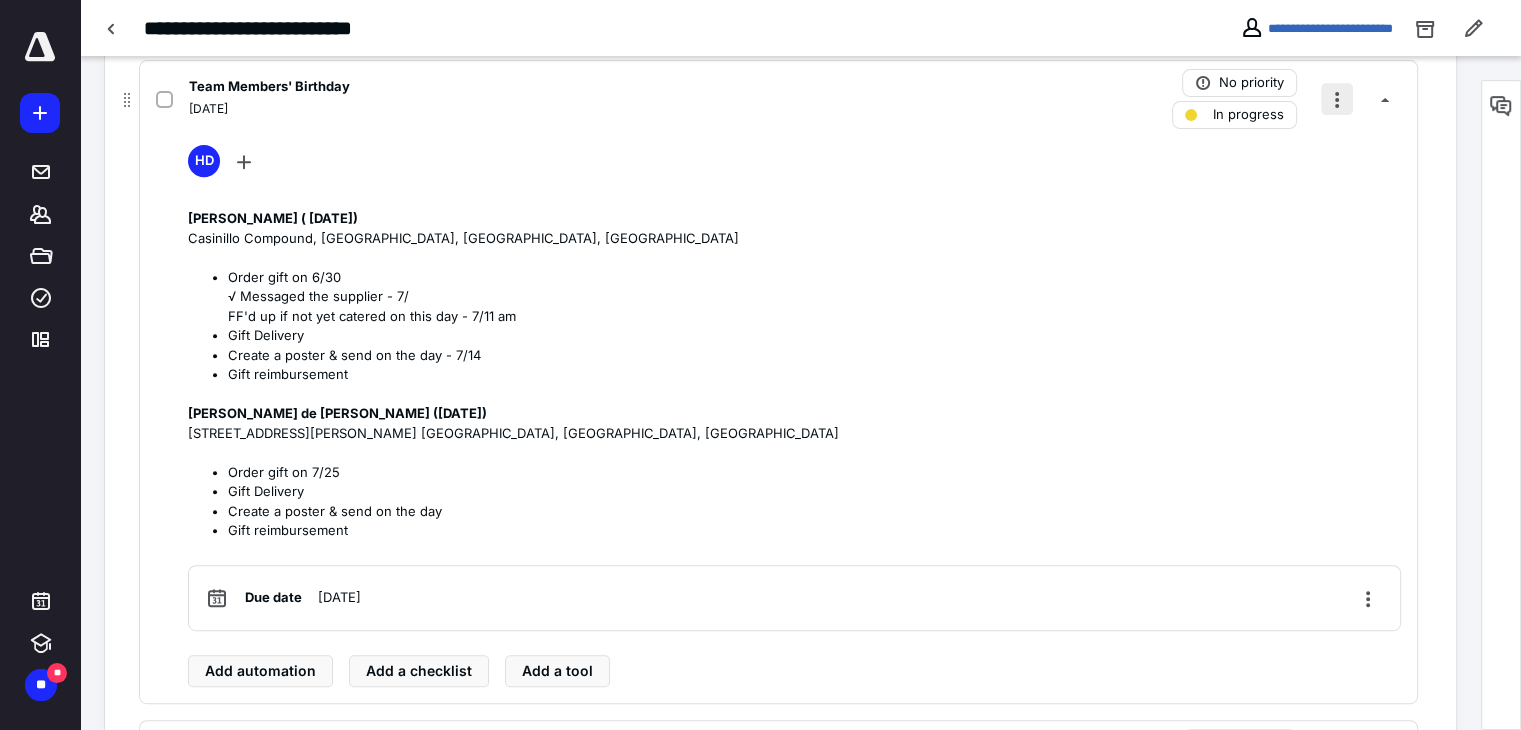 click at bounding box center (1337, 99) 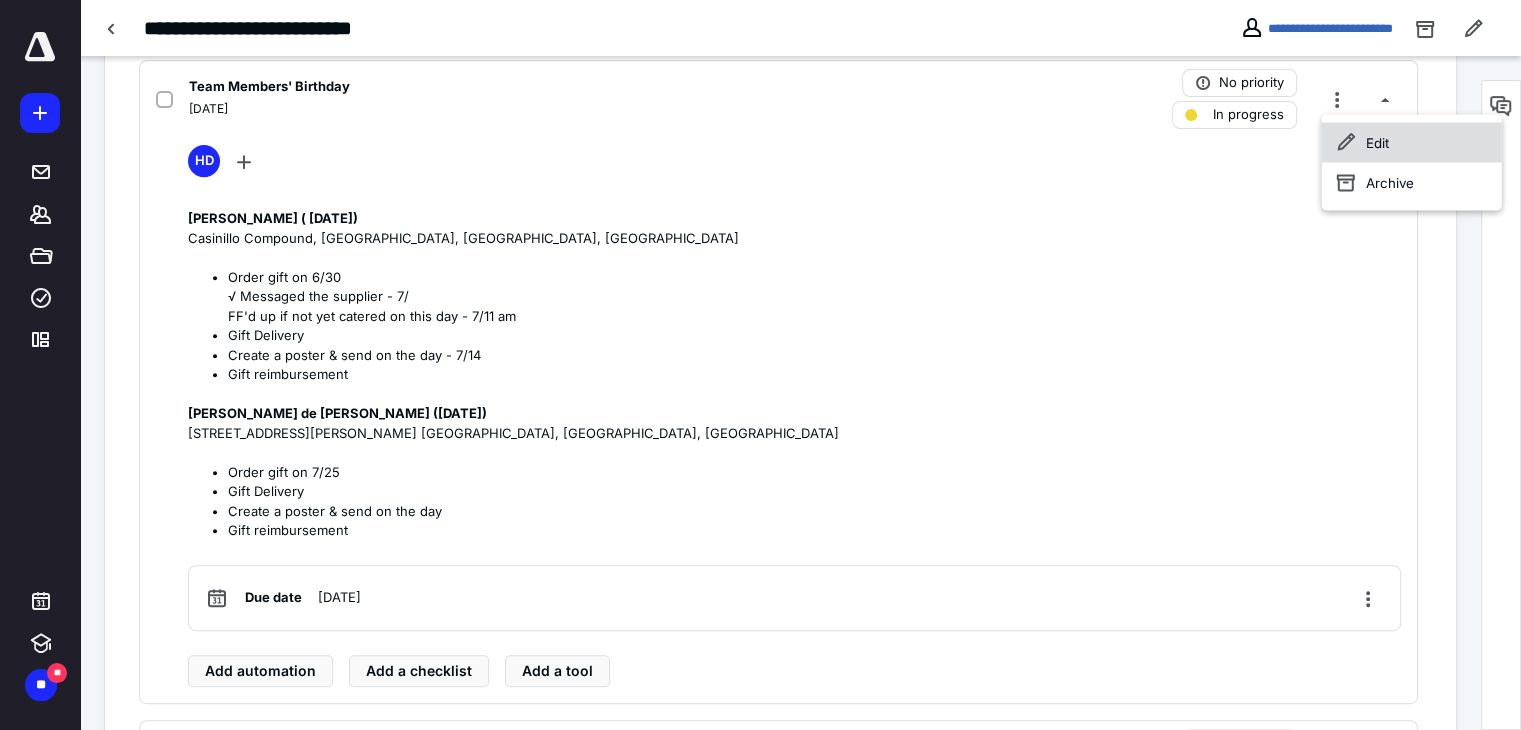 click 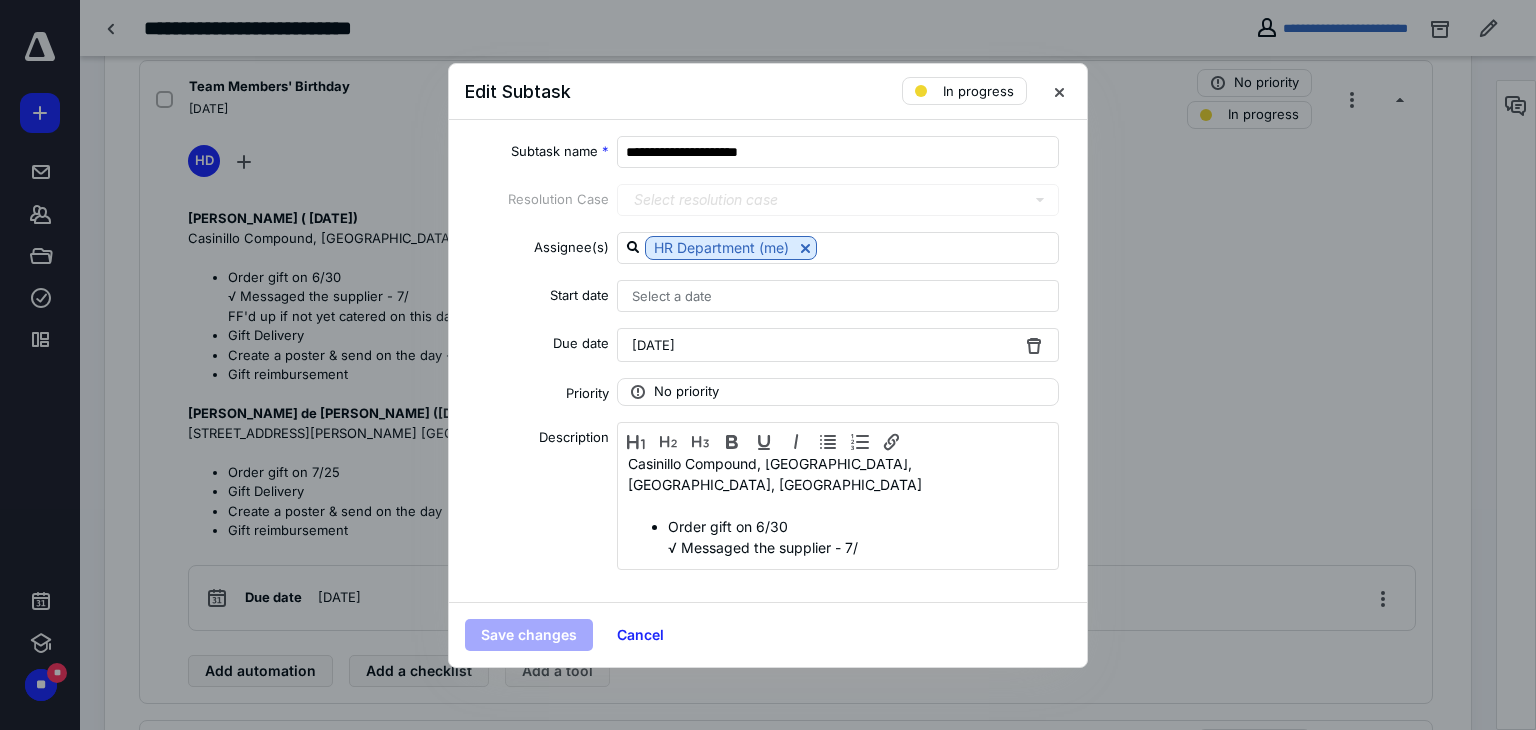 scroll, scrollTop: 40, scrollLeft: 0, axis: vertical 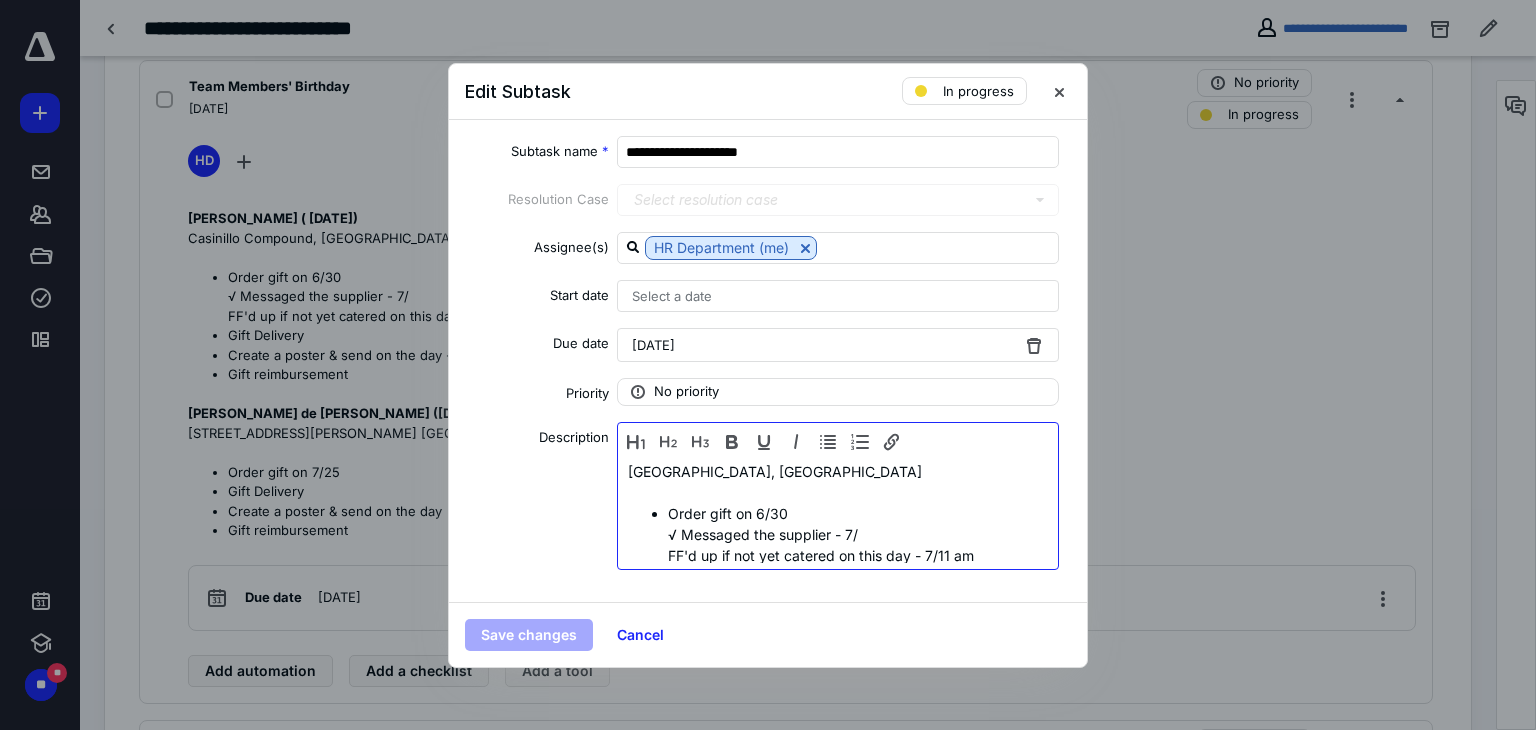 click on "Order gift on 6/30 √ Messaged the supplier - 7/ FF'd up if not yet catered on this day - 7/11 am" at bounding box center [858, 534] 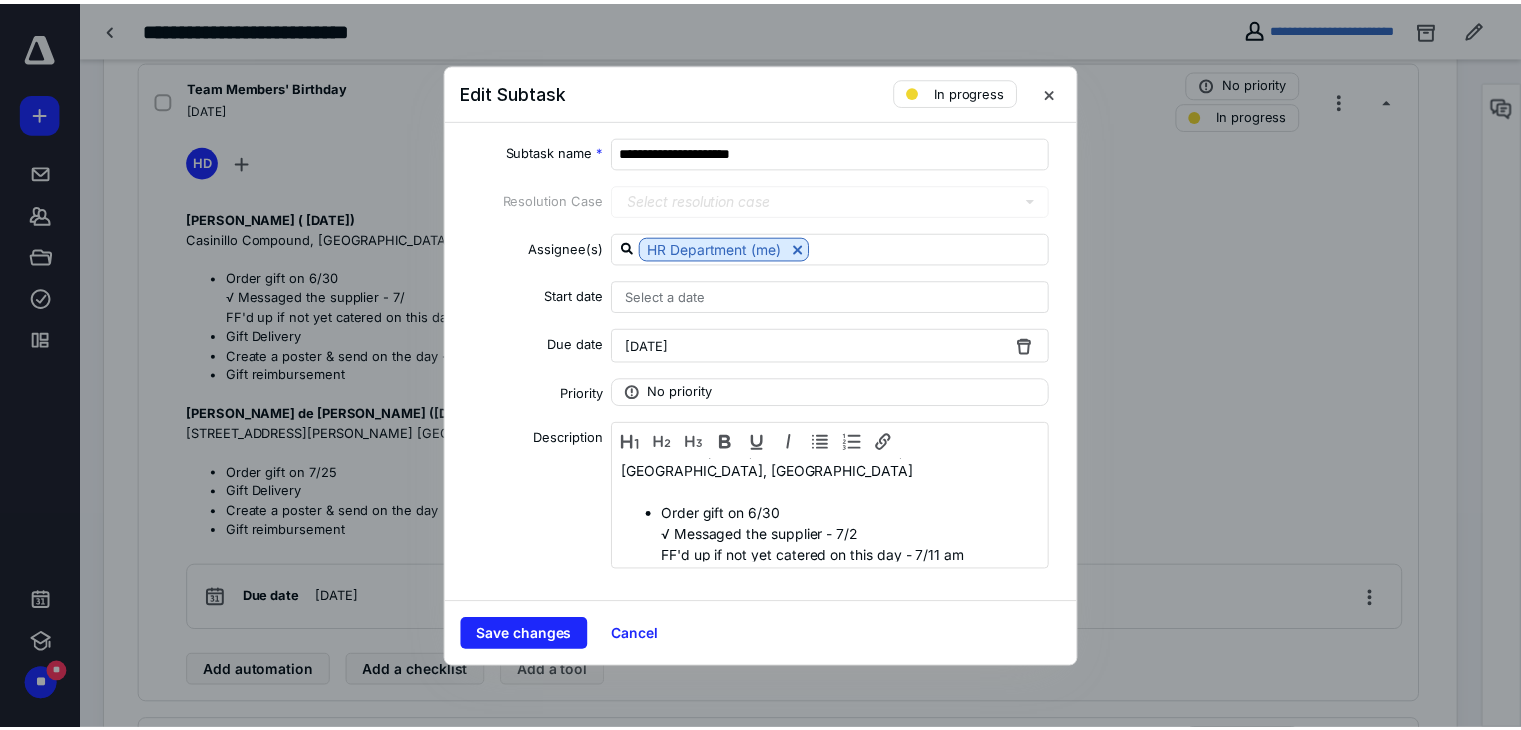 scroll, scrollTop: 80, scrollLeft: 0, axis: vertical 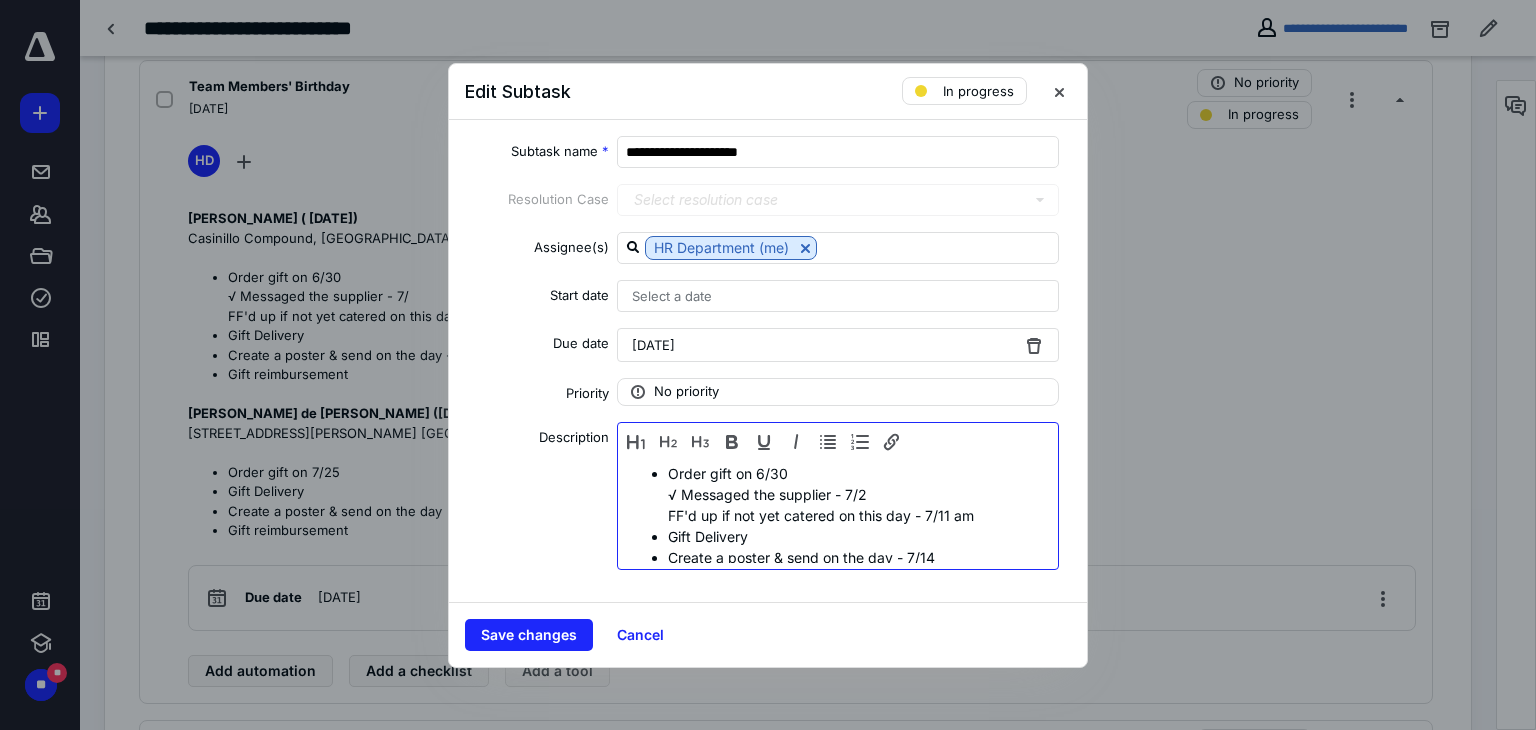 click on "Order gift on 6/30 √ Messaged the supplier - 7/2 FF'd up if not yet catered on this day - 7/11 am" at bounding box center (858, 494) 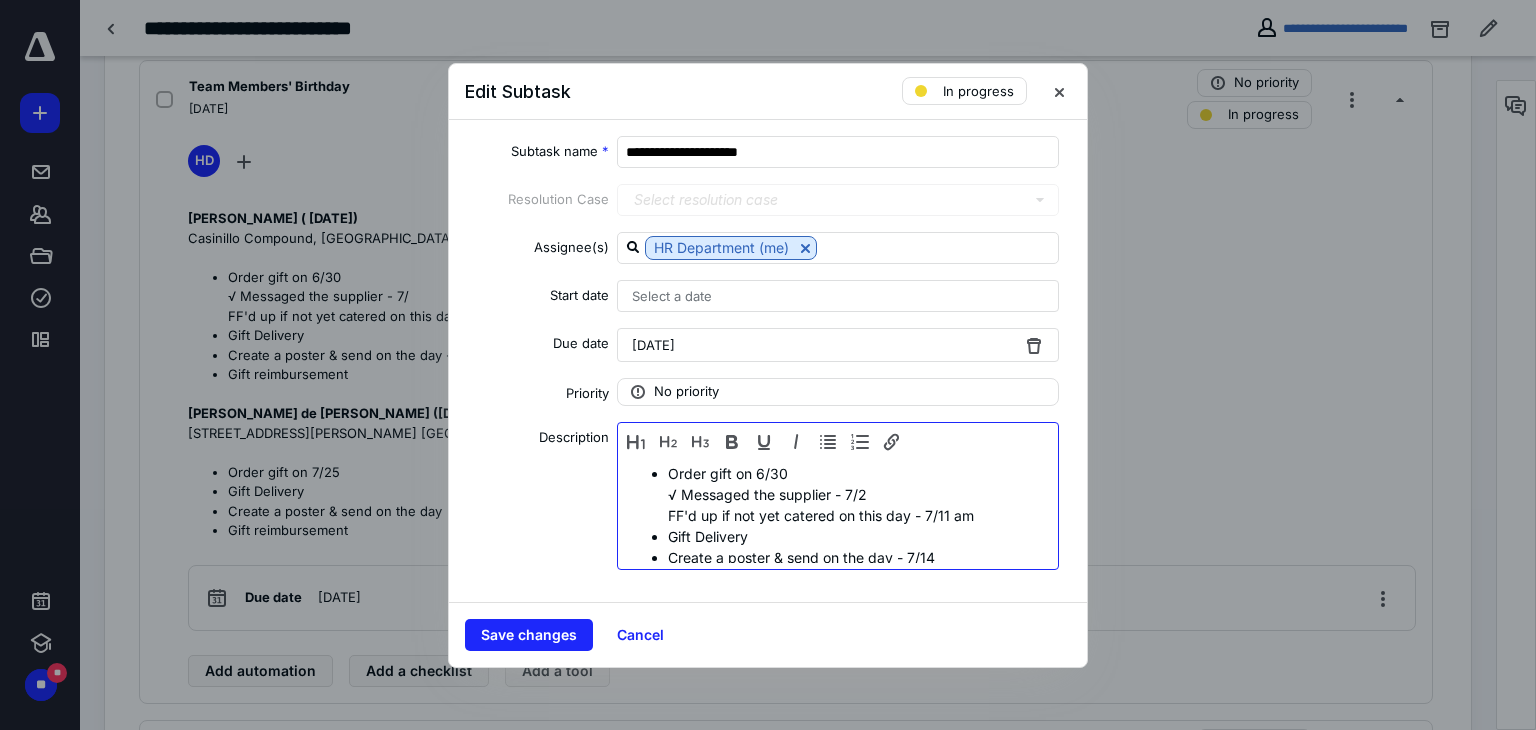 click on "Order gift on 6/30 √ Messaged the supplier - 7/2 FF'd up if not yet catered on this day - 7/11 am" at bounding box center [858, 494] 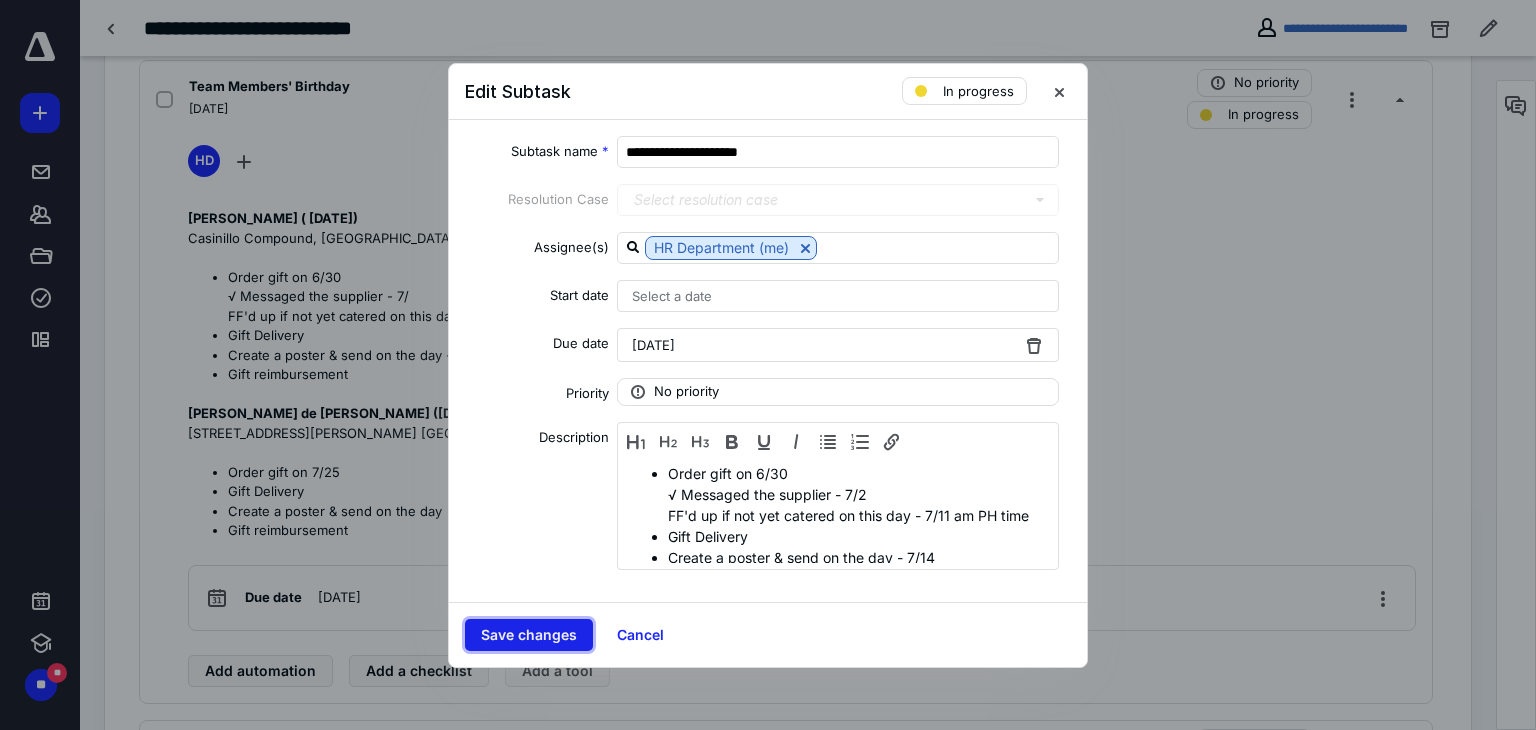 click on "Save changes" at bounding box center (529, 635) 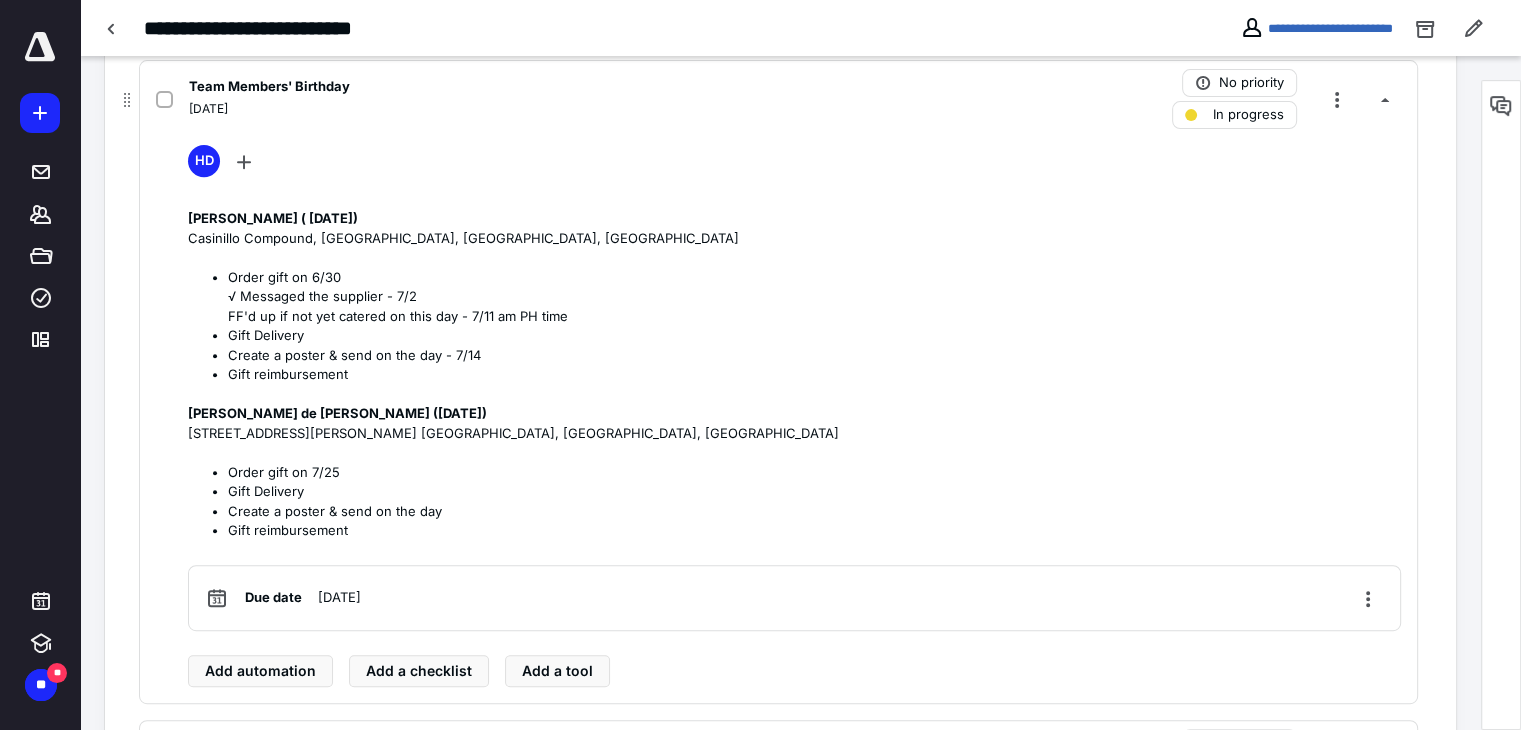 scroll, scrollTop: 500, scrollLeft: 0, axis: vertical 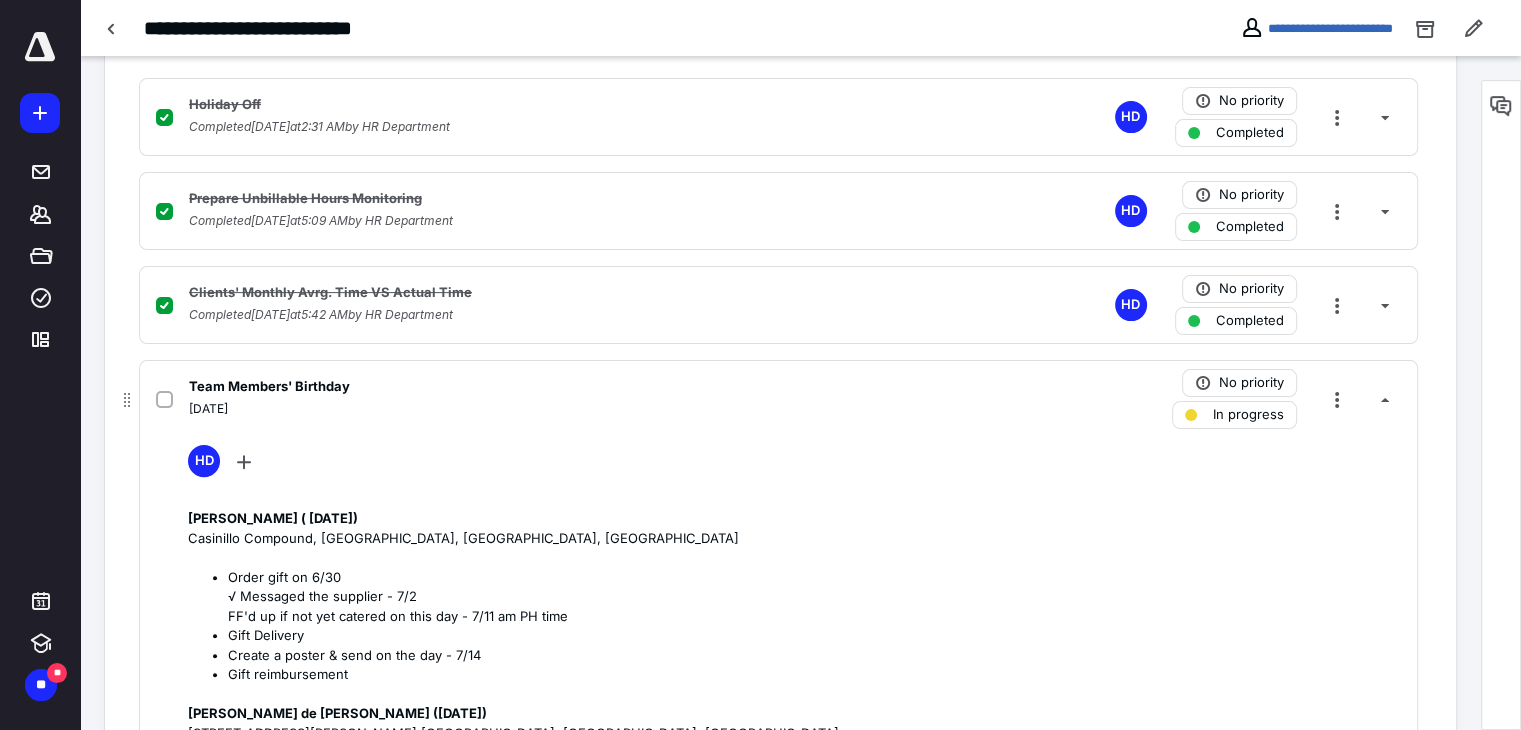 click on "[DATE]" at bounding box center (516, 409) 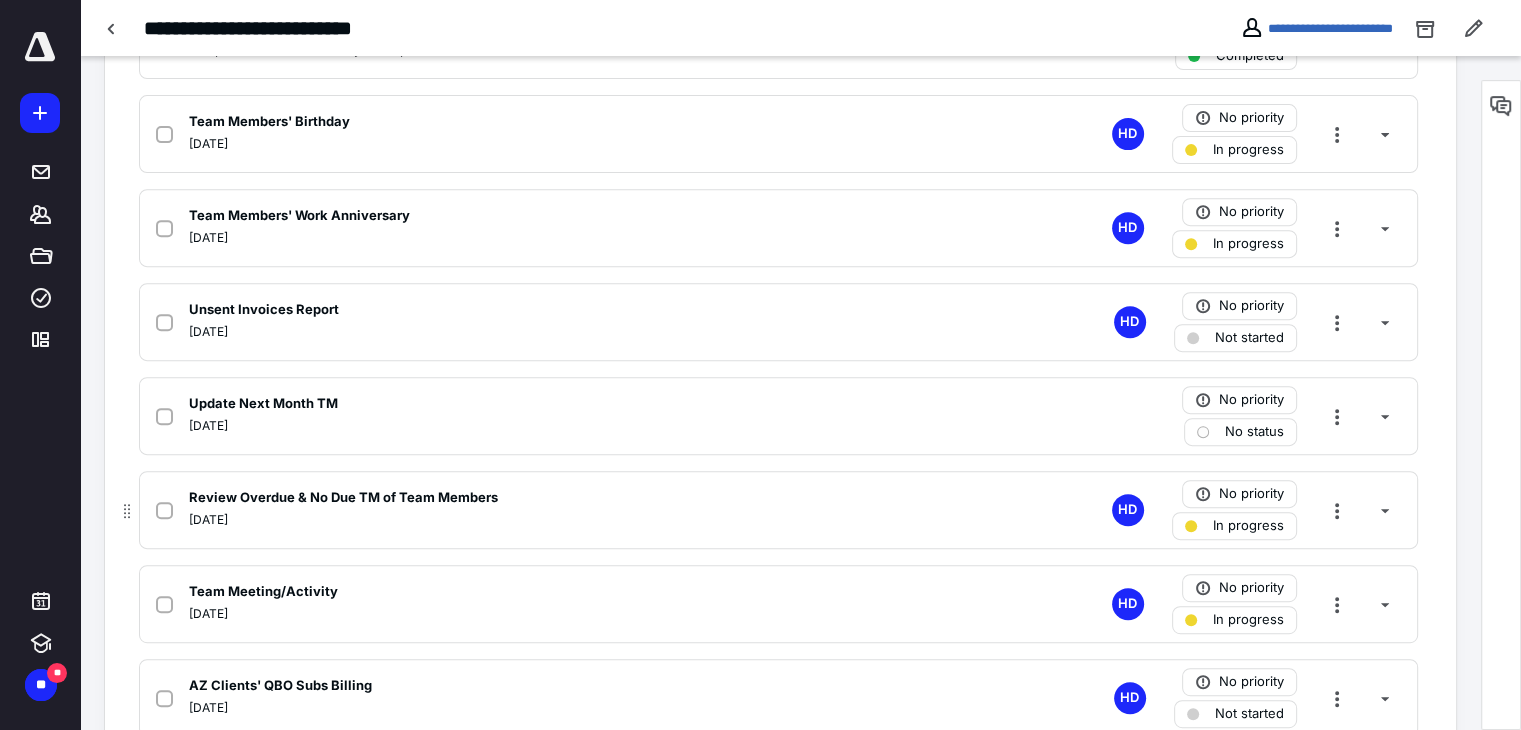 scroll, scrollTop: 800, scrollLeft: 0, axis: vertical 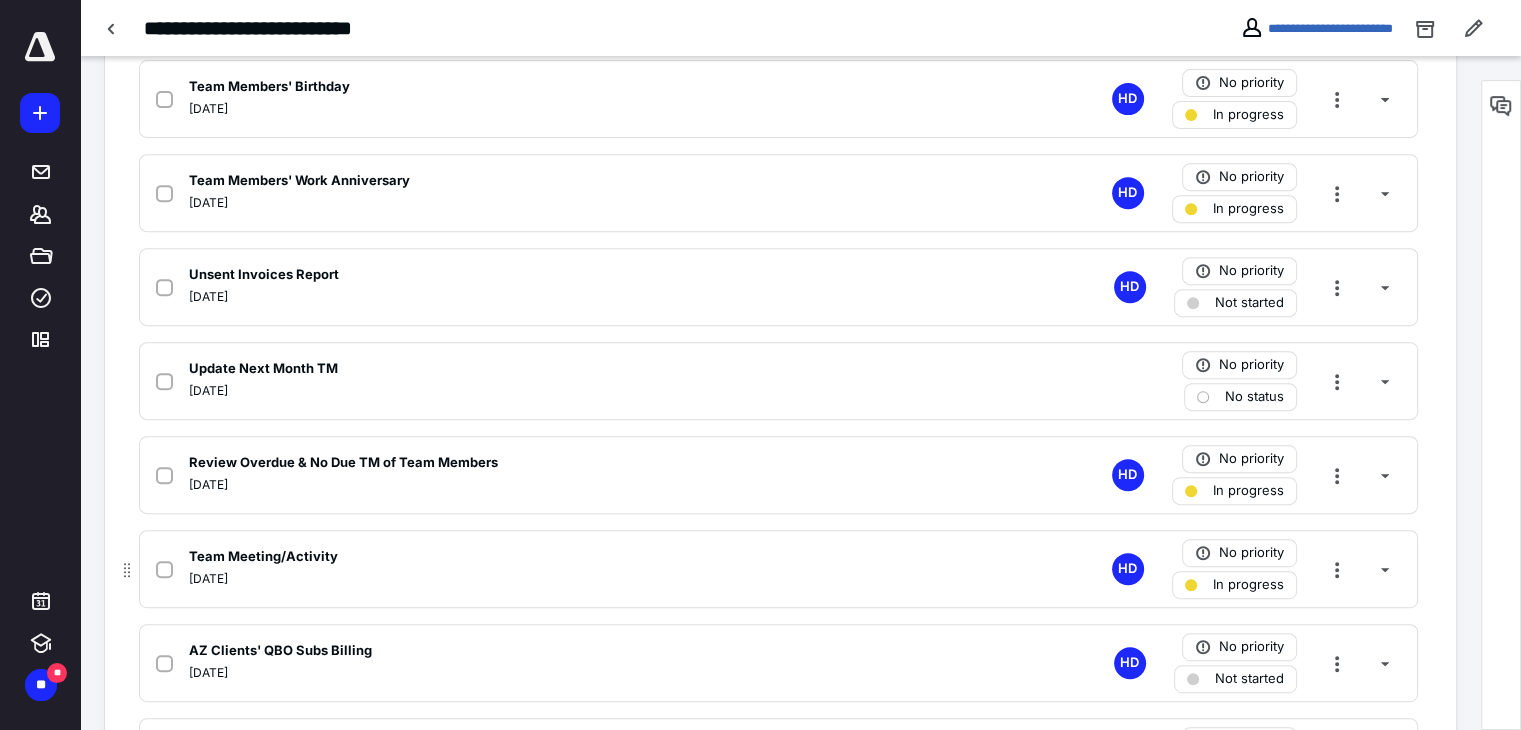click on "[DATE]" at bounding box center (516, 579) 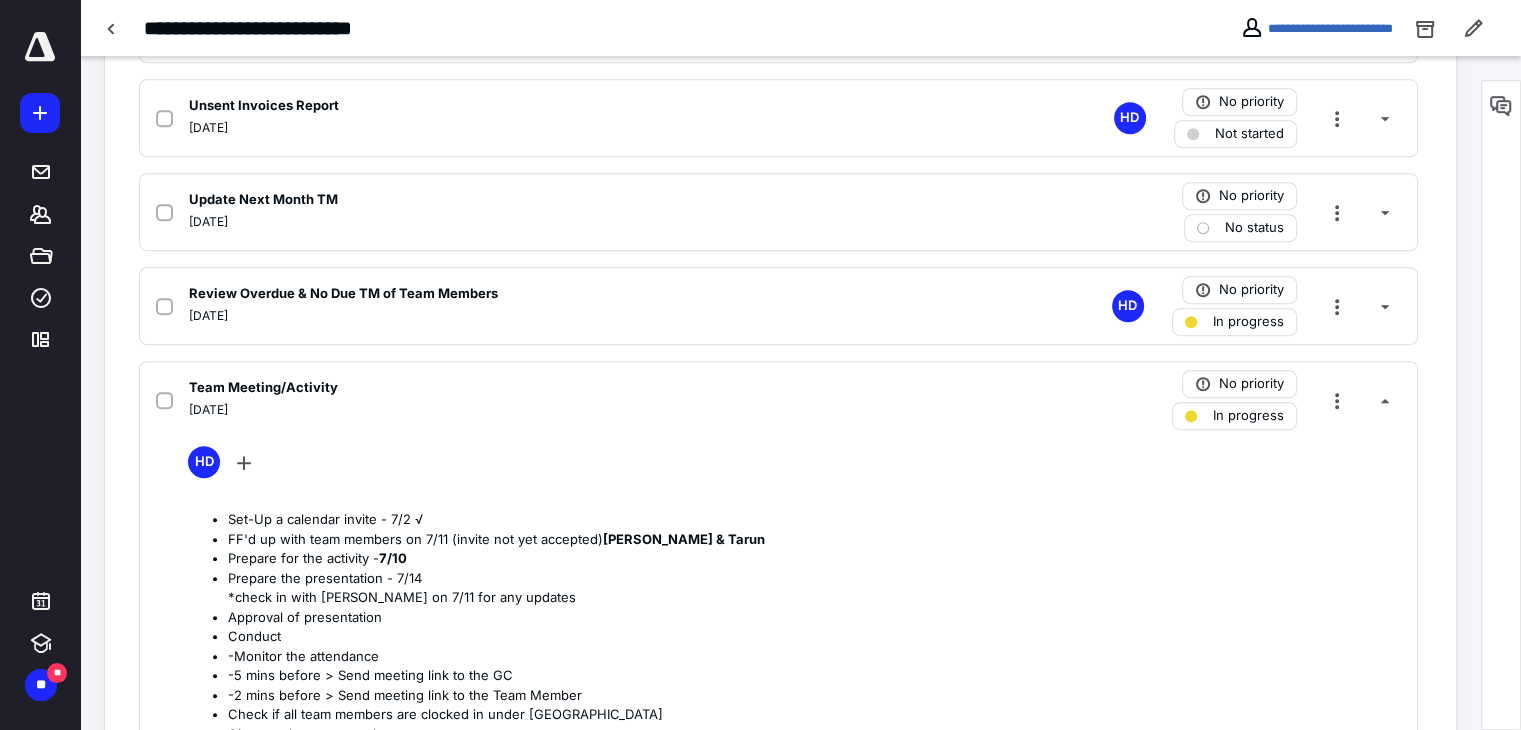scroll, scrollTop: 1000, scrollLeft: 0, axis: vertical 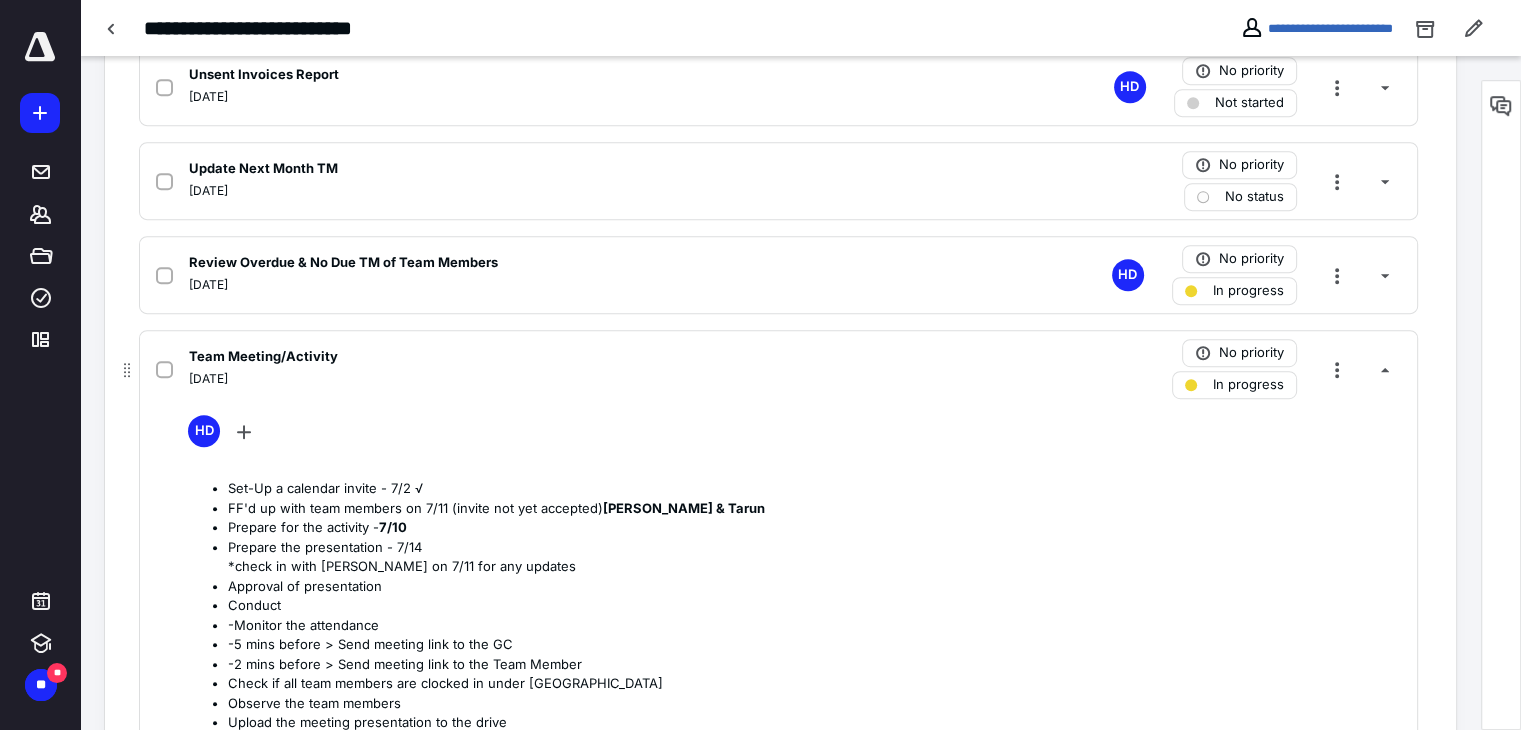 click on "Prepare for the activity -  7/10" at bounding box center [814, 528] 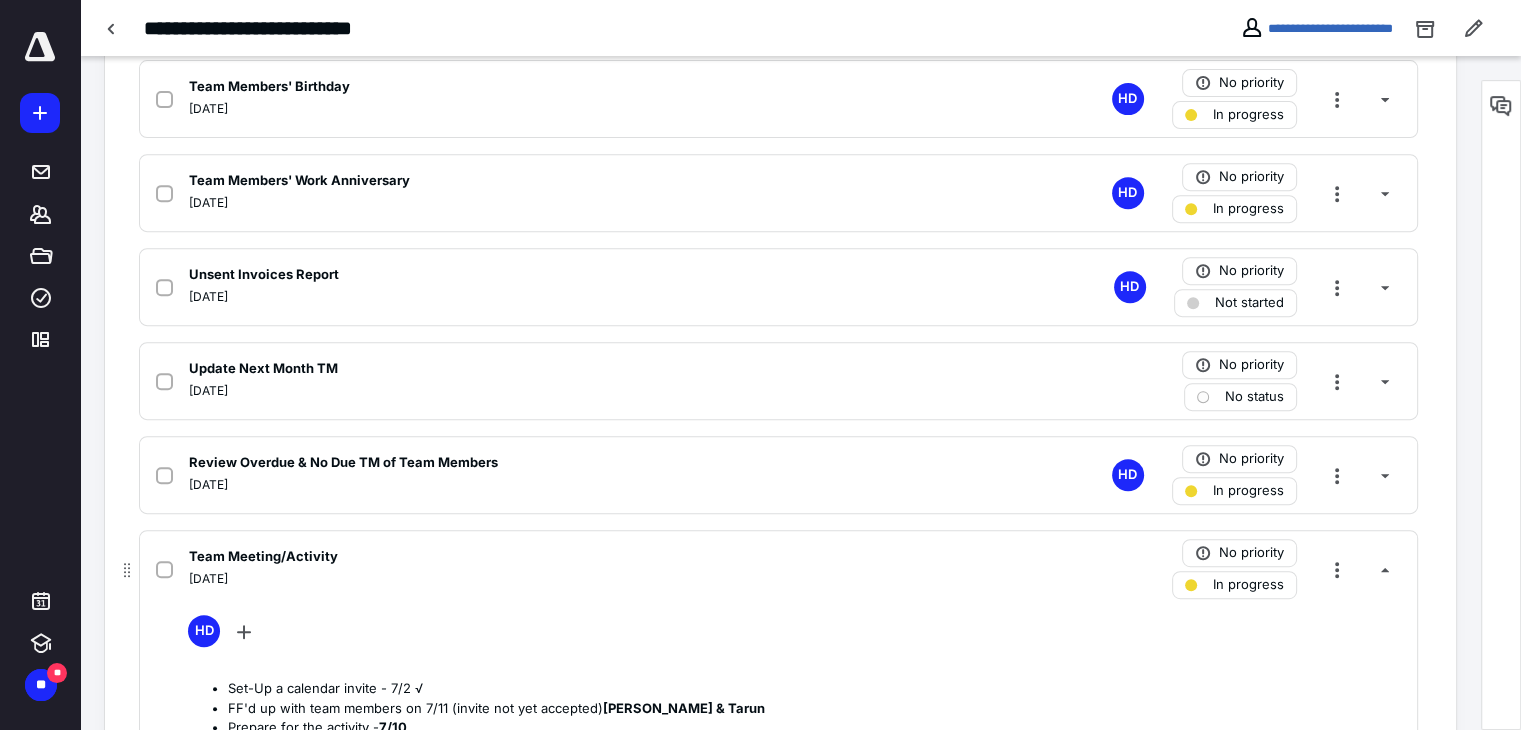 scroll, scrollTop: 700, scrollLeft: 0, axis: vertical 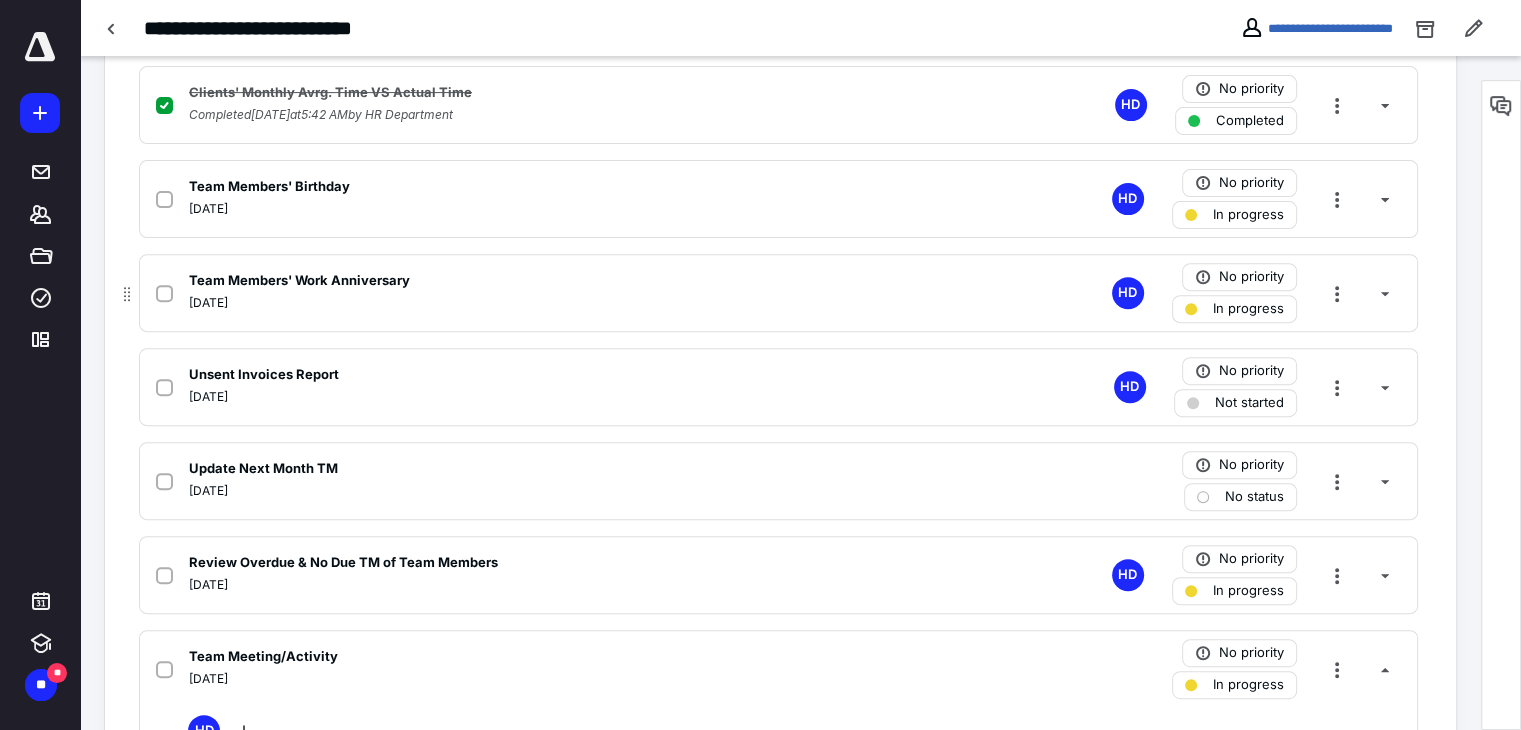 drag, startPoint x: 361, startPoint y: 398, endPoint x: 380, endPoint y: 275, distance: 124.45883 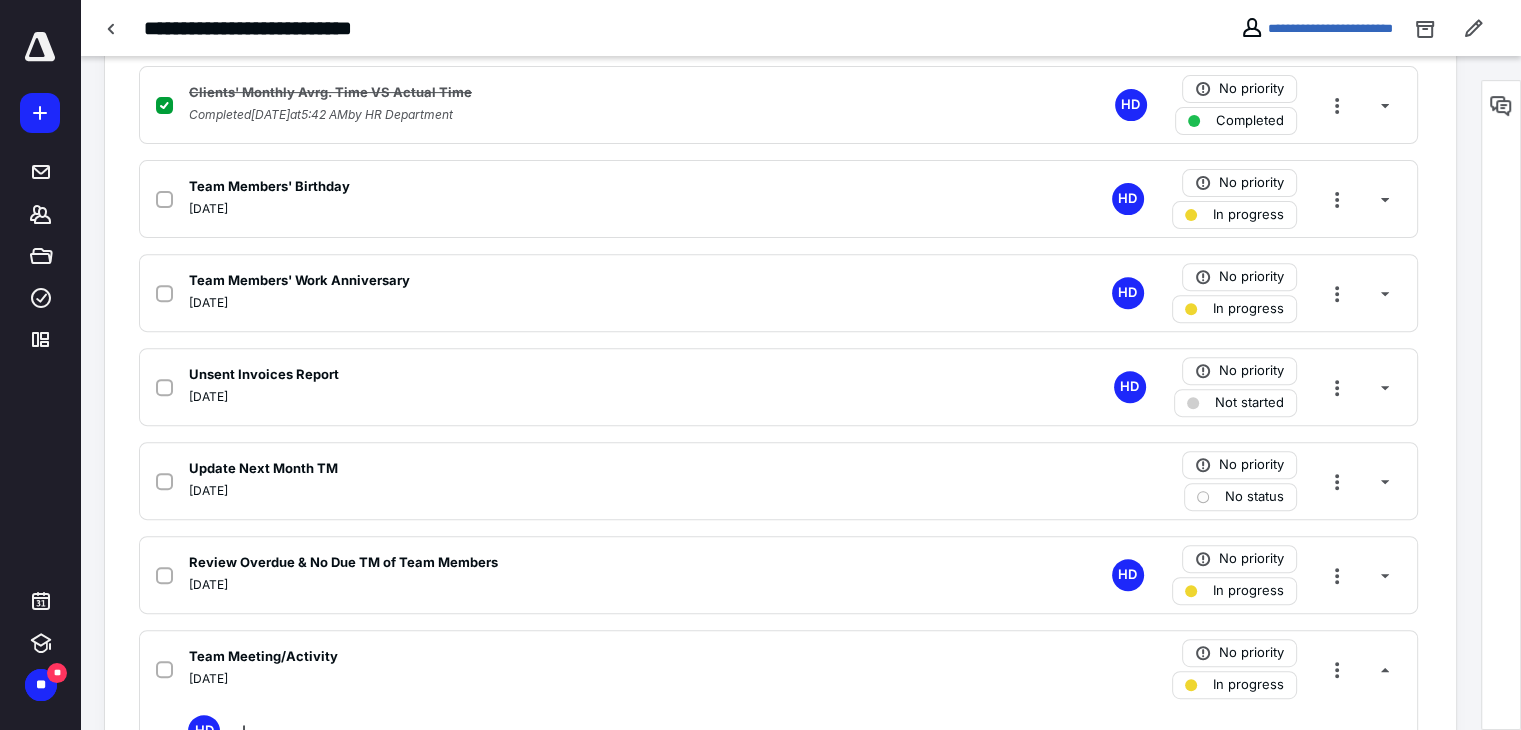 click on "Task  details No priority In progress HD Recurs every   1   month  on  schedule Dates Add a date Due date [DATE] 27 % PROGRESS Work ( 11 ) Files Notes Reminders Automation Subtasks Add a client request Add a subtask Holiday Off Completed  [DATE]  2:31 AM  by HR Department HD No priority Completed Prepare Unbillable Hours Monitoring Completed  [DATE]  5:09 AM  by HR Department HD No priority Completed Clients' Monthly Avrg. Time VS Actual Time Completed  [DATE]  5:42 AM  by HR Department HD No priority Completed Team Members' Birthday [DEMOGRAPHIC_DATA] HD No priority In progress Team Members' Work Anniversary [DATE] HD No priority In progress Unsent Invoices Report [DATE] HD No priority Not started Update Next Month TM [DATE] No priority No status Review Overdue & No Due TM of Team Members [DATE] HD No priority In progress Team Meeting/Activity [DATE] No priority In progress HD Set-Up a calendar invite - 7/2 √ [PERSON_NAME] & [PERSON_NAME] 7/10 Conduct" at bounding box center [780, 463] 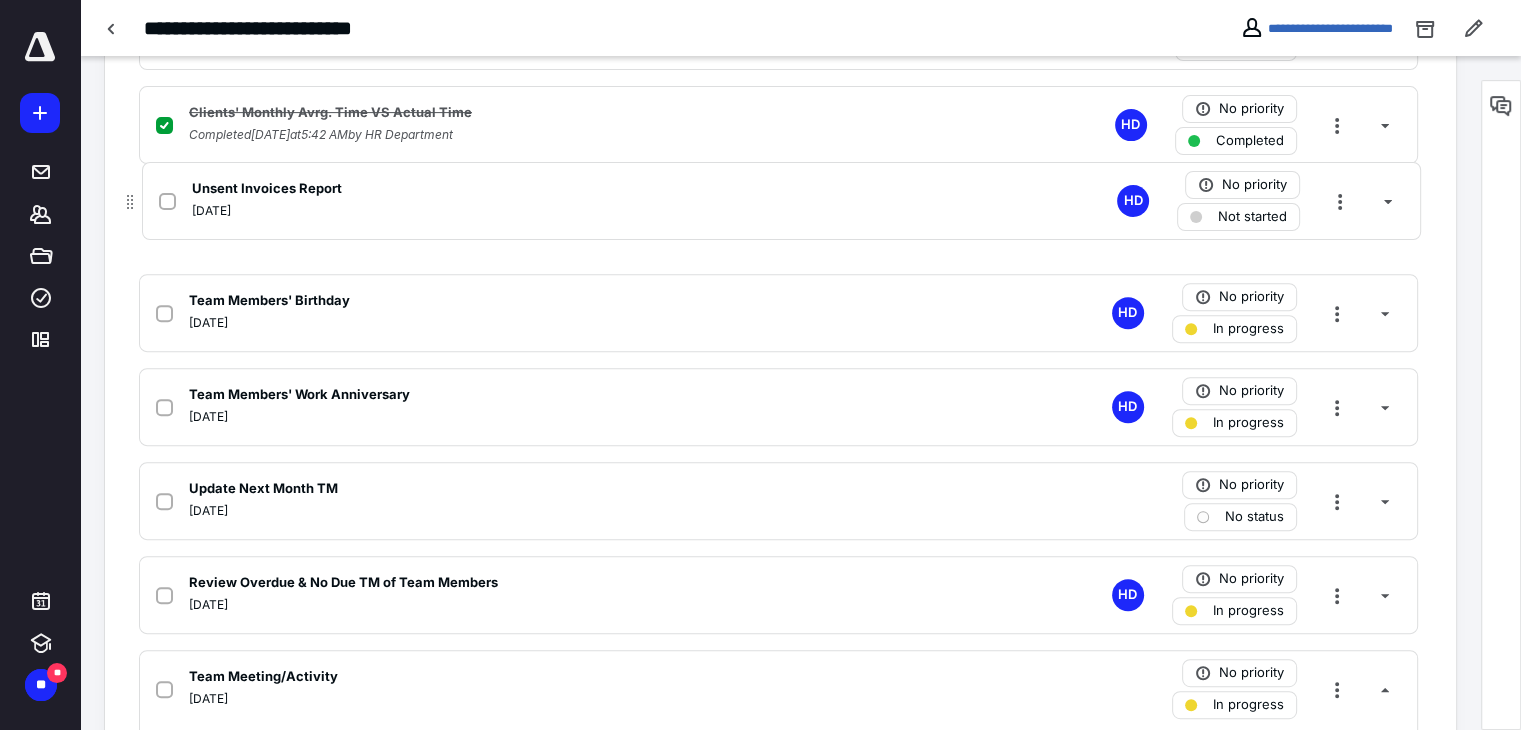 scroll, scrollTop: 679, scrollLeft: 0, axis: vertical 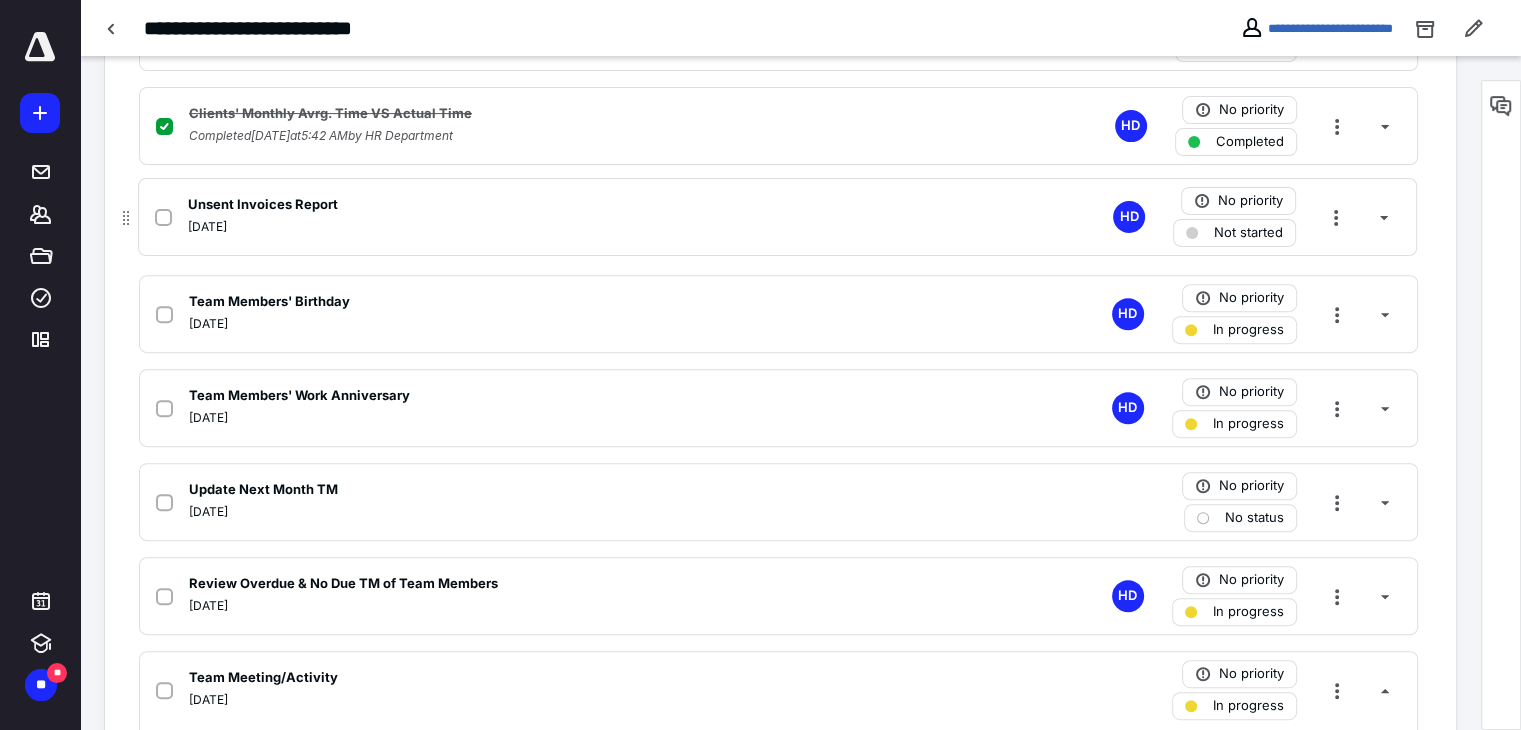 drag, startPoint x: 124, startPoint y: 396, endPoint x: 124, endPoint y: 217, distance: 179 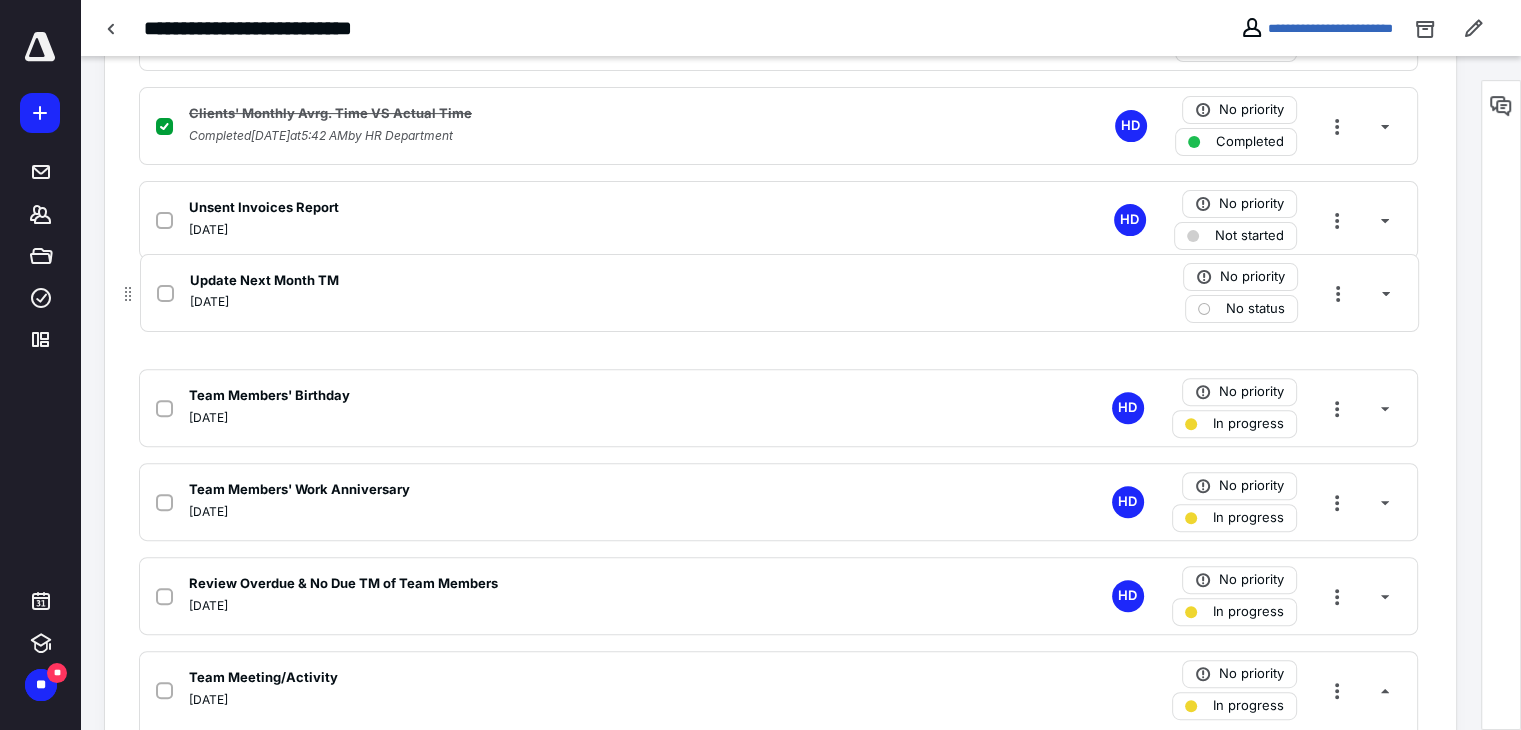 drag, startPoint x: 130, startPoint y: 509, endPoint x: 129, endPoint y: 288, distance: 221.00226 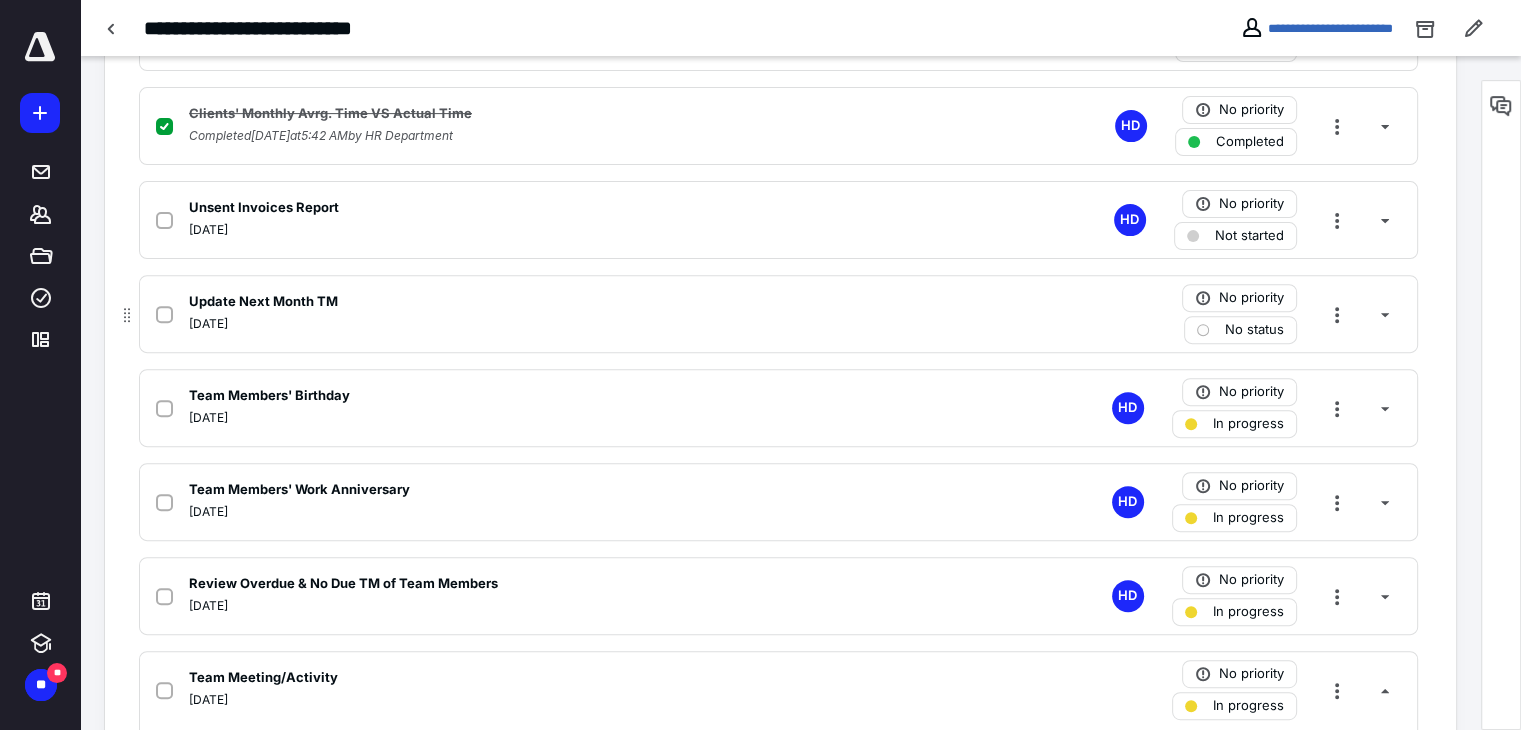 scroll, scrollTop: 779, scrollLeft: 0, axis: vertical 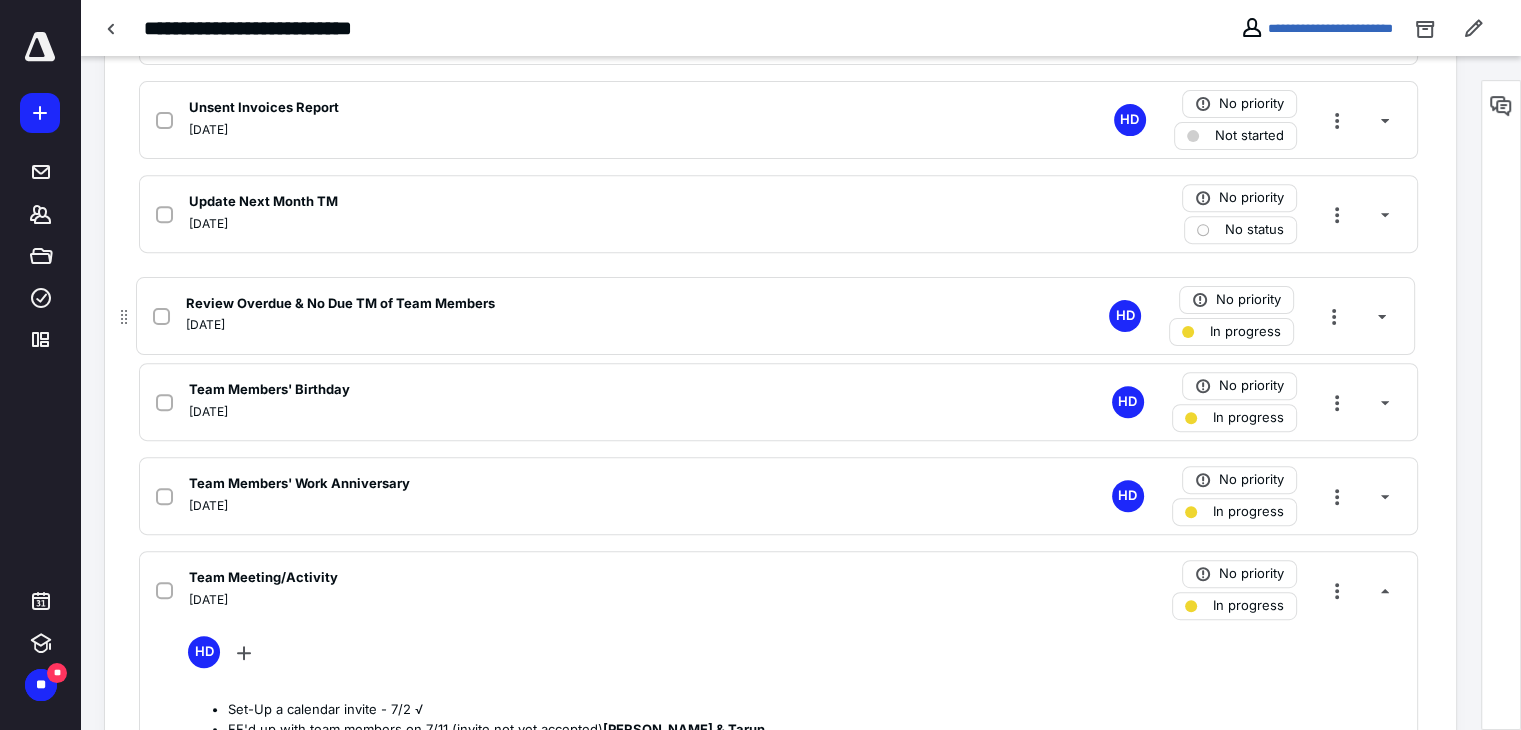 drag, startPoint x: 132, startPoint y: 495, endPoint x: 126, endPoint y: 285, distance: 210.0857 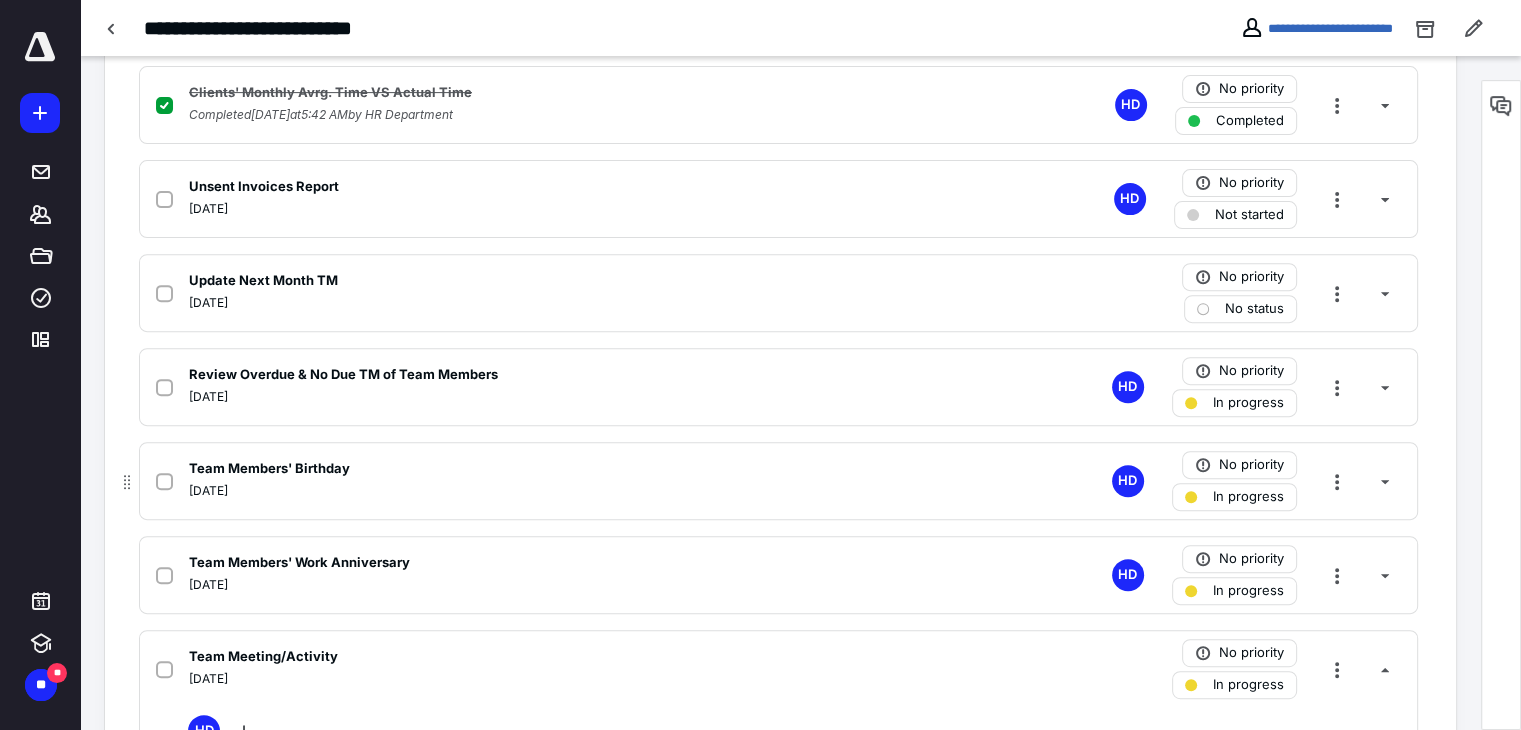 scroll, scrollTop: 679, scrollLeft: 0, axis: vertical 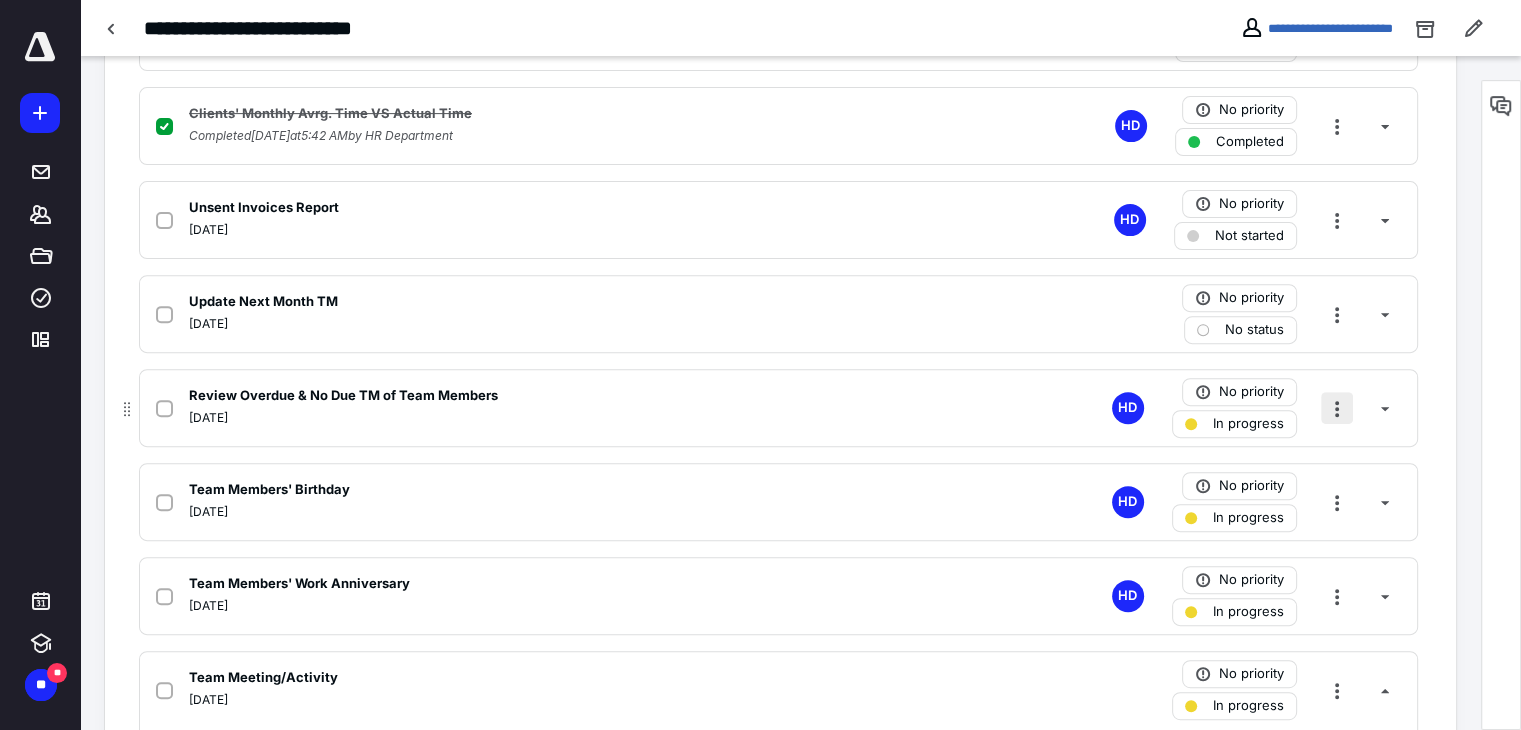 click at bounding box center (1337, 408) 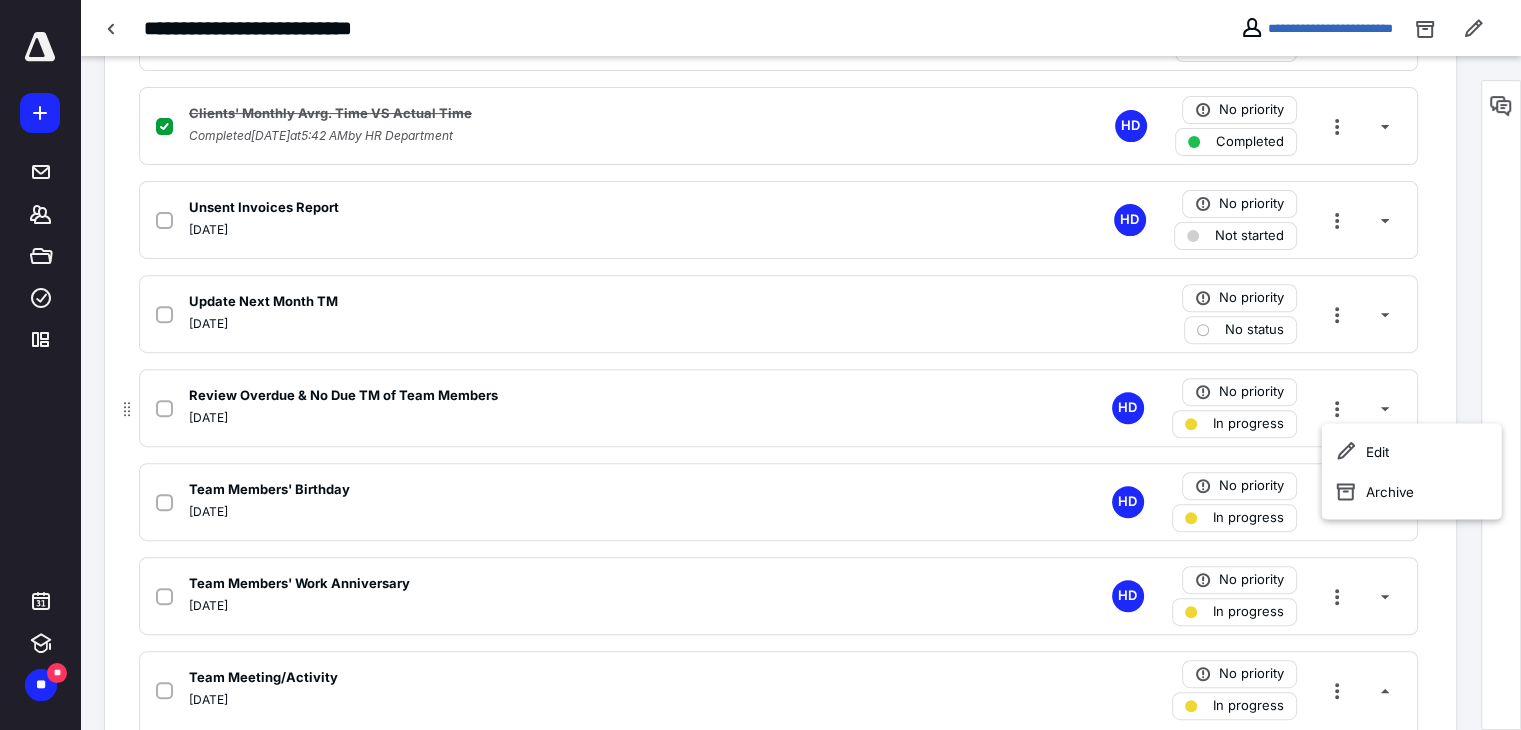 click on "Review Overdue & No Due TM of Team Members [DATE] HD No priority In progress" at bounding box center (778, 408) 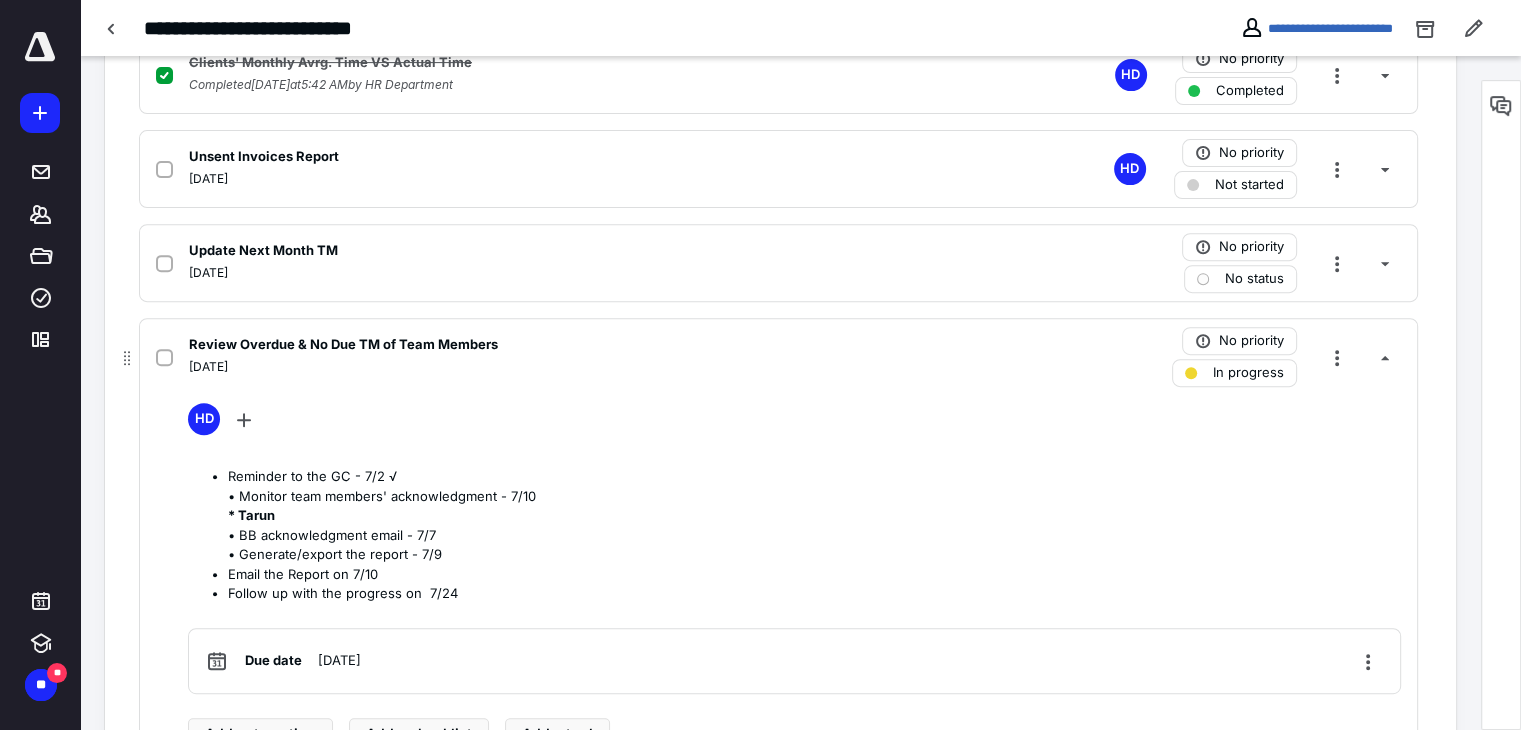 scroll, scrollTop: 779, scrollLeft: 0, axis: vertical 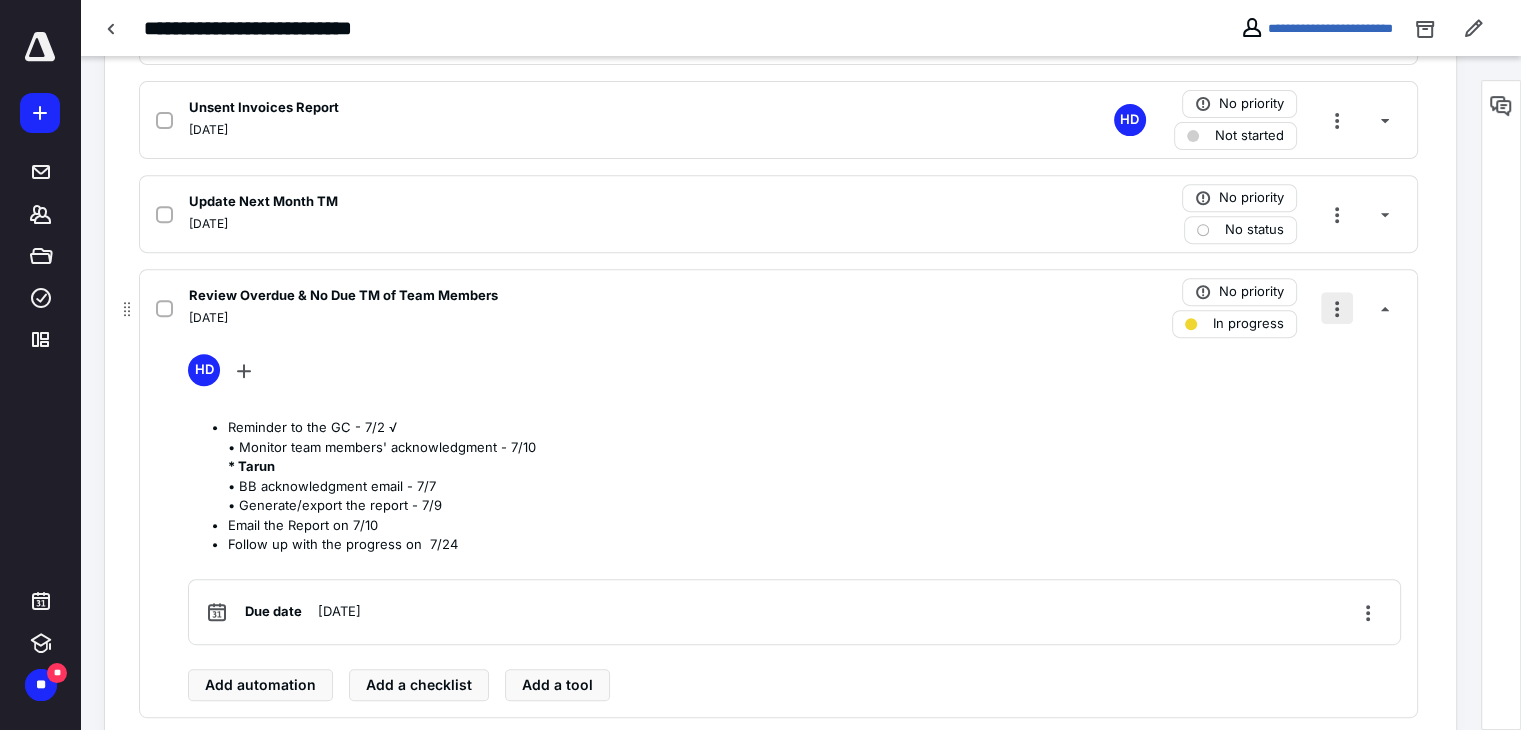 click at bounding box center (1337, 308) 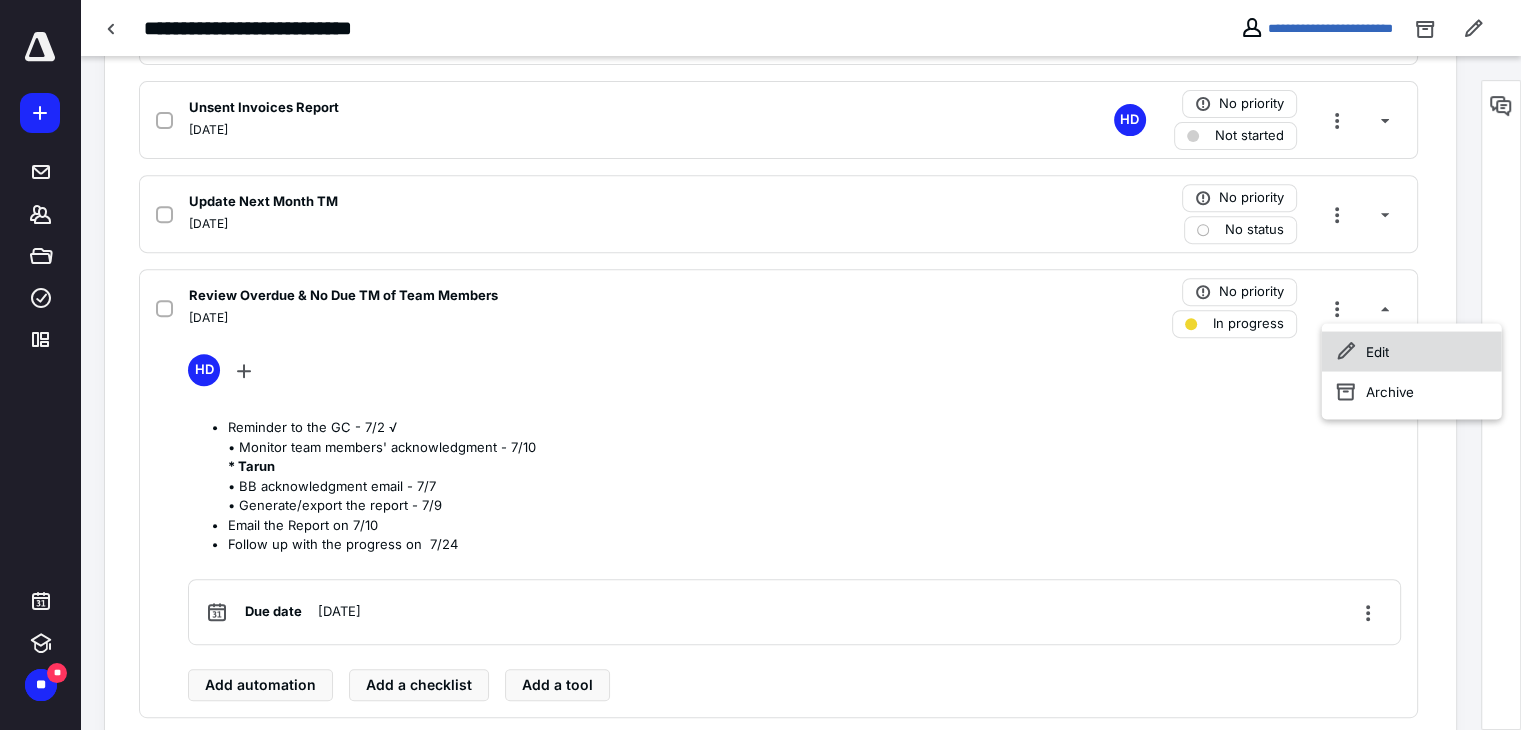 click on "Edit" at bounding box center [1412, 351] 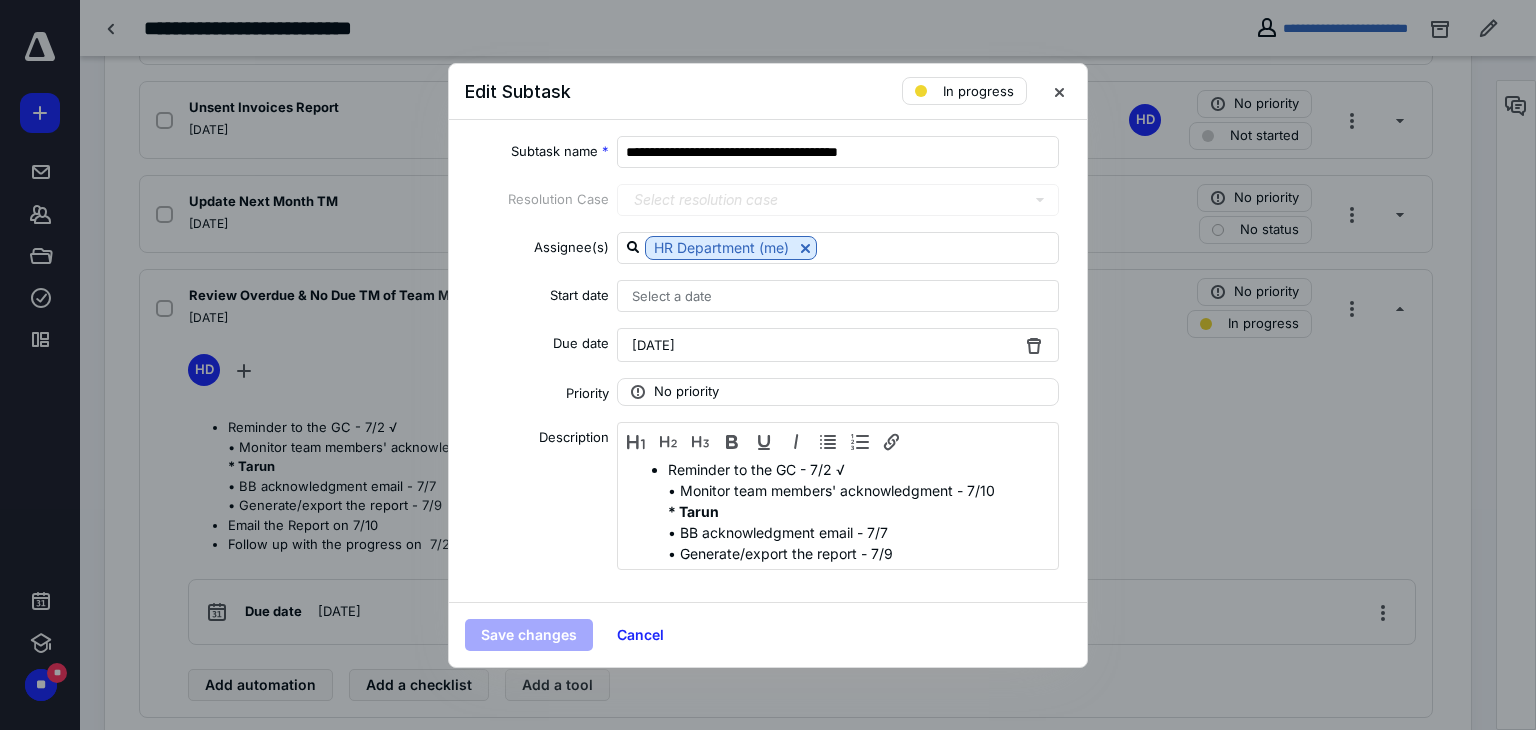 click on "[DATE]" at bounding box center (838, 345) 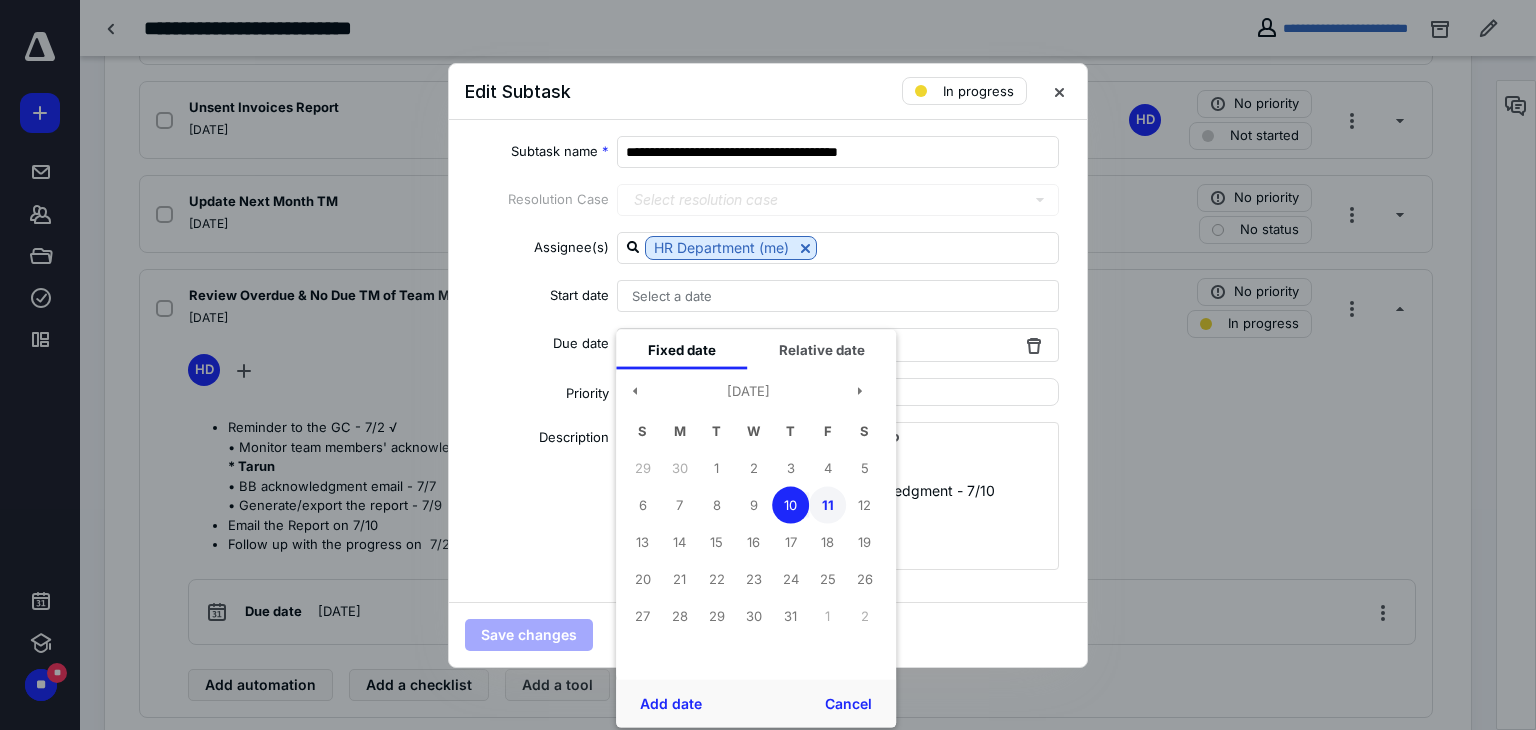click on "11" at bounding box center [827, 505] 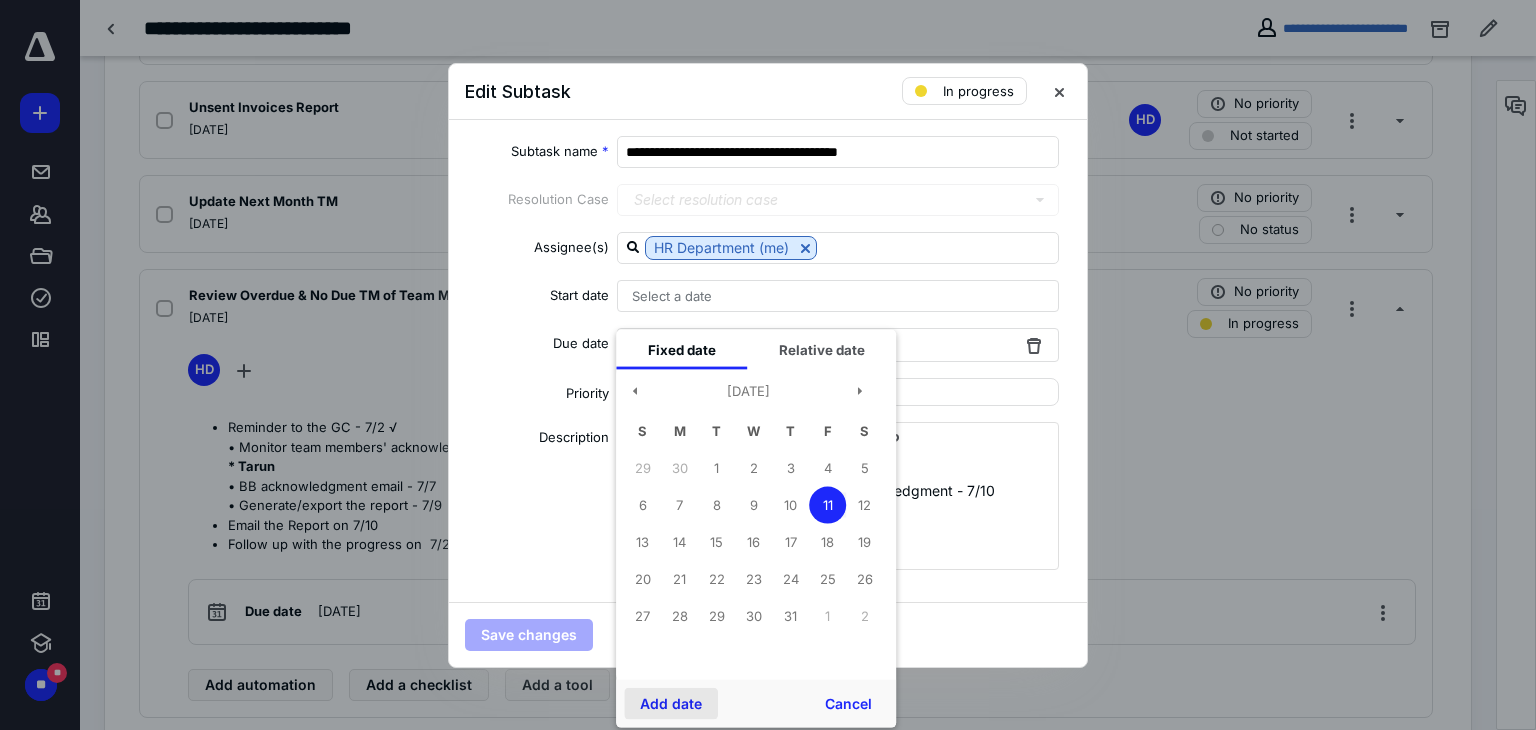 click on "Add date" at bounding box center (671, 703) 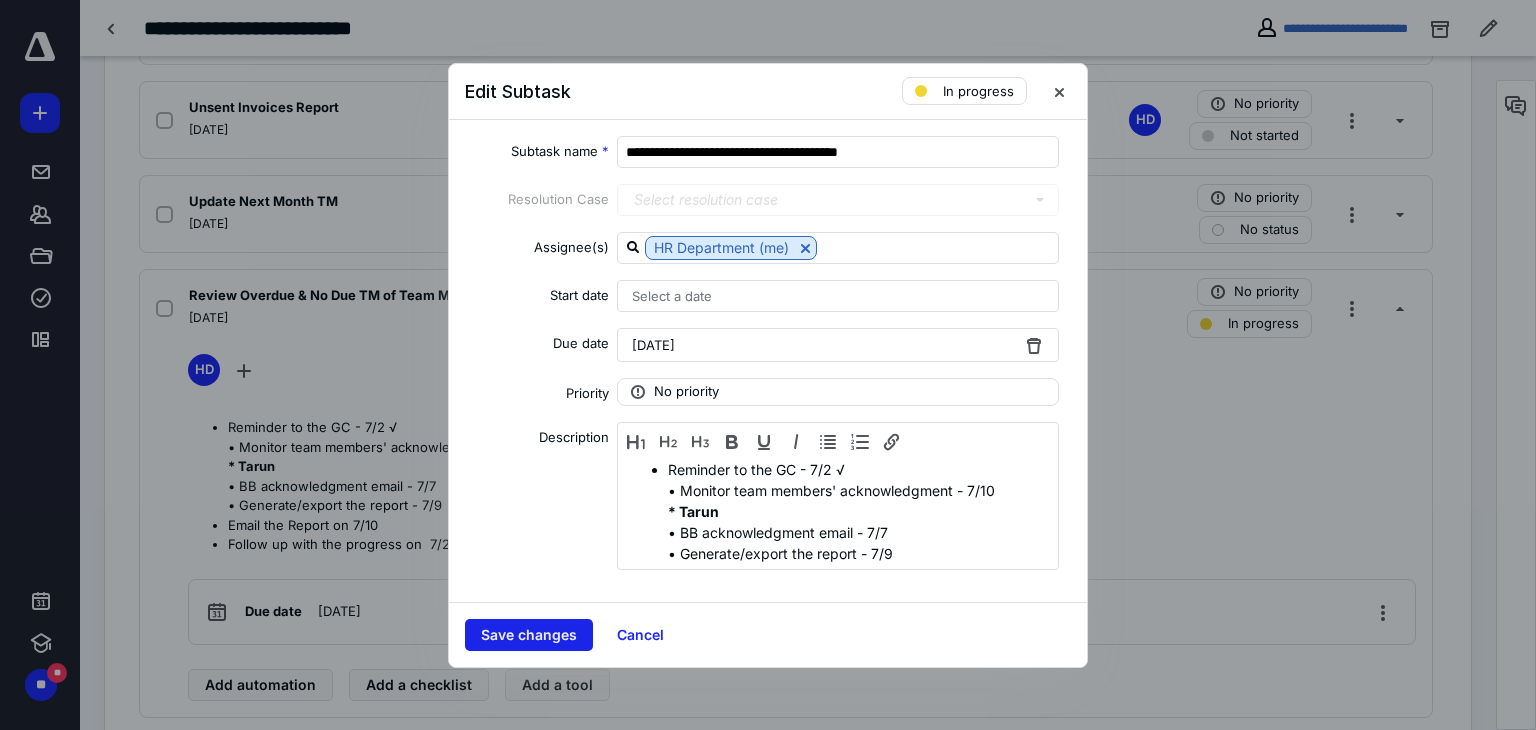 click on "Save changes" at bounding box center [529, 635] 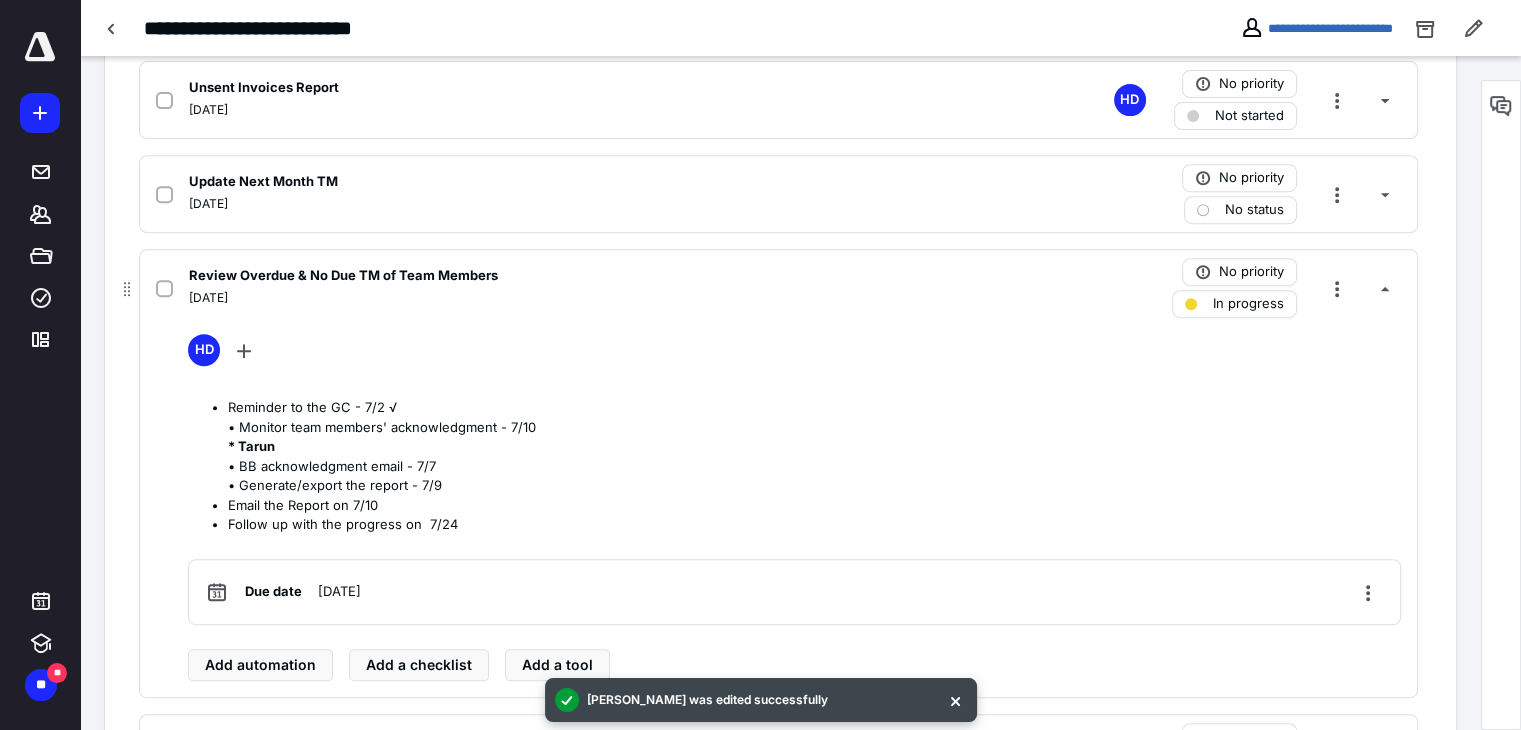 scroll, scrollTop: 779, scrollLeft: 0, axis: vertical 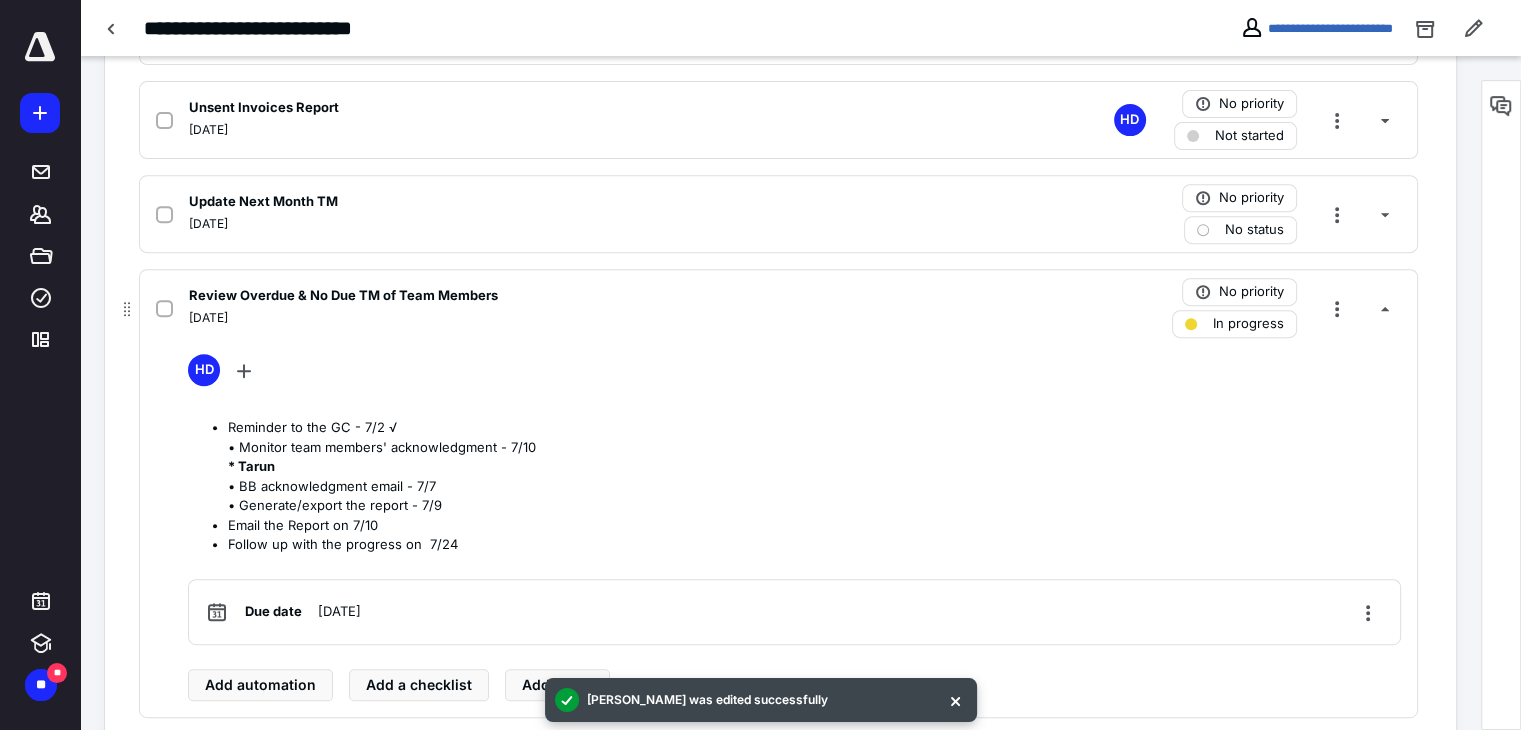 drag, startPoint x: 516, startPoint y: 370, endPoint x: 543, endPoint y: 387, distance: 31.906113 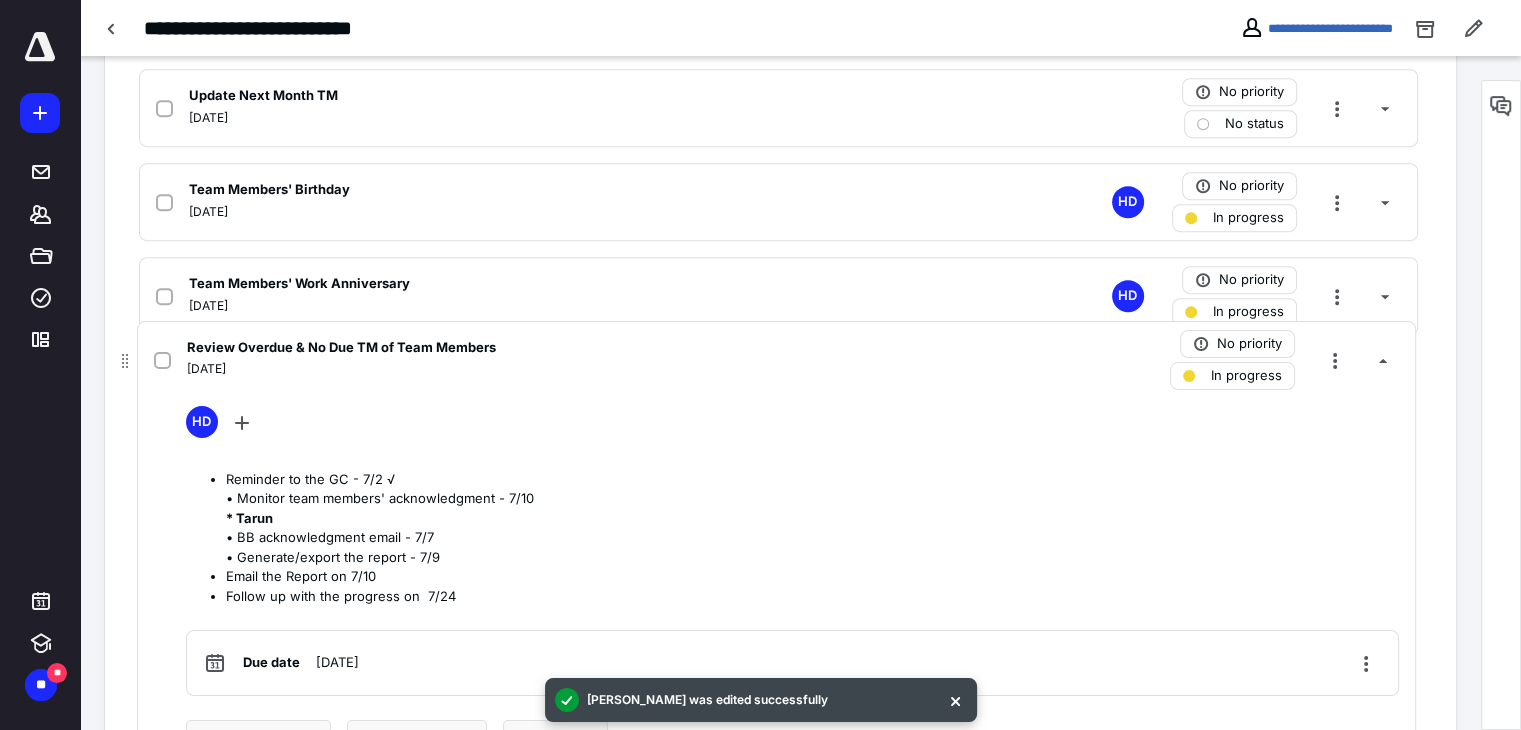 scroll, scrollTop: 886, scrollLeft: 0, axis: vertical 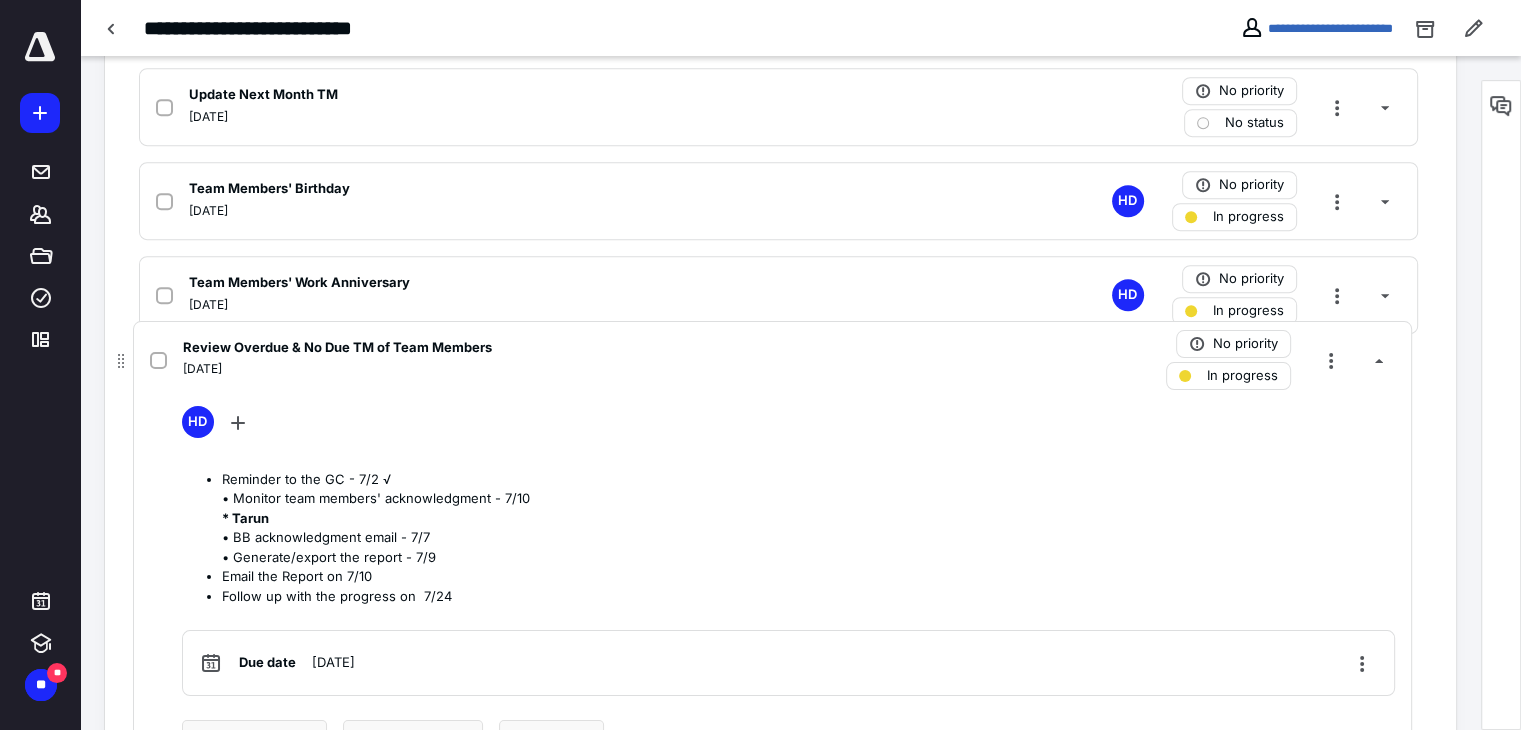 drag, startPoint x: 122, startPoint y: 309, endPoint x: 116, endPoint y: 369, distance: 60.299255 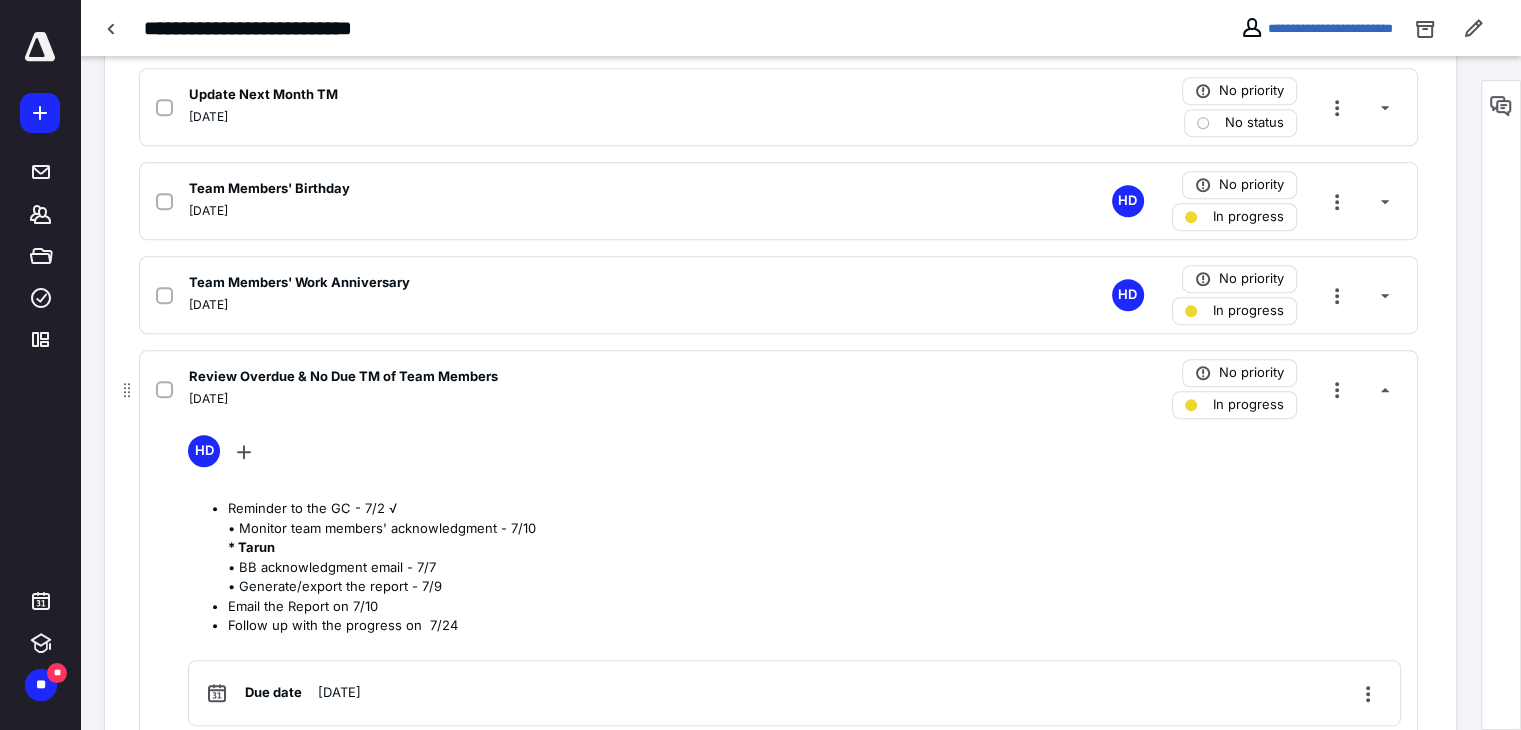 click on "Reminder to the GC - 7/2 √ • Monitor team members' acknowledgment - 7/10    * Tarun • BB acknowledgment email - 7/7 • Generate/export the report - 7/9" at bounding box center [814, 548] 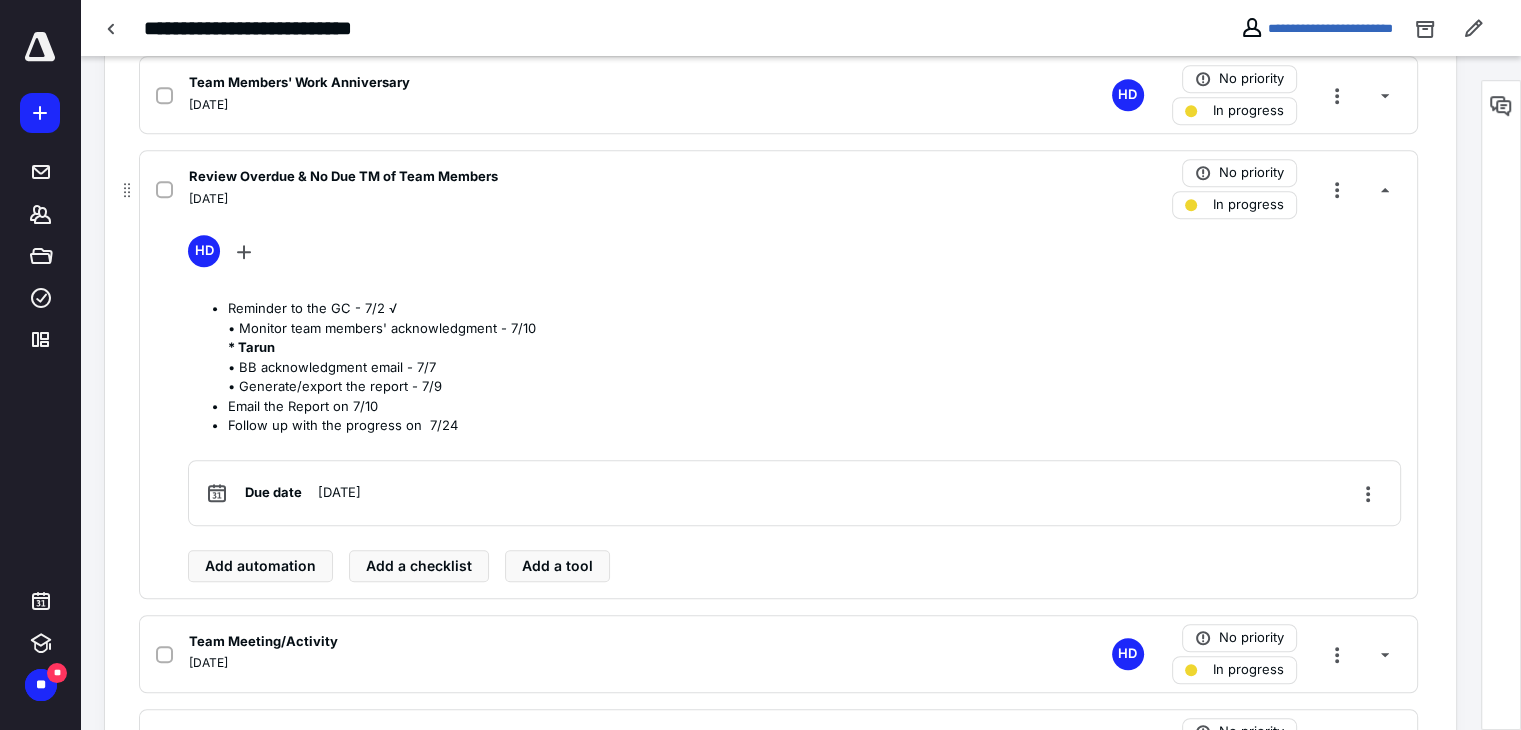 click on "Reminder to the GC - 7/2 √ • Monitor team members' acknowledgment - 7/10    * Tarun • BB acknowledgment email - 7/7 • Generate/export the report - 7/9" at bounding box center (814, 348) 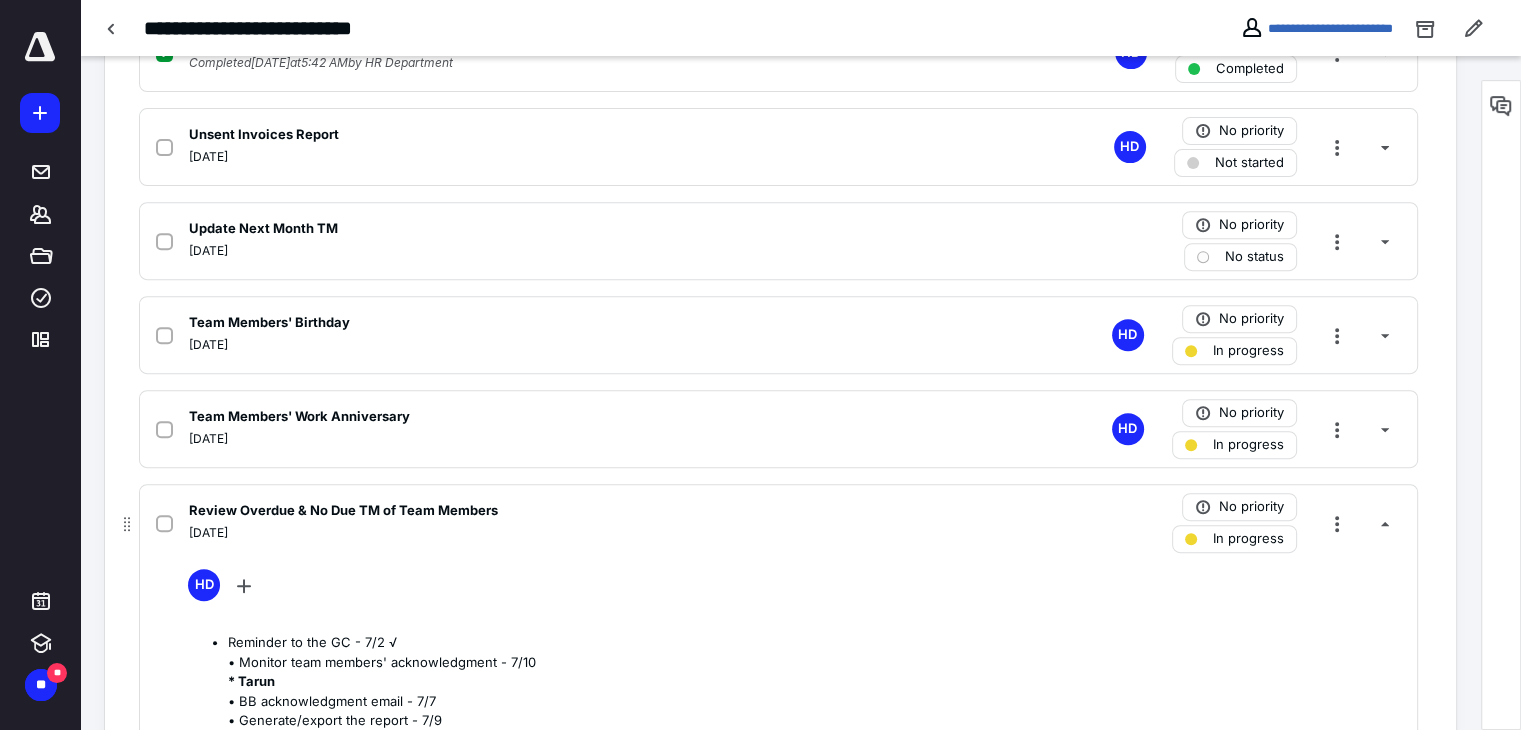 scroll, scrollTop: 786, scrollLeft: 0, axis: vertical 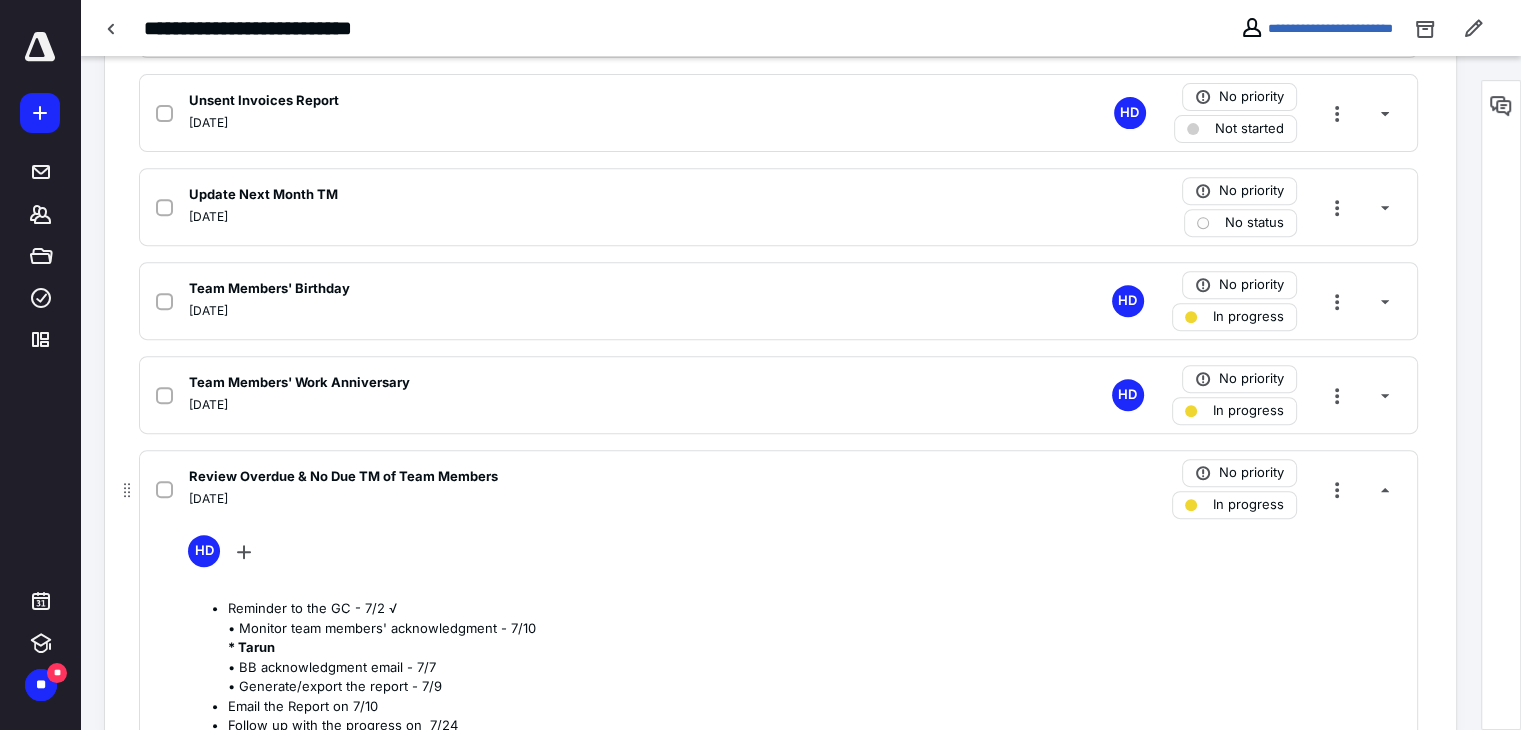 click on "HD Reminder to the GC - 7/2 √ • Monitor team members' acknowledgment - 7/10    * Tarun • BB acknowledgment email - 7/7 • Generate/export the report - 7/9 Email the Report on 7/10 Follow up with the progress on  7/24 Due date [DATE] Add automation Add a checklist Add a tool" at bounding box center (794, 708) 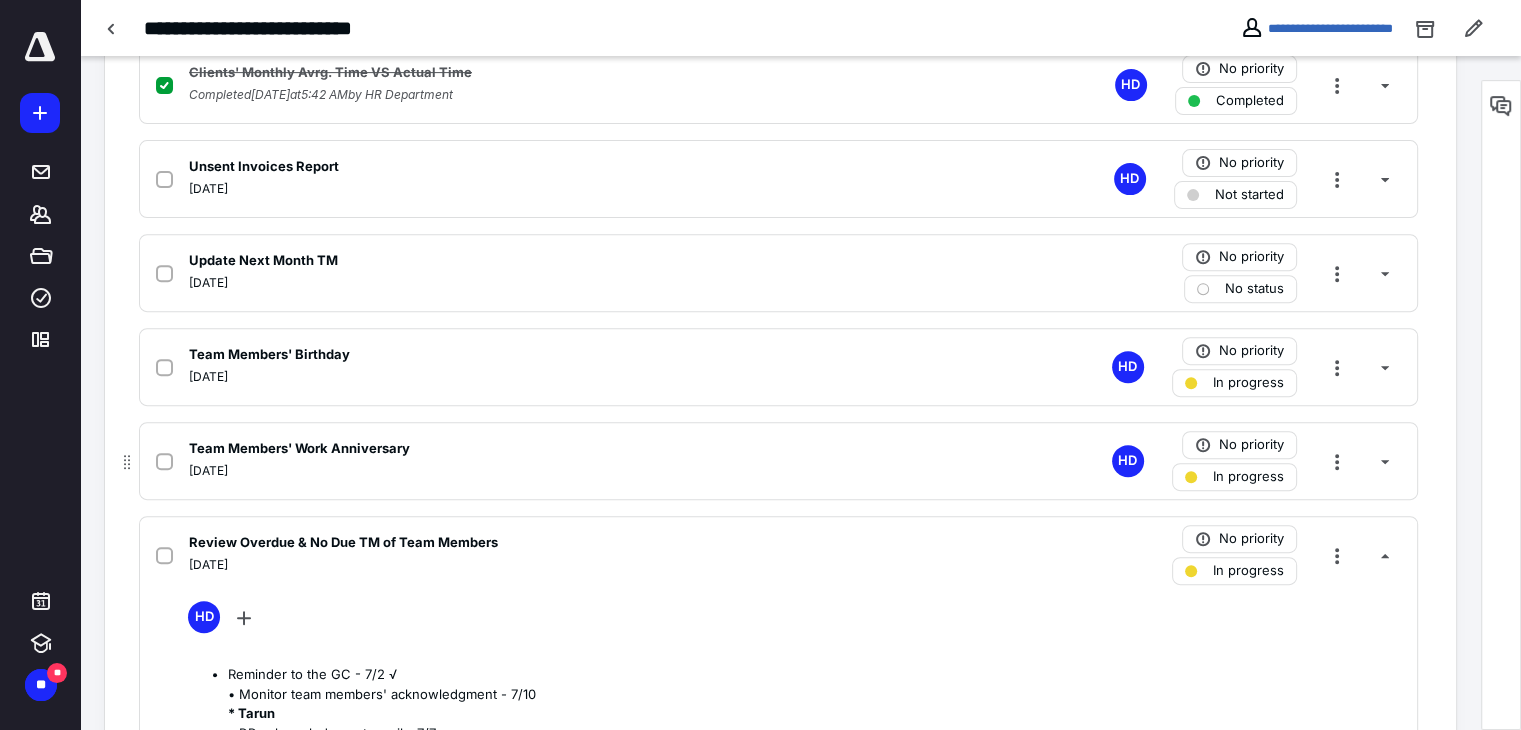 scroll, scrollTop: 686, scrollLeft: 0, axis: vertical 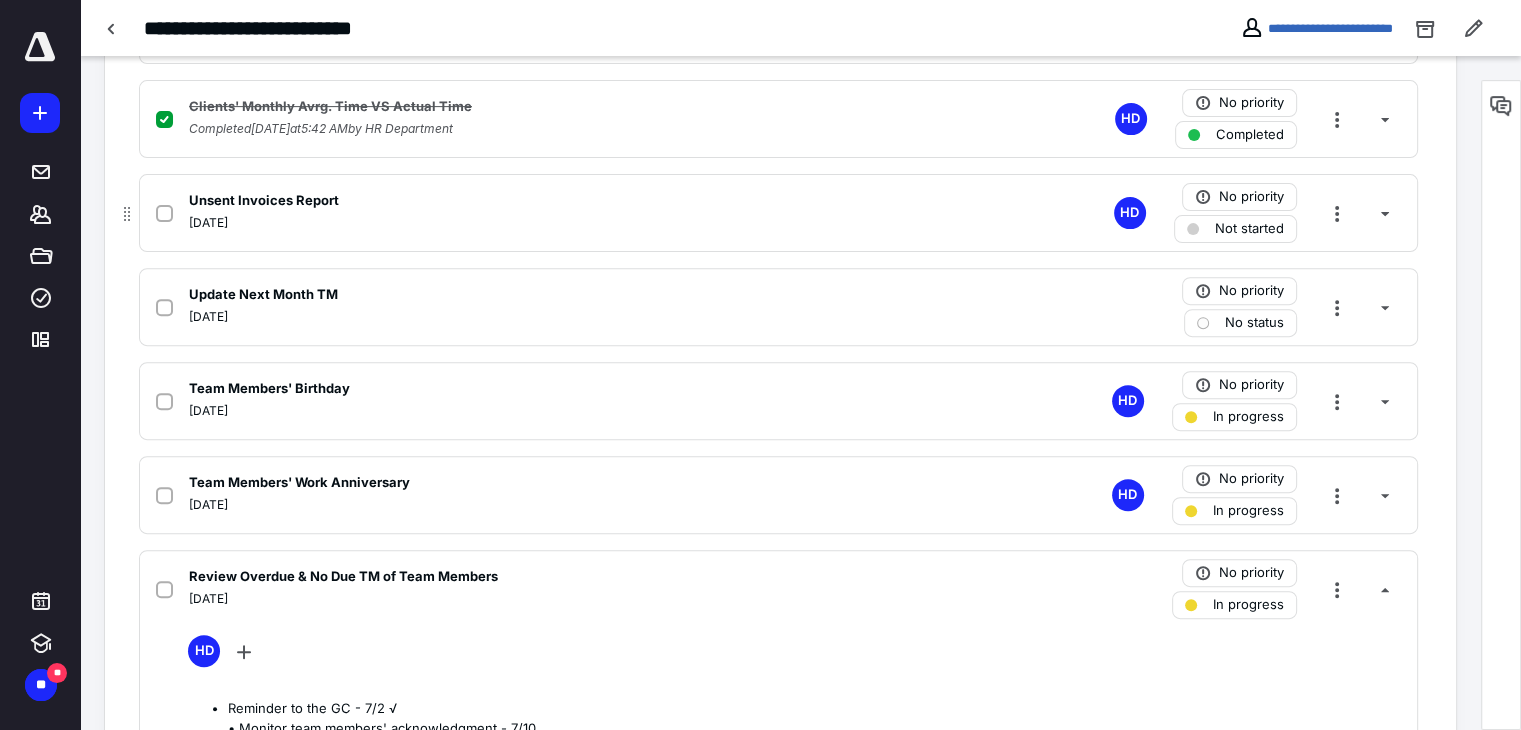 click on "[DATE]" at bounding box center [516, 223] 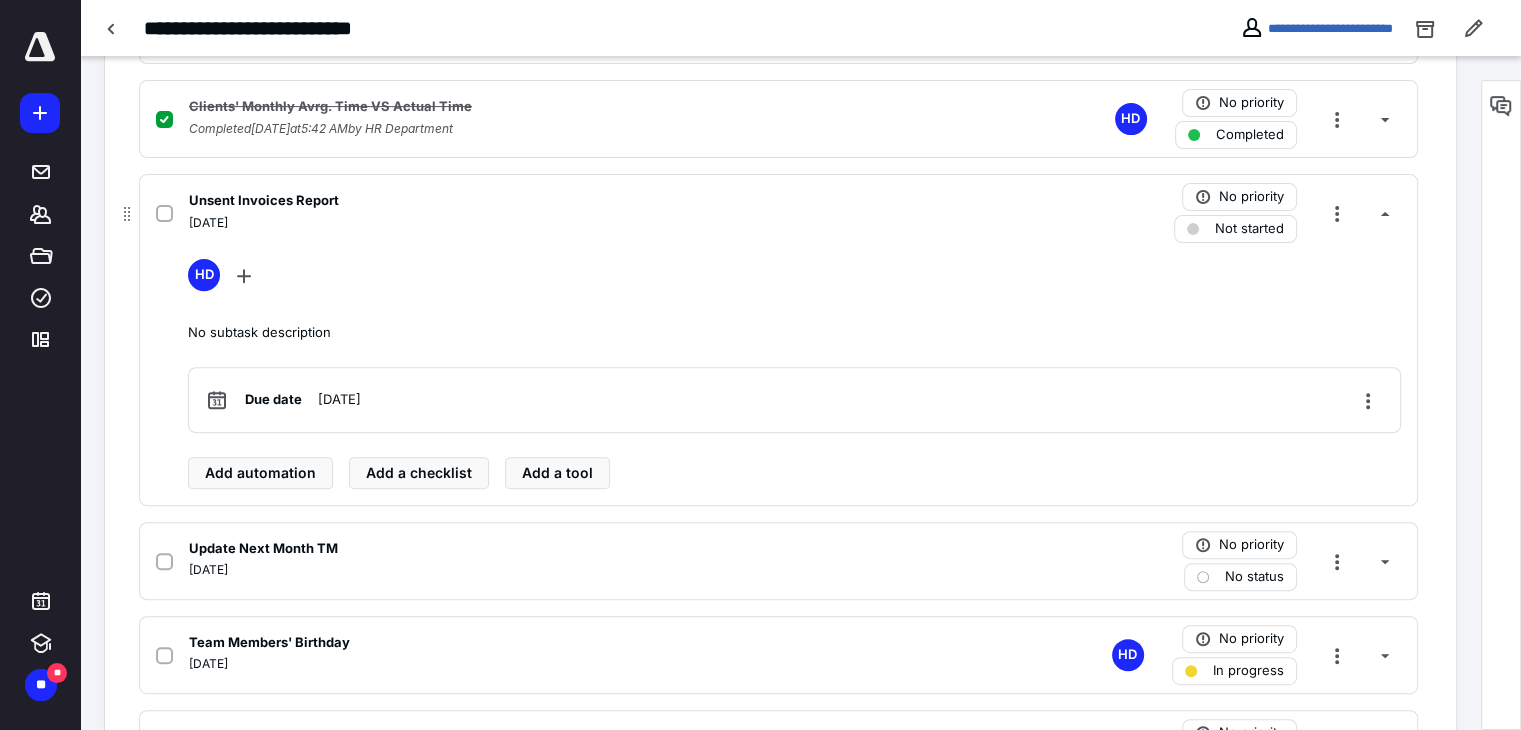 scroll, scrollTop: 586, scrollLeft: 0, axis: vertical 